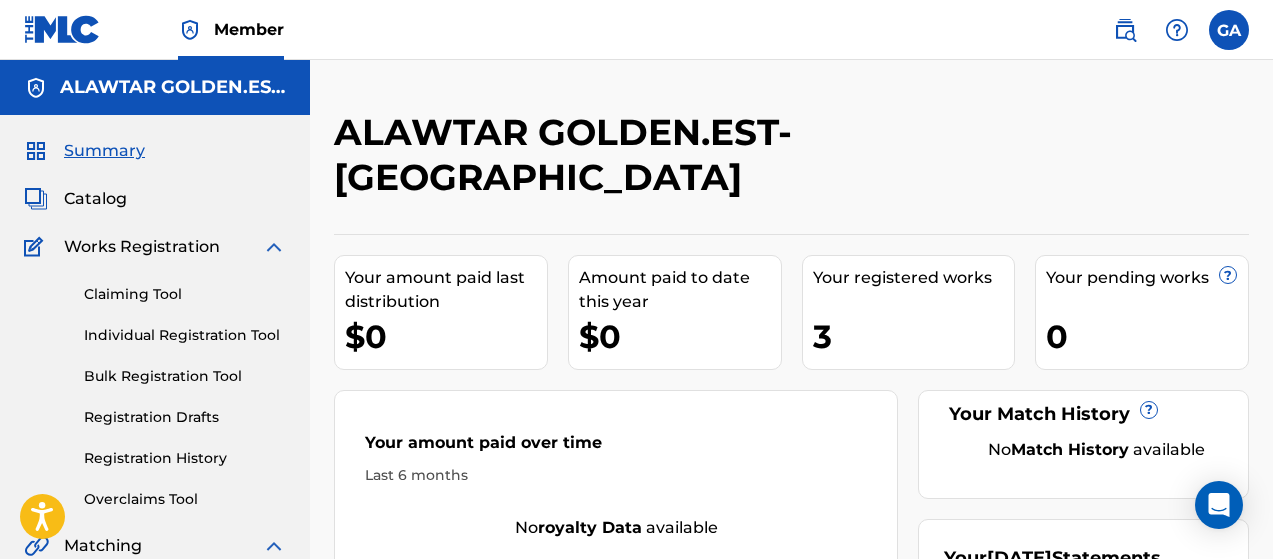 scroll, scrollTop: 0, scrollLeft: 0, axis: both 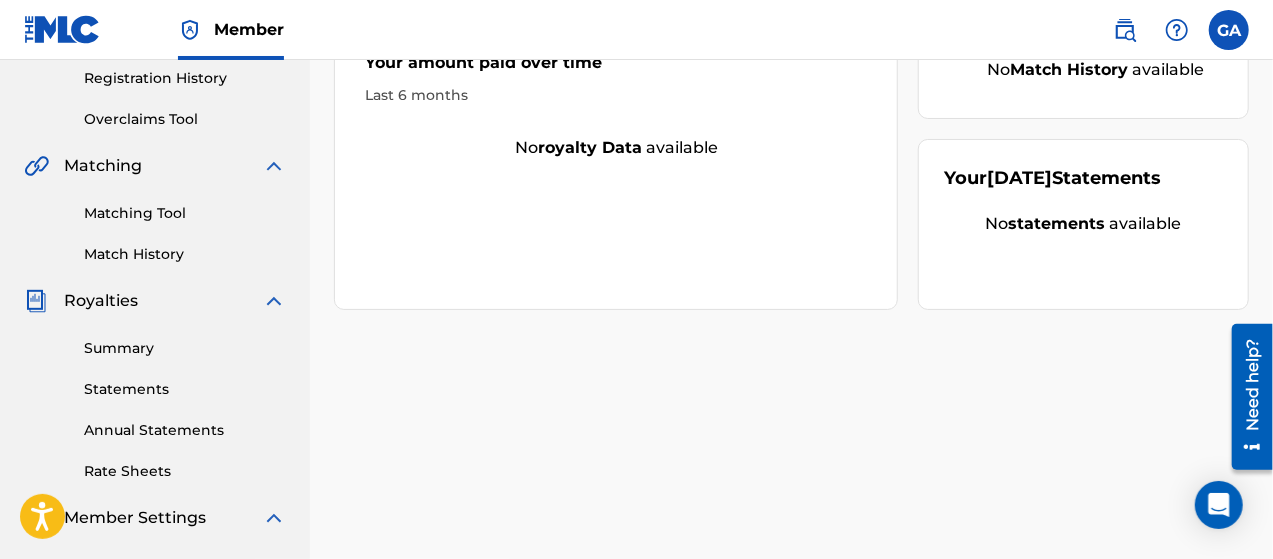 click on "Matching Tool" at bounding box center (185, 213) 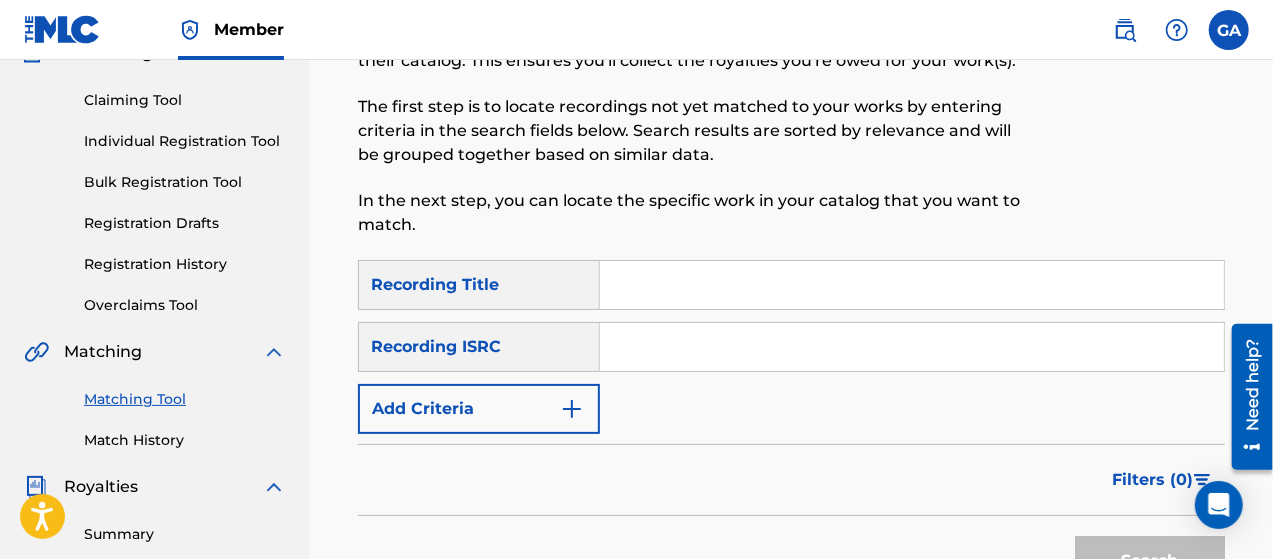 scroll, scrollTop: 200, scrollLeft: 0, axis: vertical 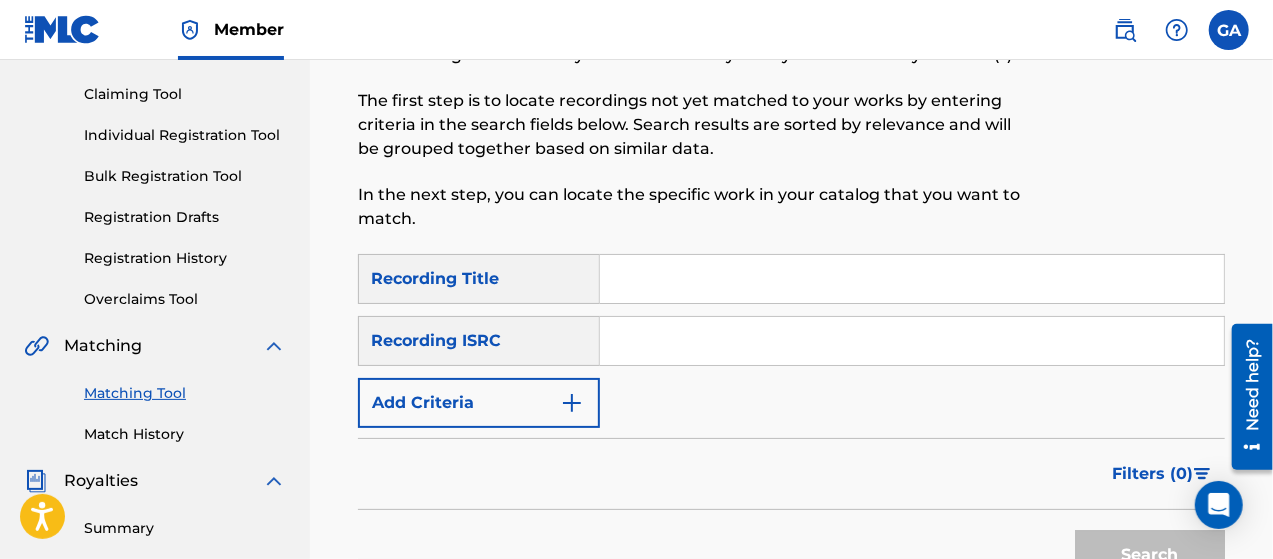 click at bounding box center (912, 279) 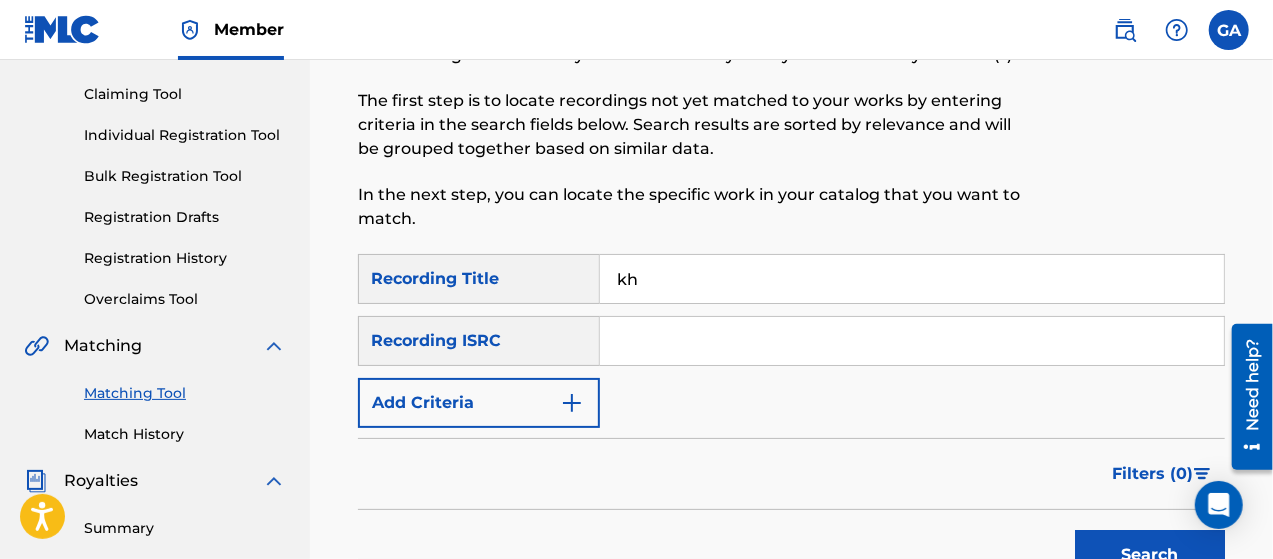 type on "k" 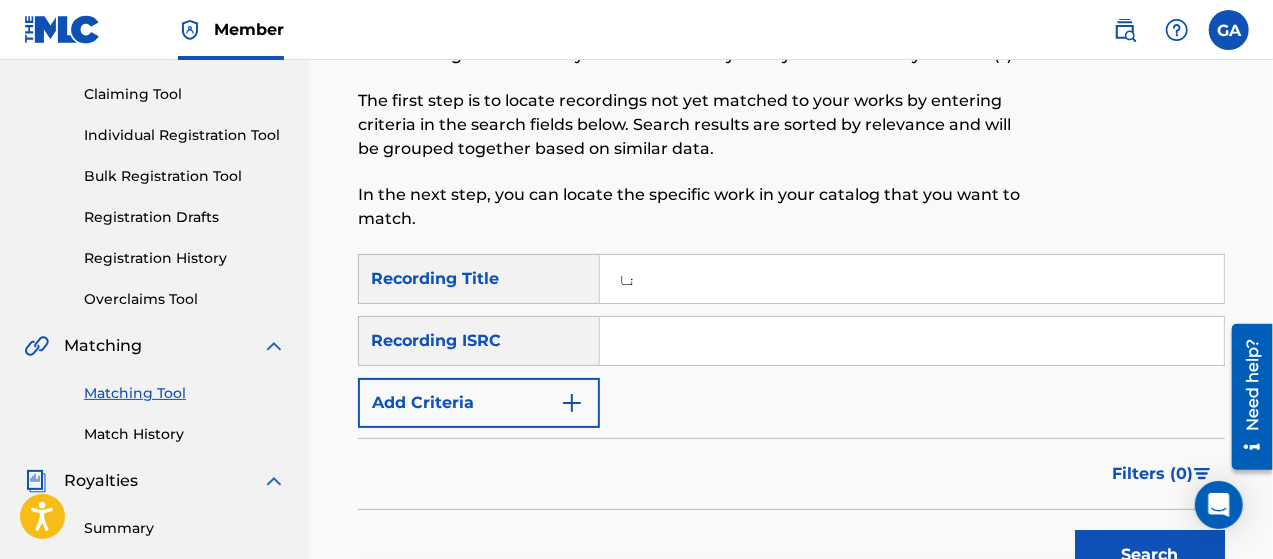 type on "[PERSON_NAME]" 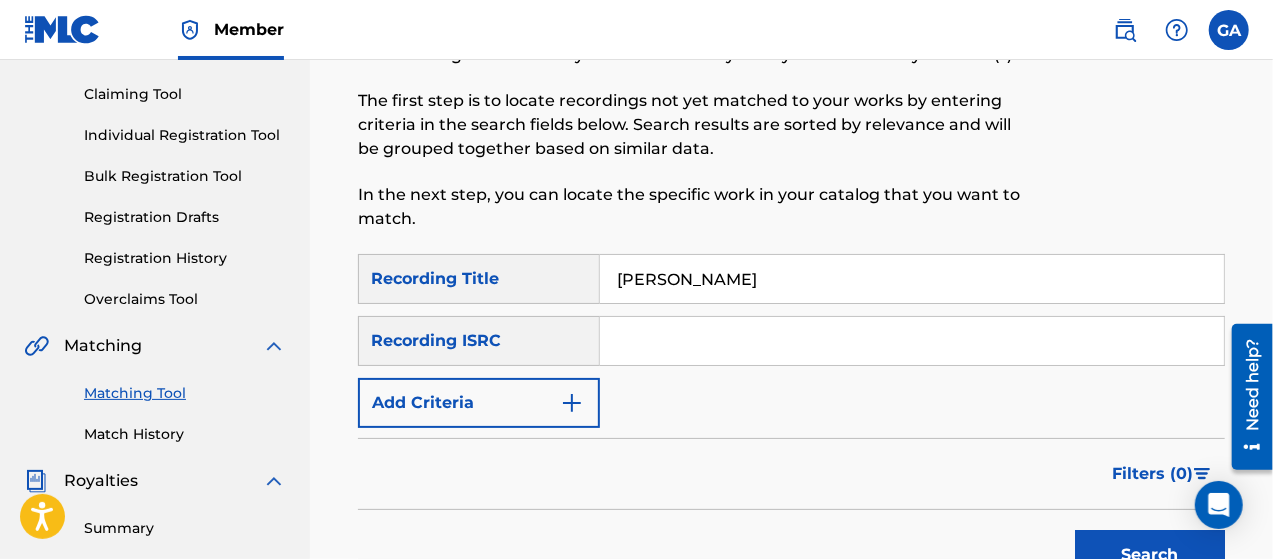 click on "[PERSON_NAME]" at bounding box center [912, 279] 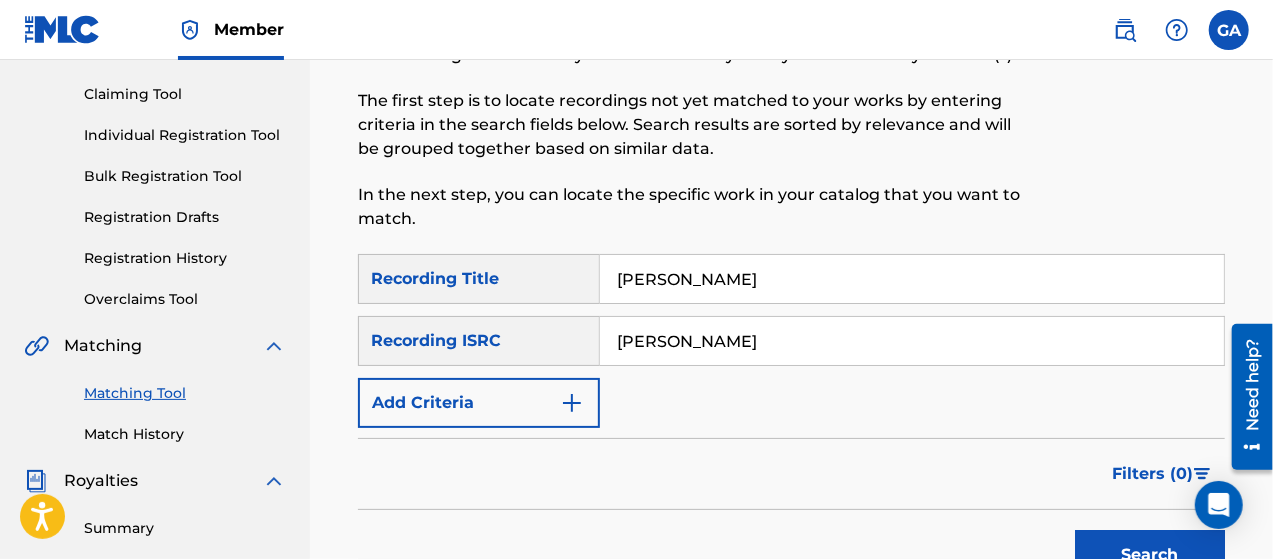 scroll, scrollTop: 500, scrollLeft: 0, axis: vertical 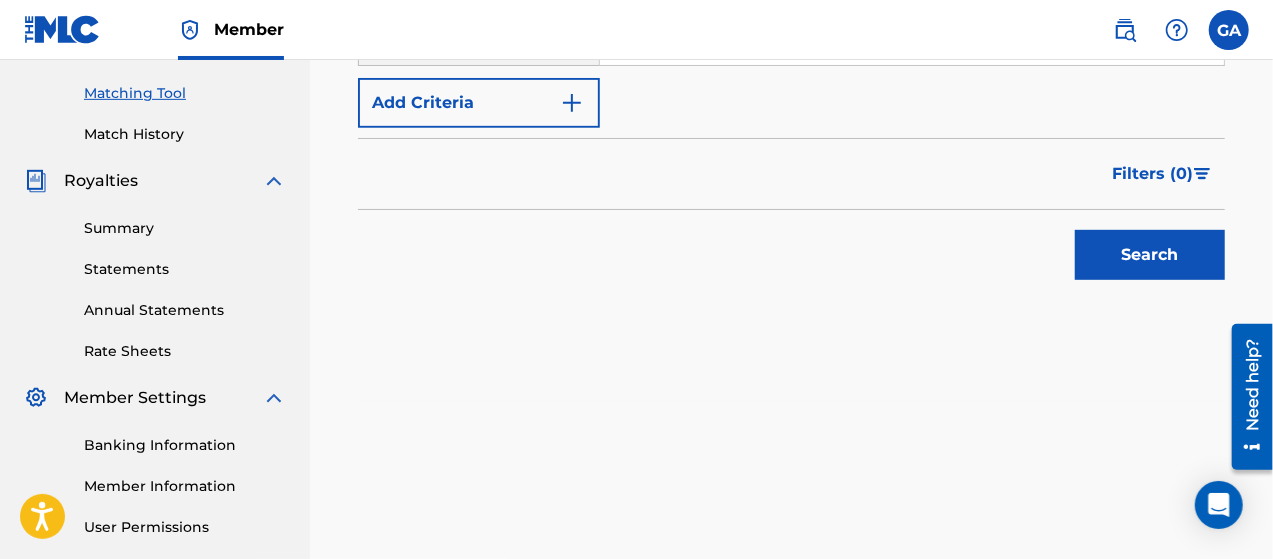 type on "[PERSON_NAME]" 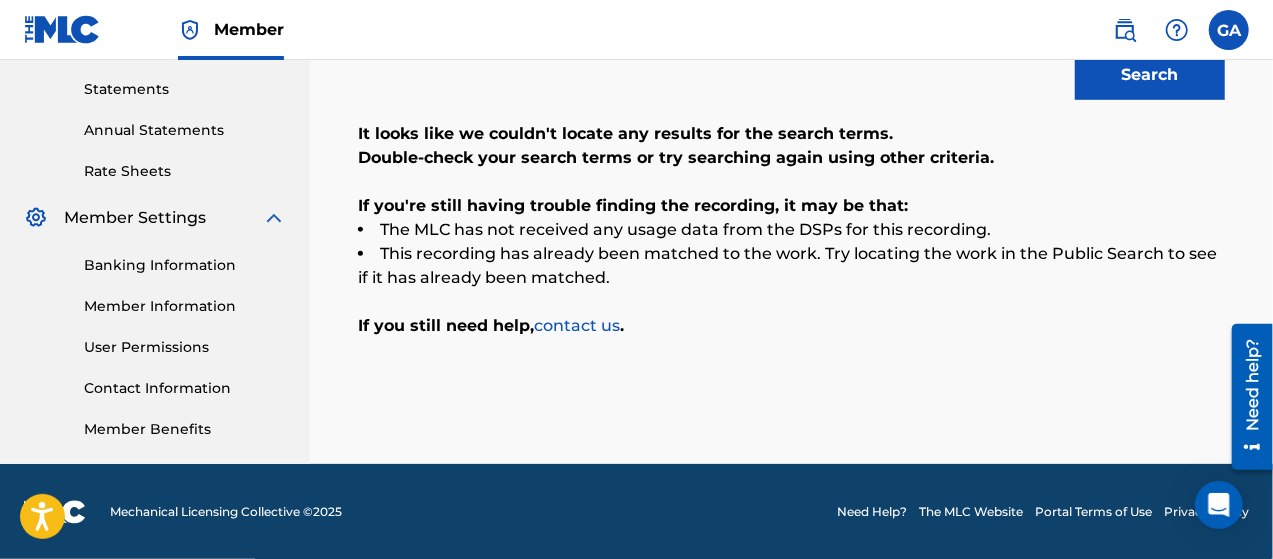 scroll, scrollTop: 280, scrollLeft: 0, axis: vertical 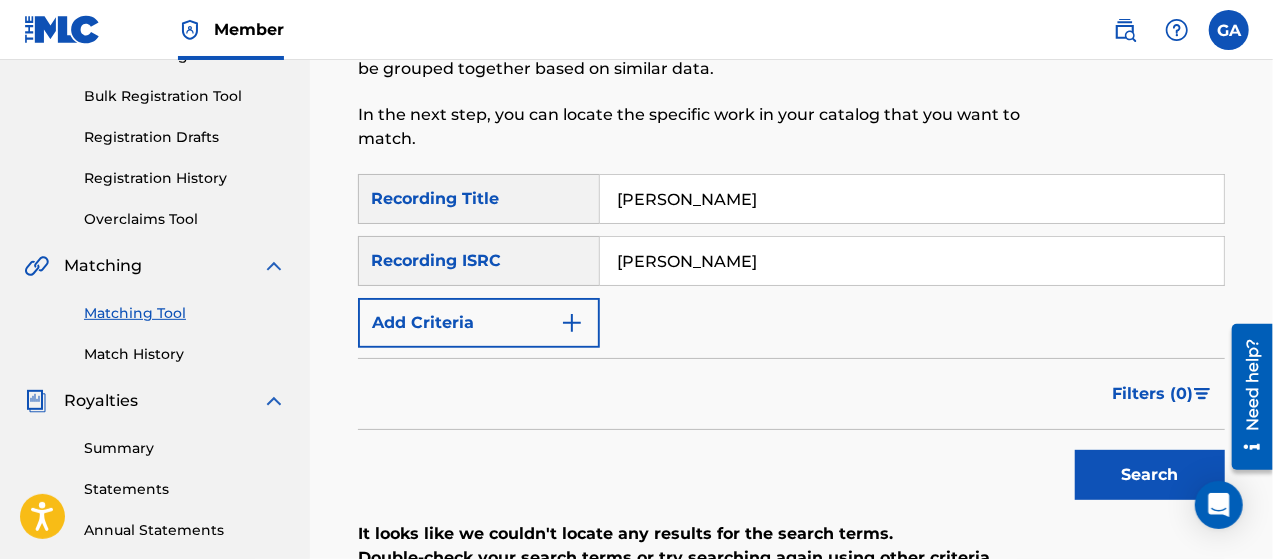 click on "[PERSON_NAME]" at bounding box center (912, 199) 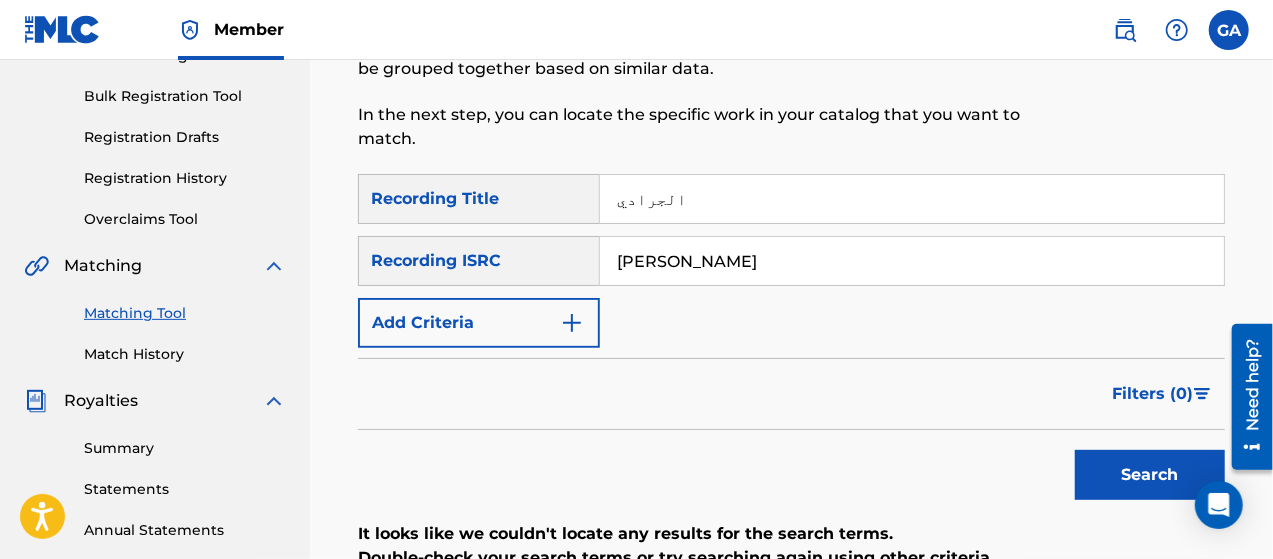 type on "الجرادي" 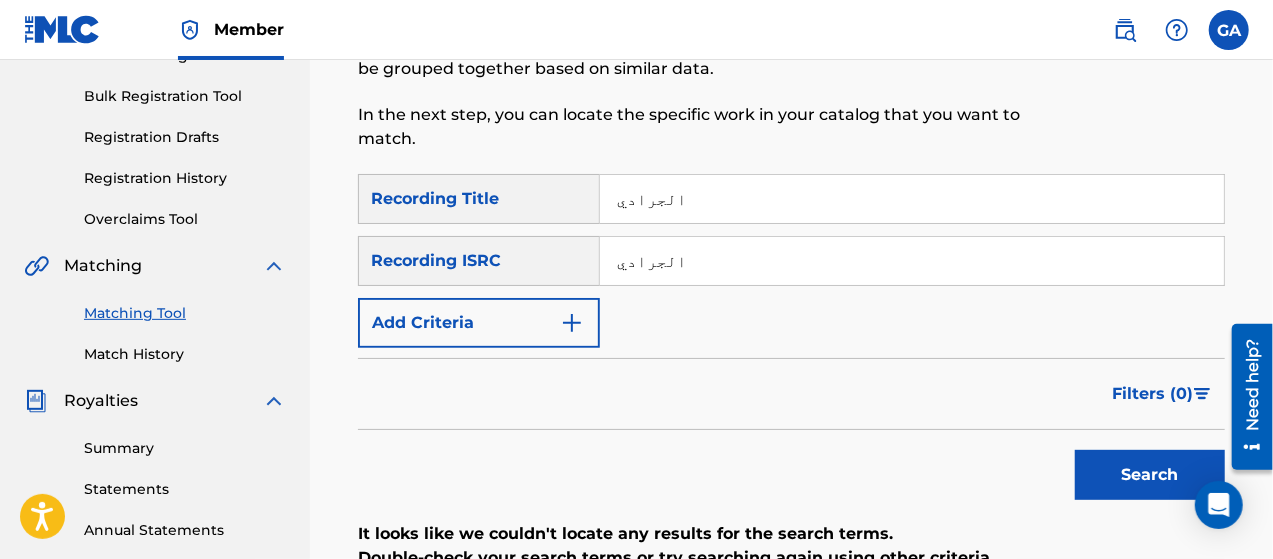 type on "الجرادي" 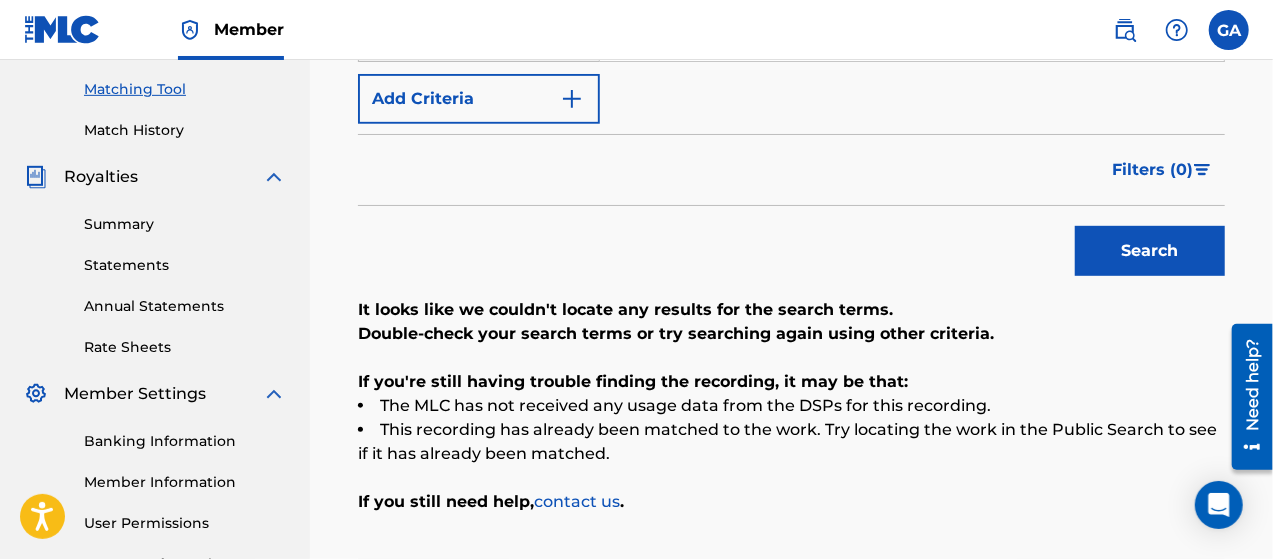 scroll, scrollTop: 580, scrollLeft: 0, axis: vertical 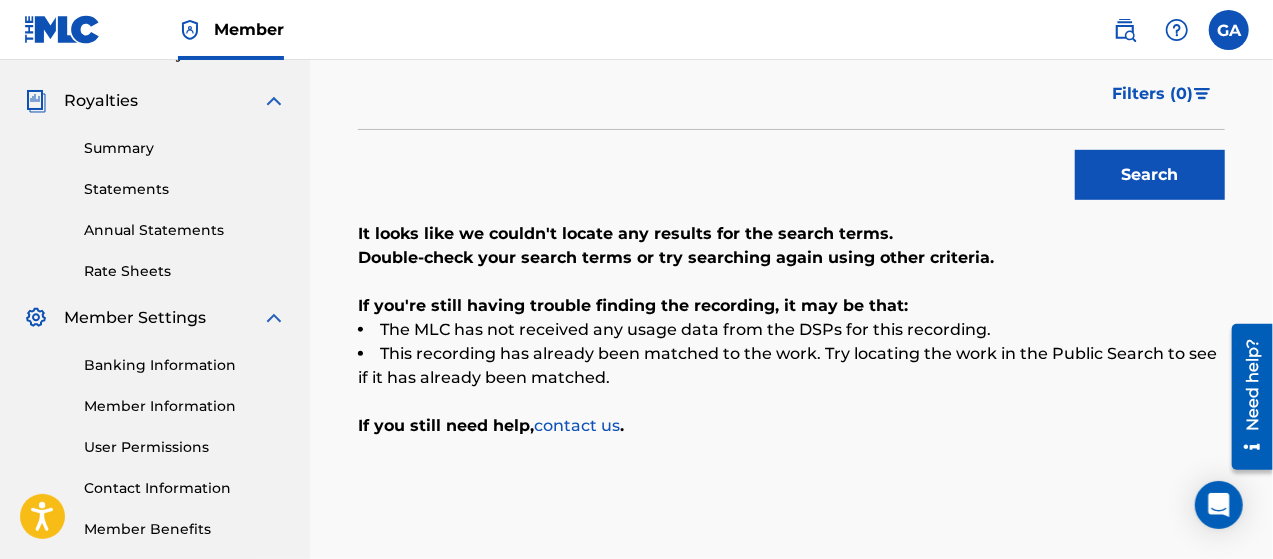 click at bounding box center [1229, 30] 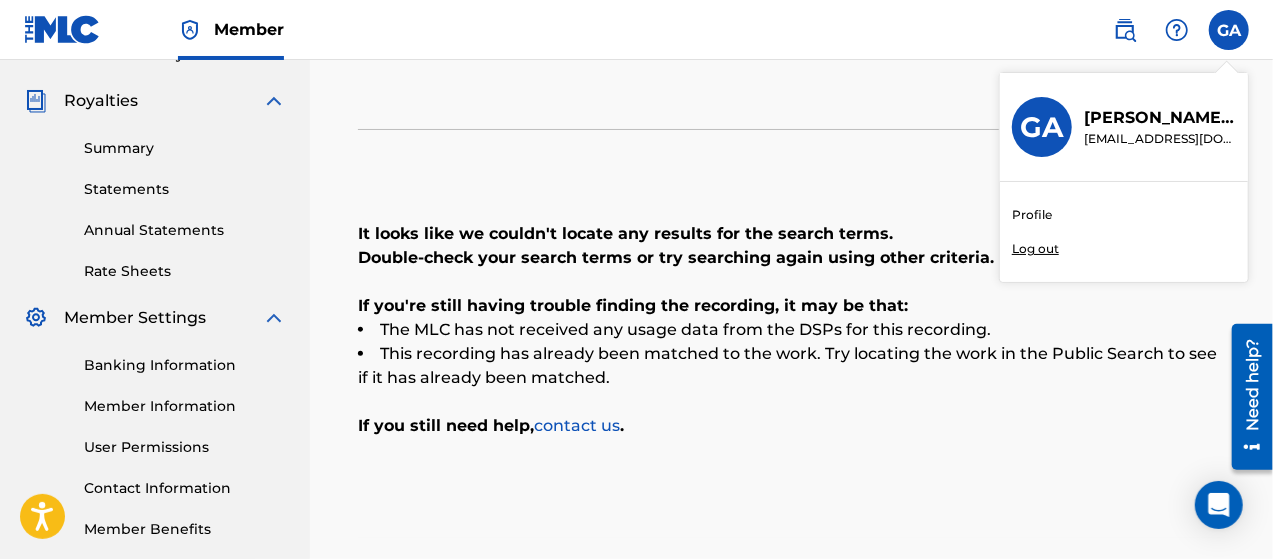 click on "Log out" at bounding box center (1035, 249) 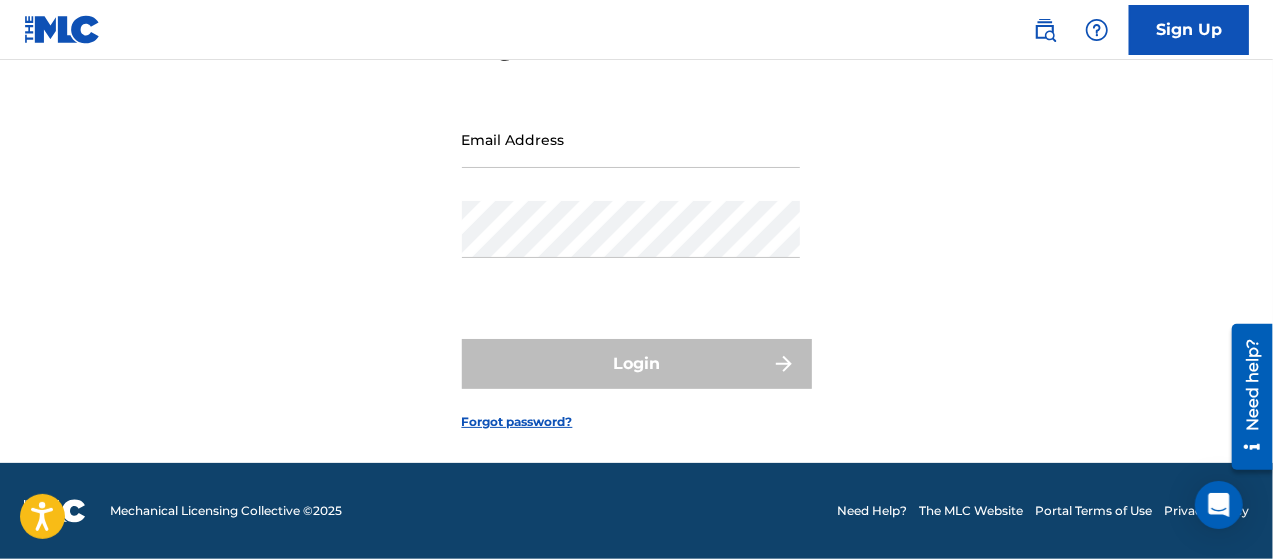scroll, scrollTop: 0, scrollLeft: 0, axis: both 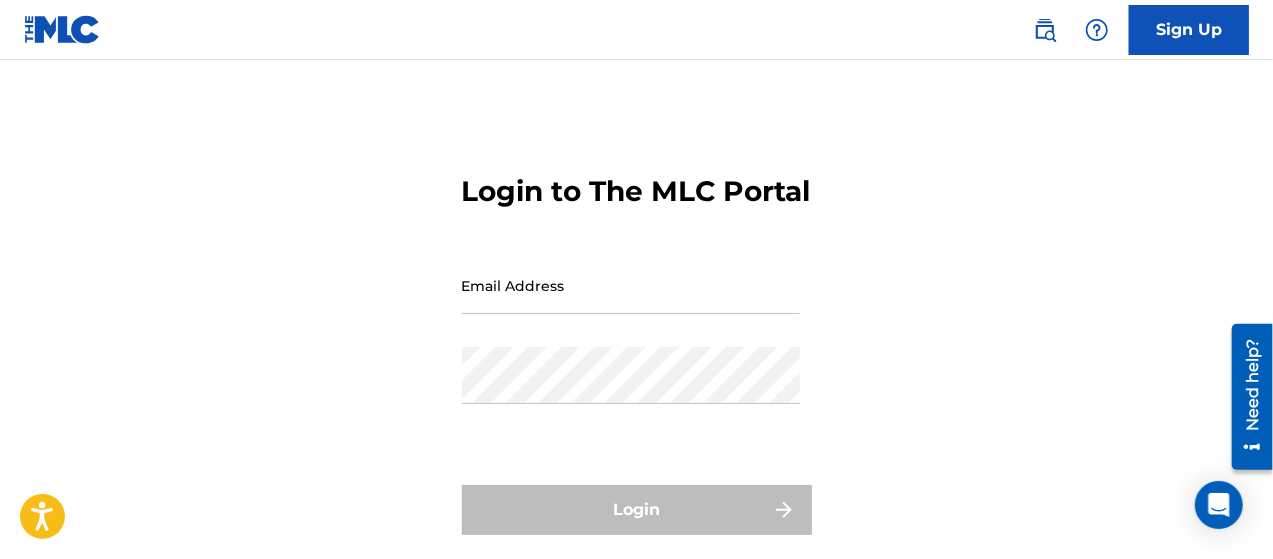 click on "Email Address" at bounding box center [631, 285] 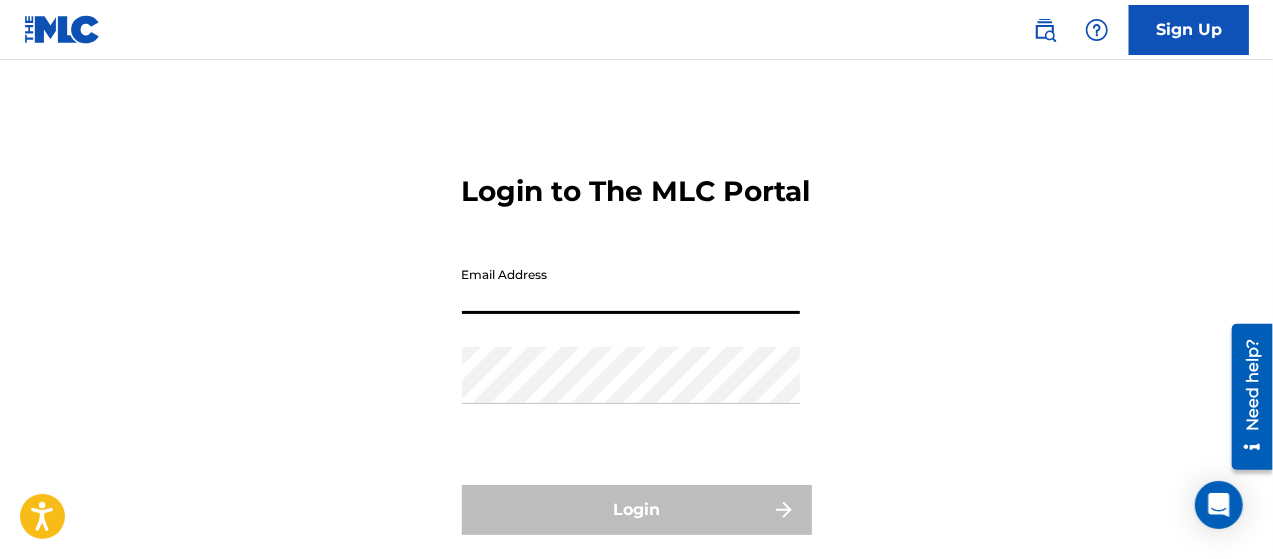 type on "[EMAIL_ADDRESS][DOMAIN_NAME]" 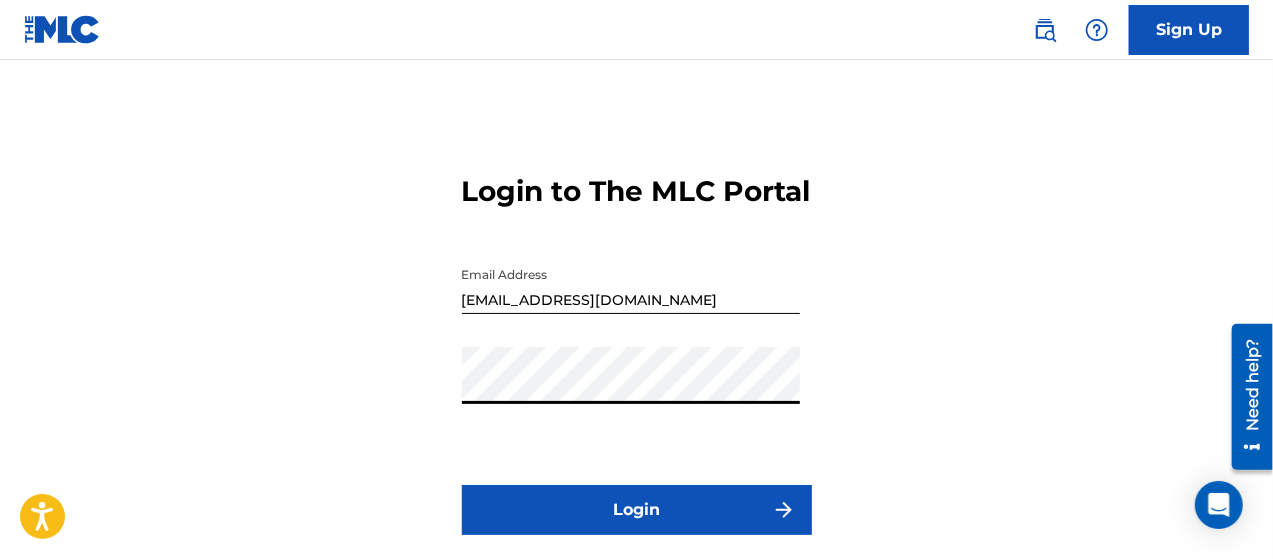 click on "Login" at bounding box center [637, 510] 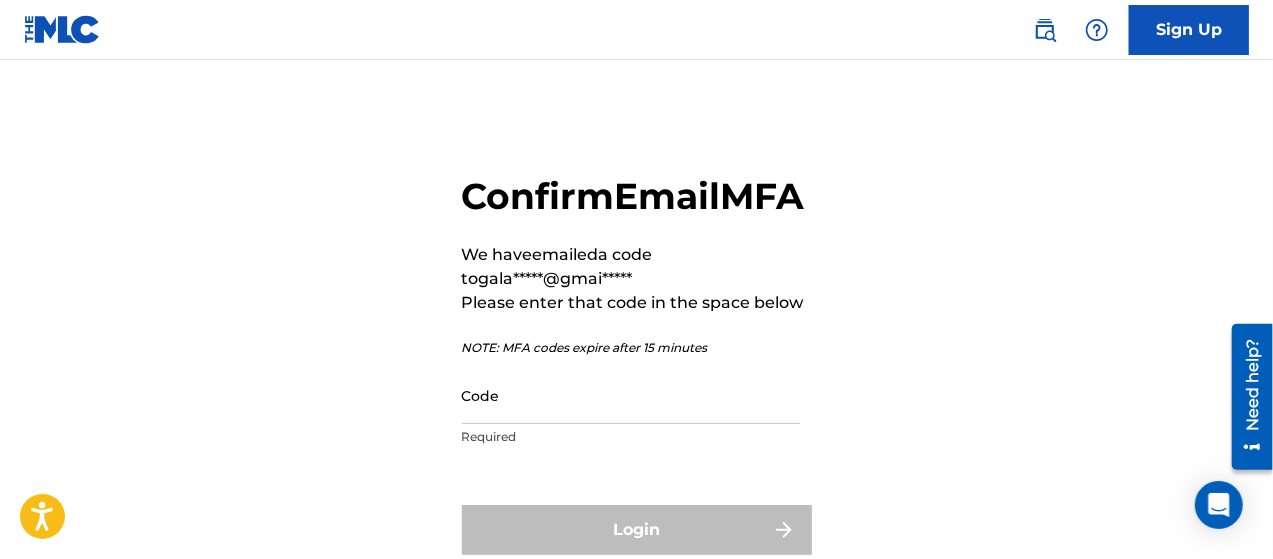 click on "Code" at bounding box center [631, 395] 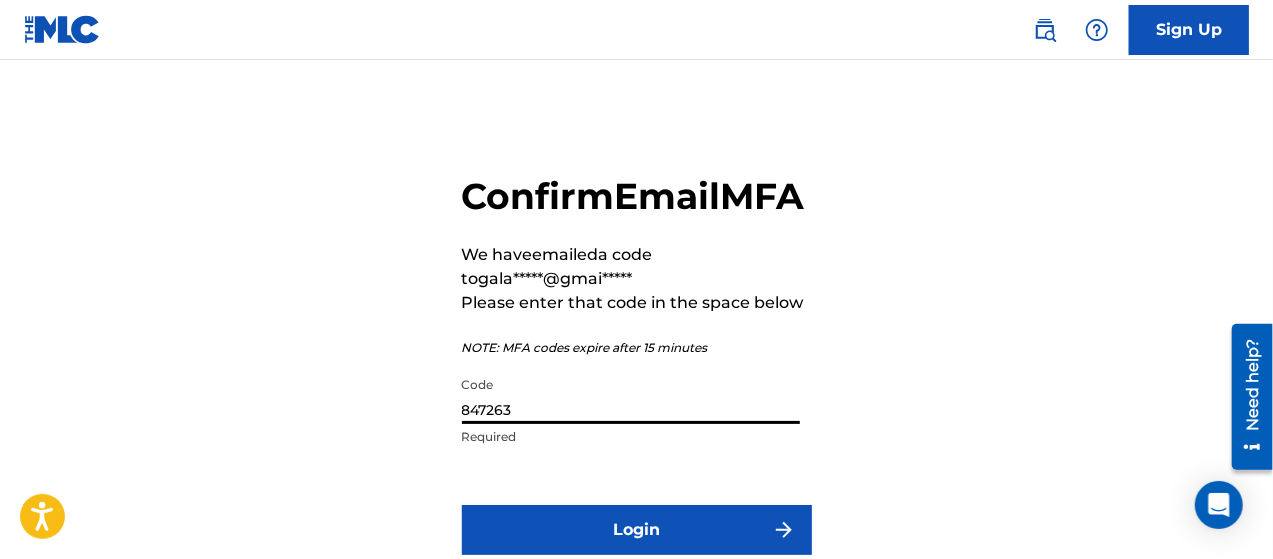 scroll, scrollTop: 210, scrollLeft: 0, axis: vertical 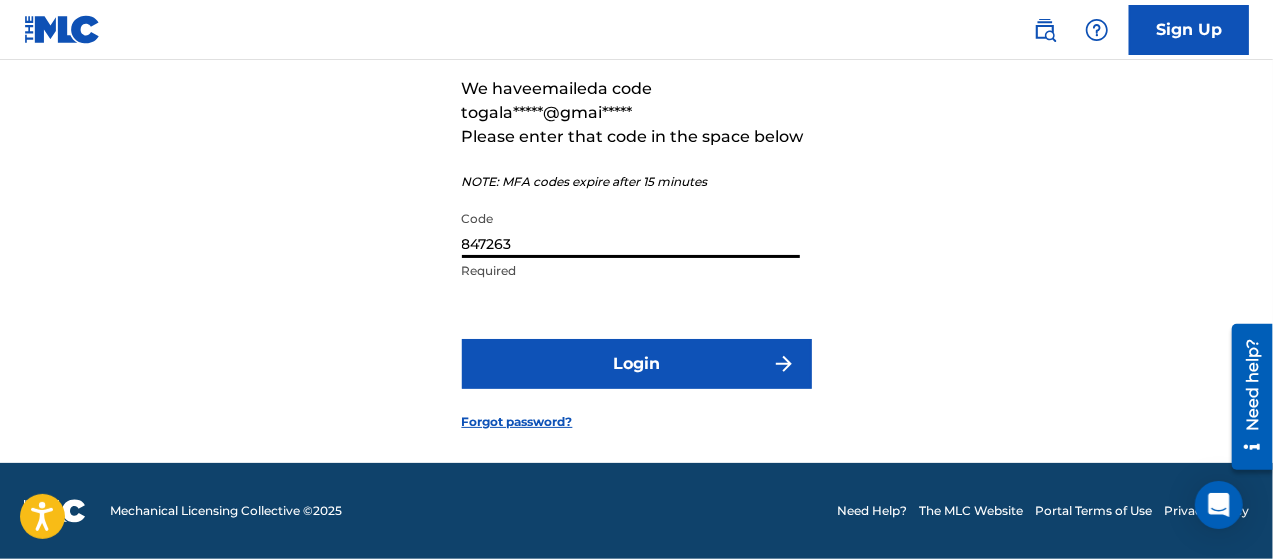 type on "847263" 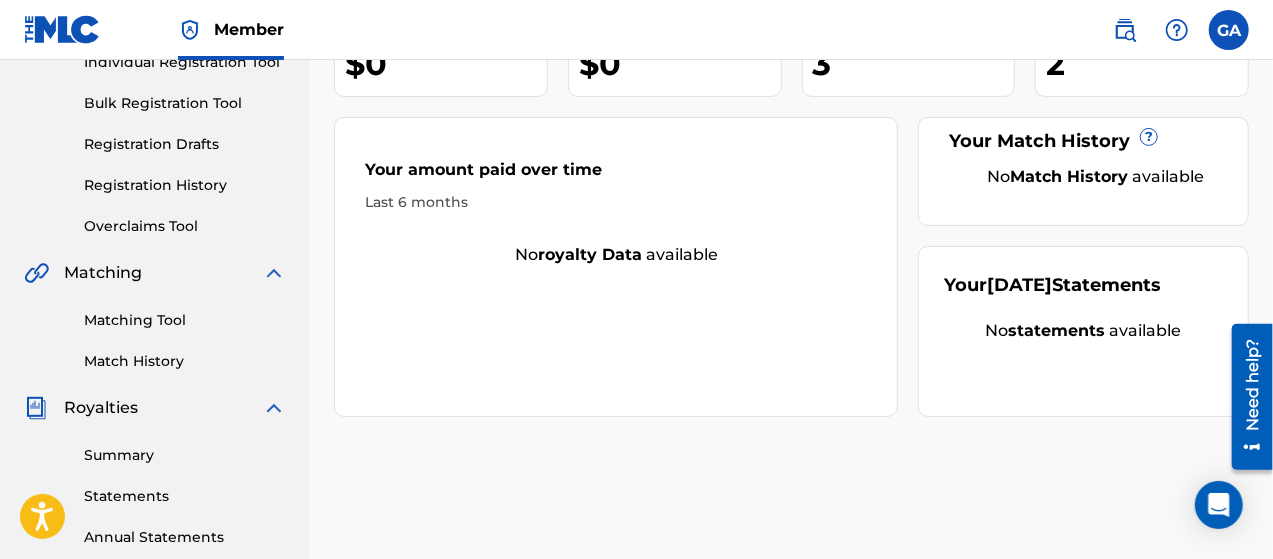 scroll, scrollTop: 300, scrollLeft: 0, axis: vertical 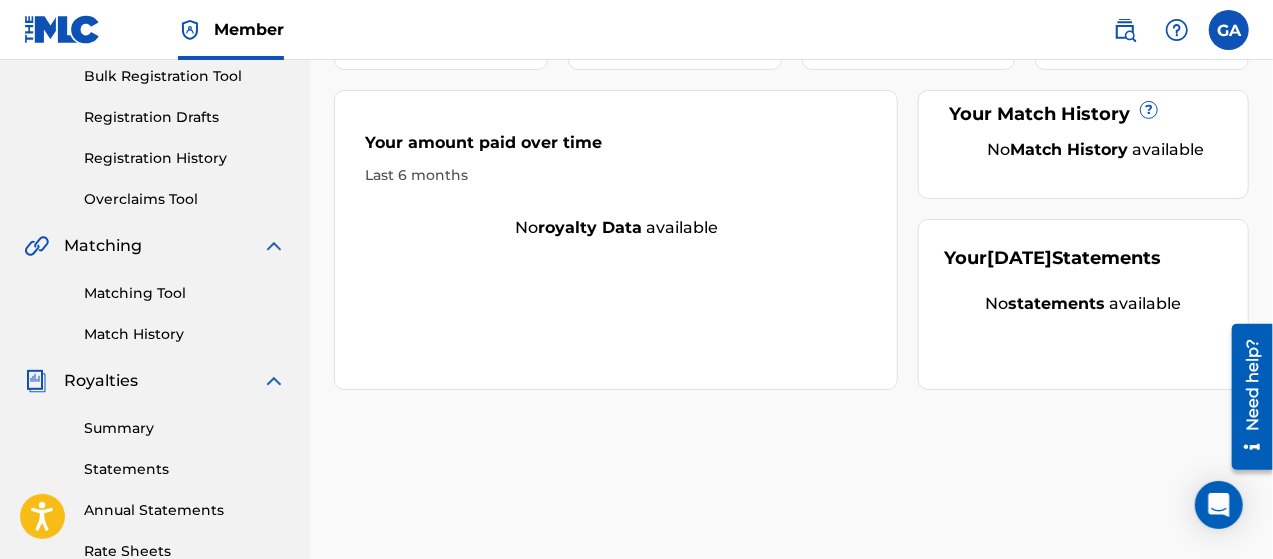 click on "Matching Tool" at bounding box center [185, 293] 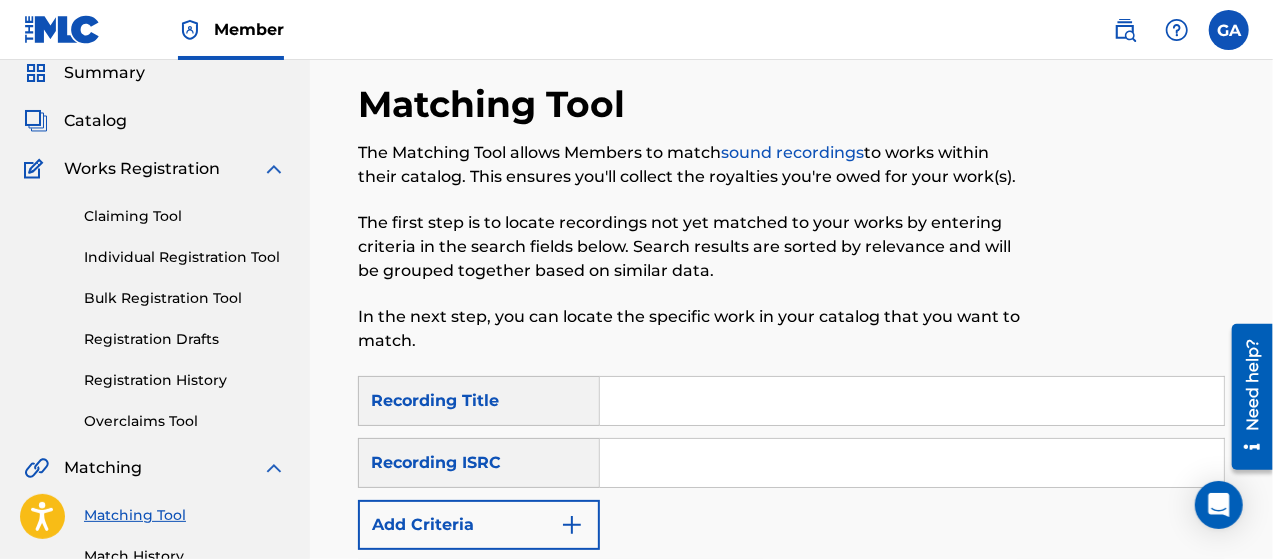scroll, scrollTop: 200, scrollLeft: 0, axis: vertical 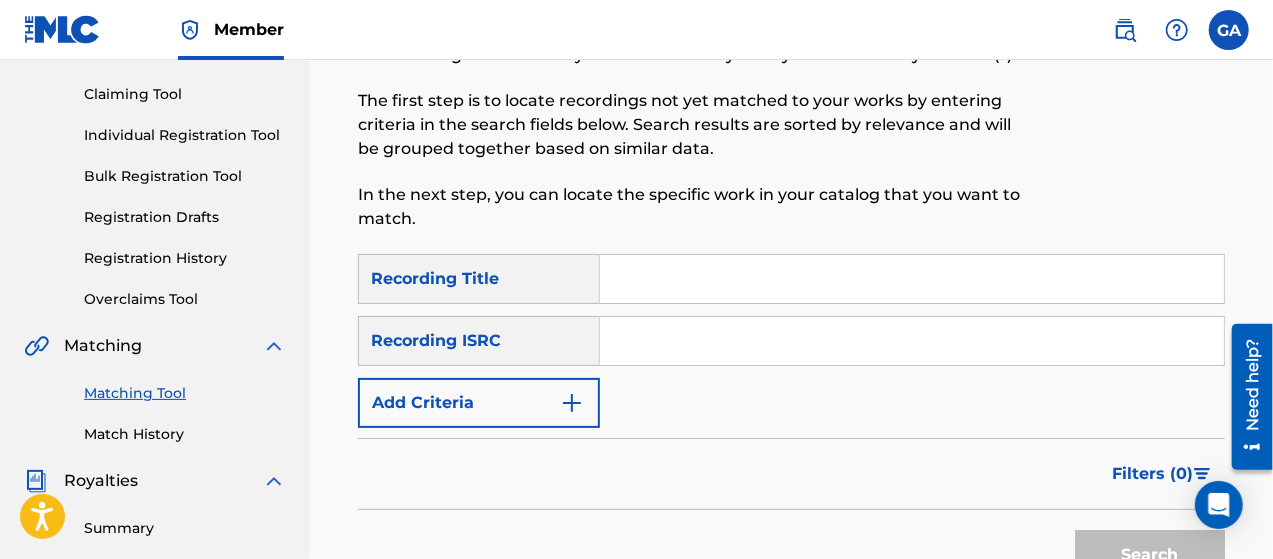 click at bounding box center (912, 279) 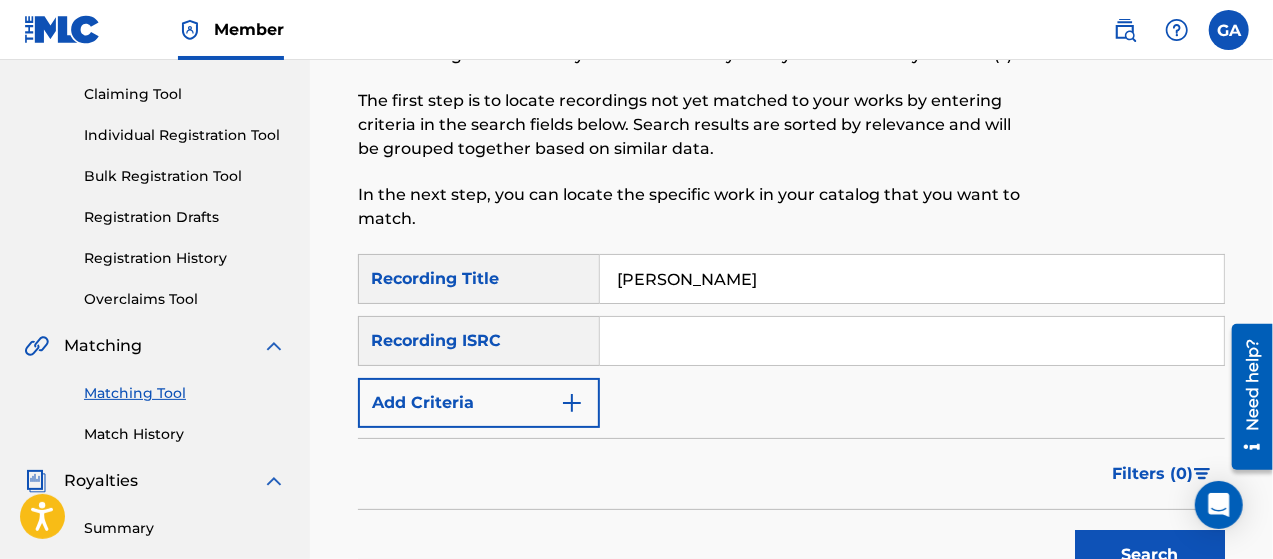 click at bounding box center (912, 341) 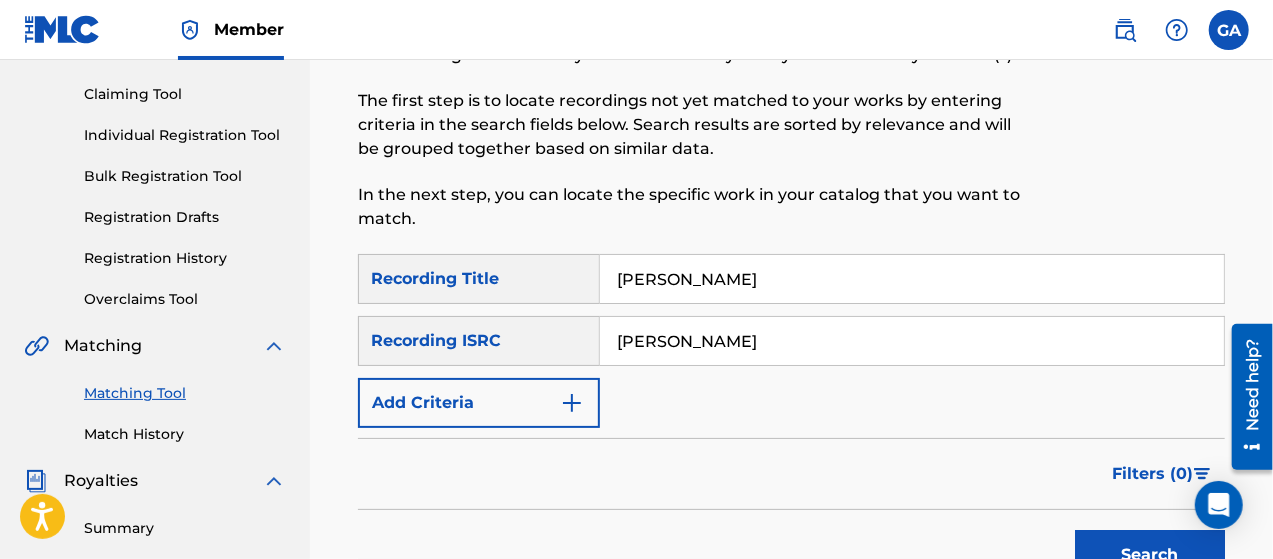 drag, startPoint x: 1108, startPoint y: 551, endPoint x: 1088, endPoint y: 539, distance: 23.323807 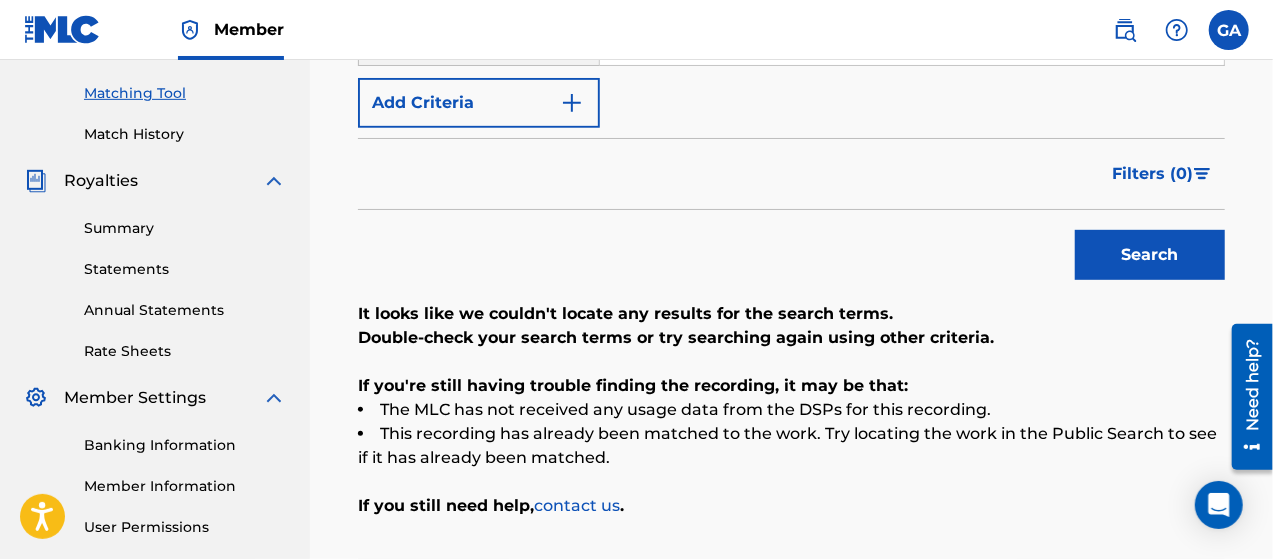 click on "Search" at bounding box center (1150, 255) 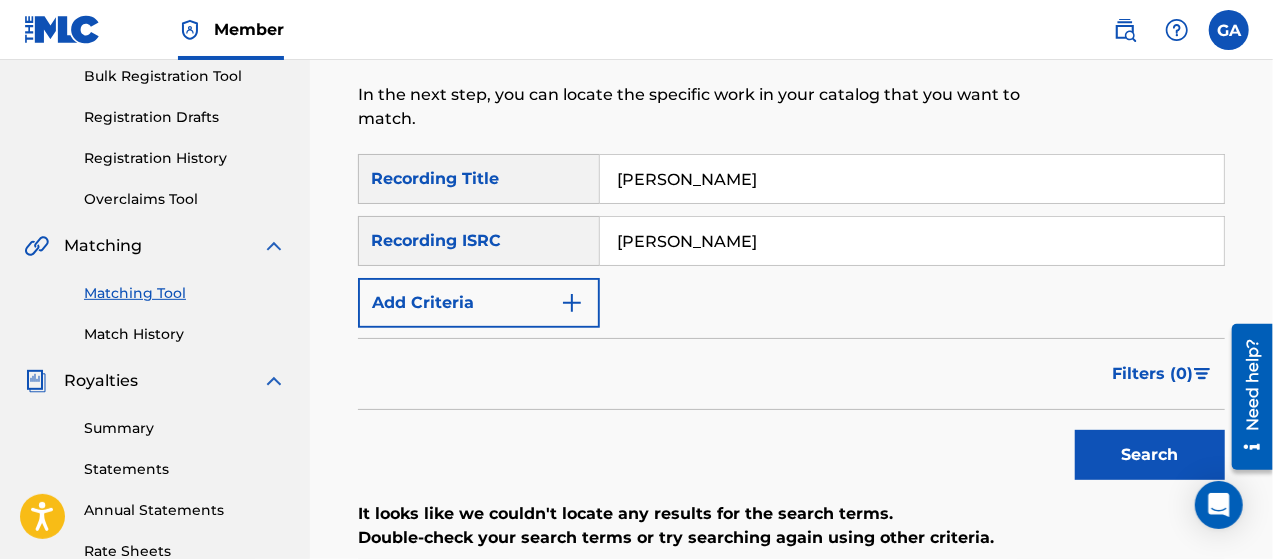 click on "[PERSON_NAME]" at bounding box center [912, 241] 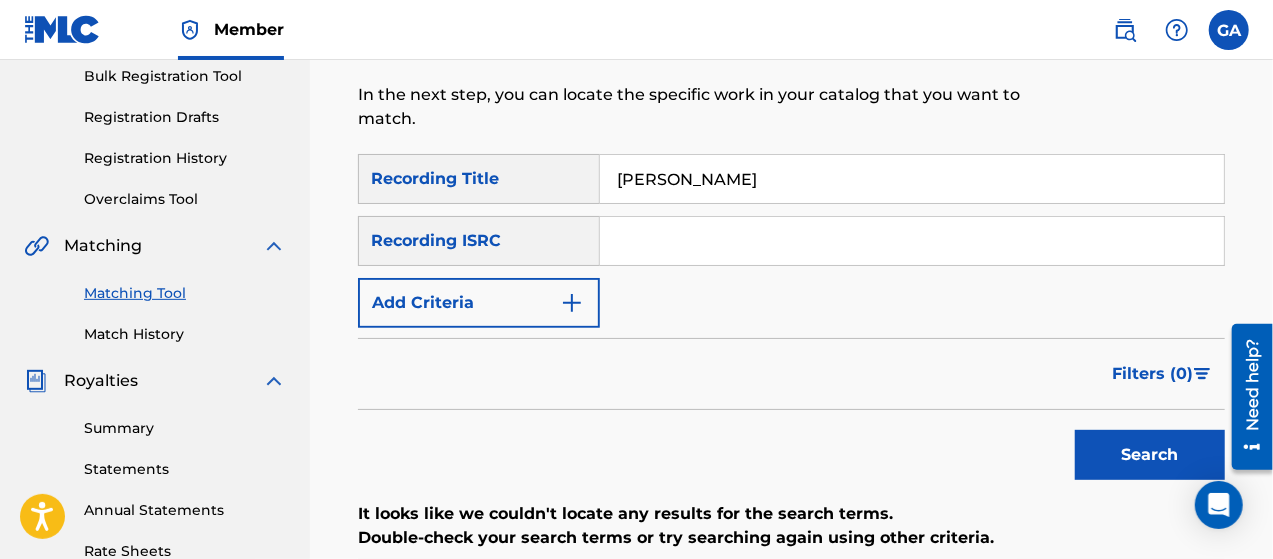 type 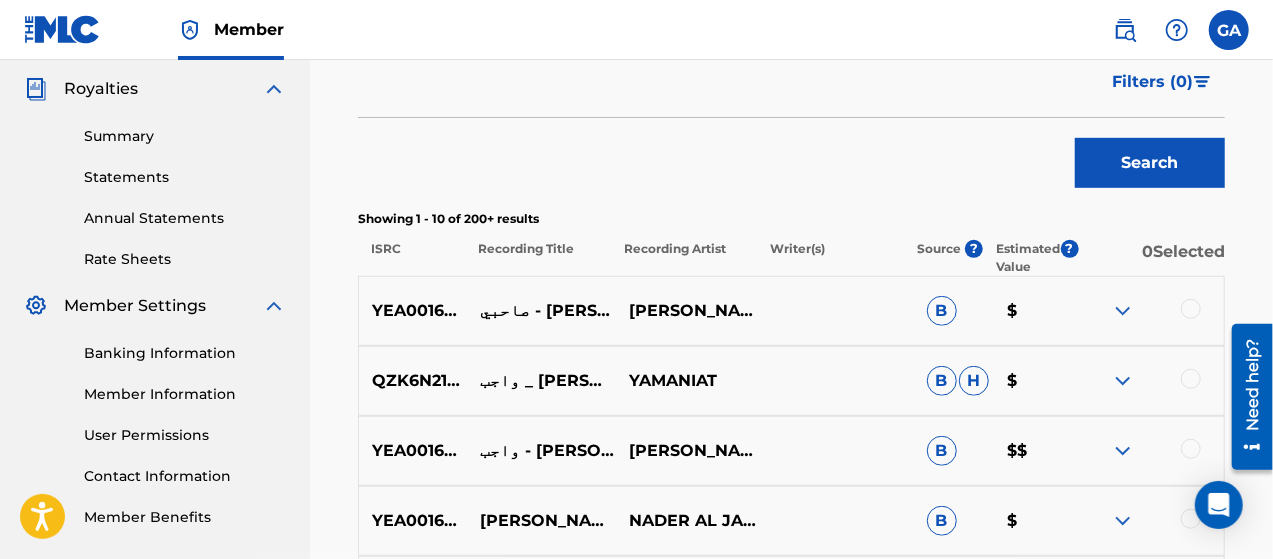 scroll, scrollTop: 600, scrollLeft: 0, axis: vertical 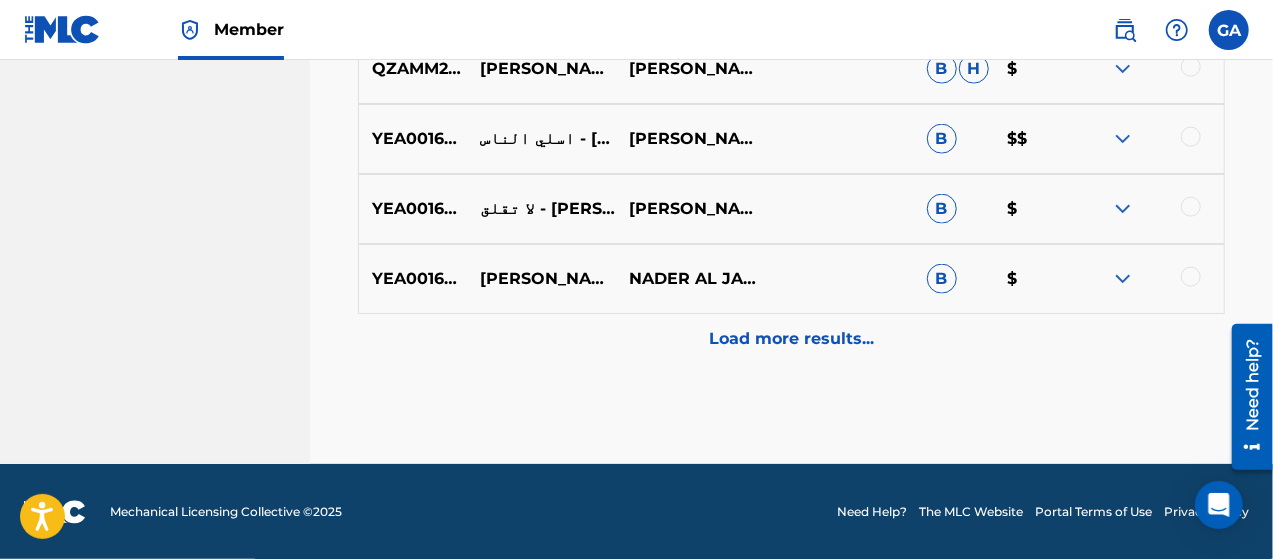 click on "Load more results..." at bounding box center [791, 339] 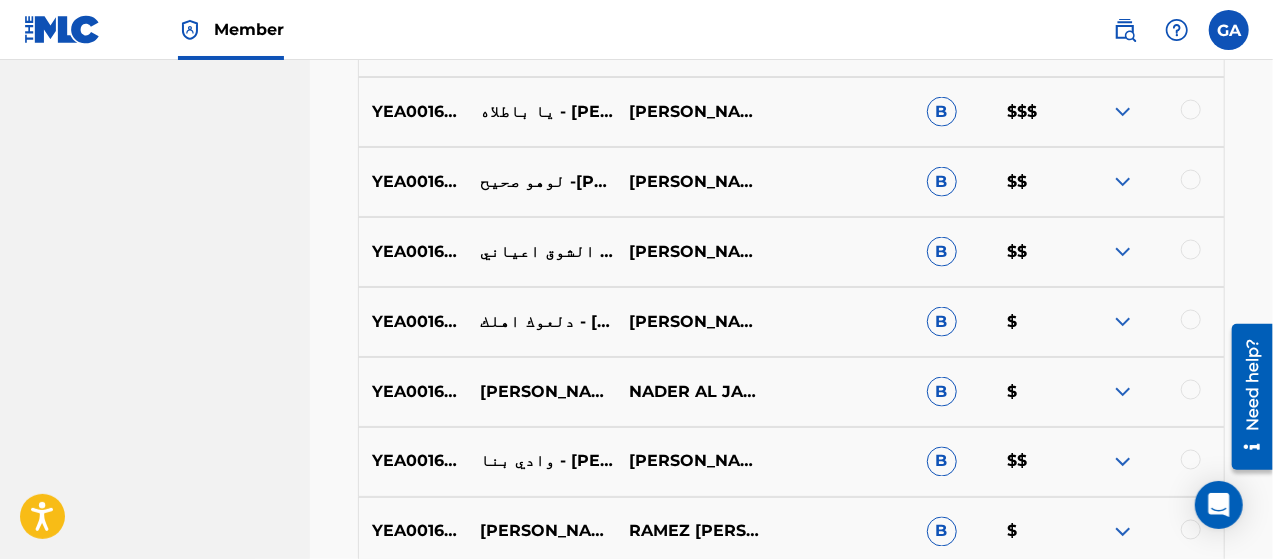 scroll, scrollTop: 1954, scrollLeft: 0, axis: vertical 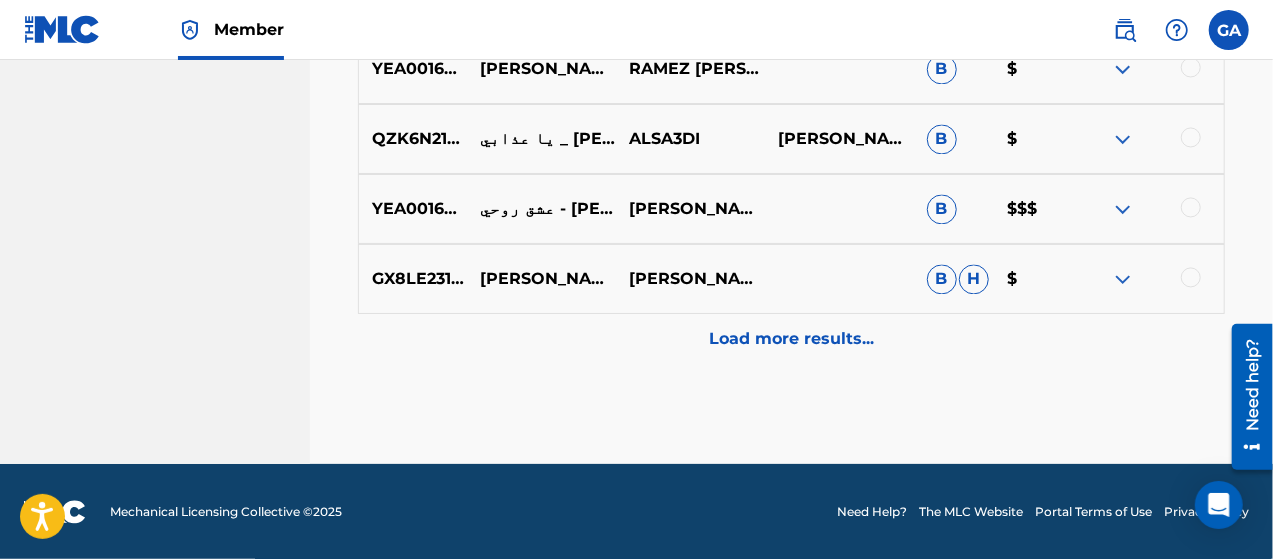 click on "ALAWTAR GOLDEN.EST-[GEOGRAPHIC_DATA] Summary Catalog Works Registration Claiming Tool Individual Registration Tool Bulk Registration Tool Registration Drafts Registration History Overclaims Tool Matching Matching Tool Match History Royalties Summary Statements Annual Statements Rate Sheets Member Settings Banking Information Member Information User Permissions Contact Information Member Benefits" at bounding box center [155, -715] 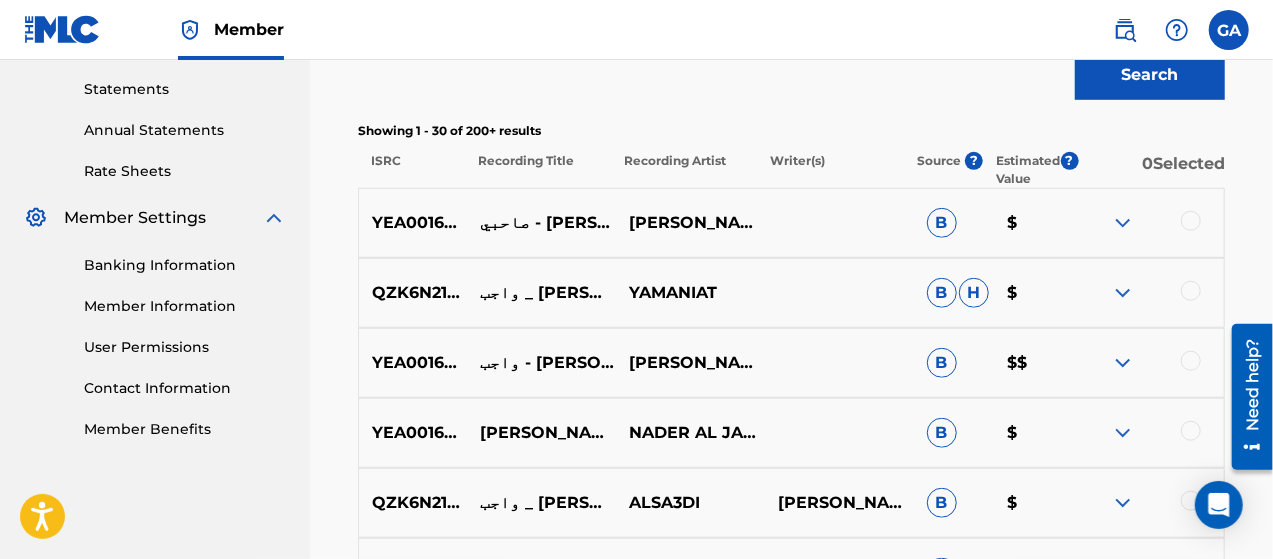scroll, scrollTop: 1954, scrollLeft: 0, axis: vertical 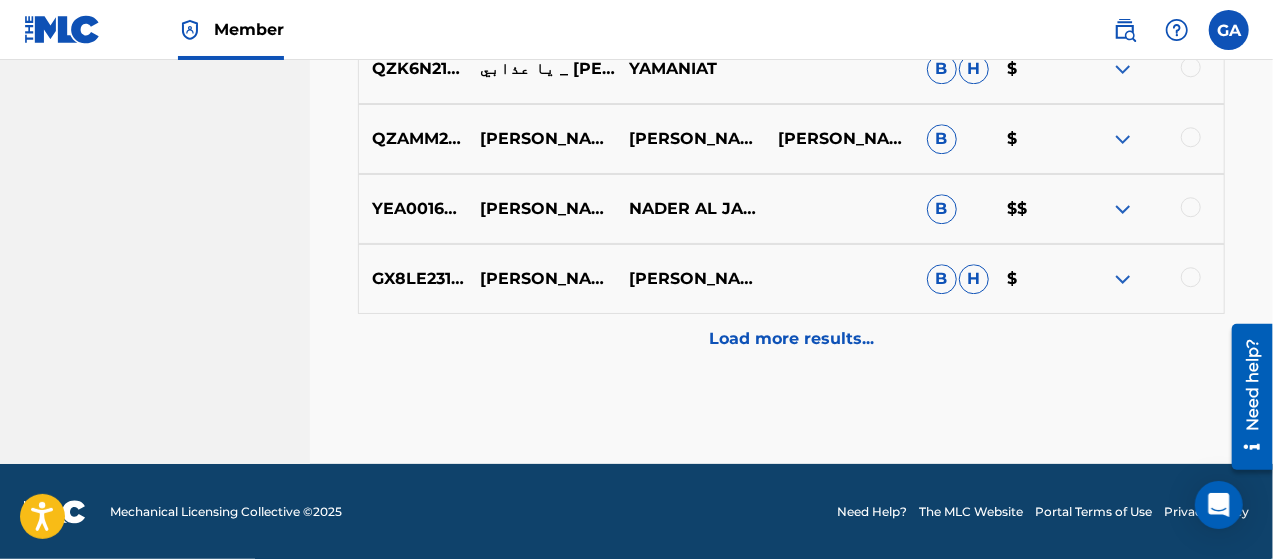 click on "Load more results..." at bounding box center (791, 339) 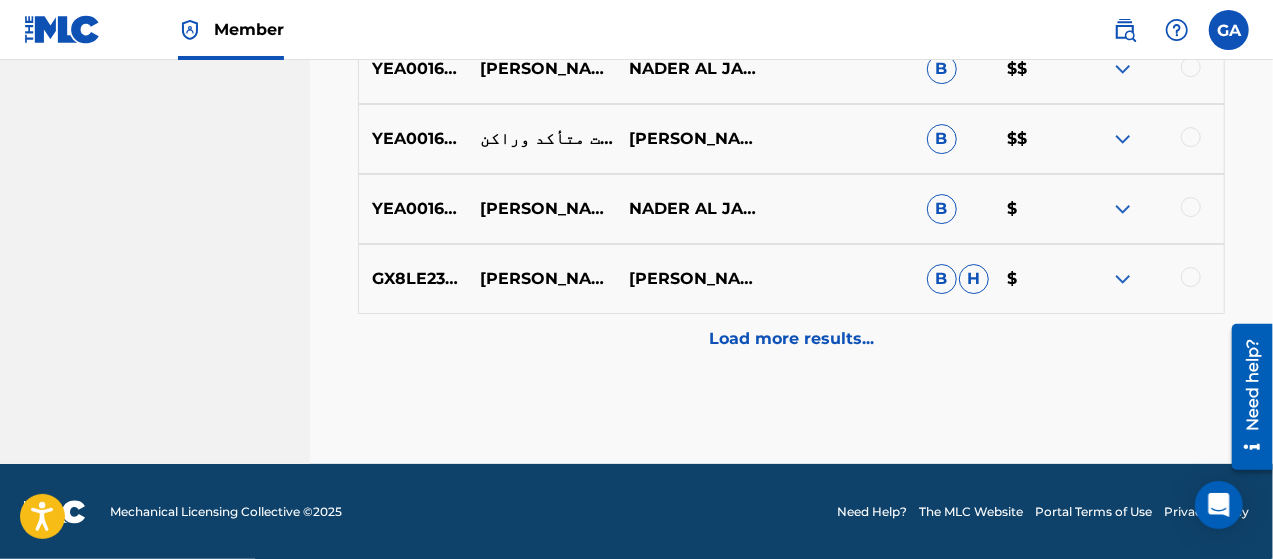 click on "Load more results..." at bounding box center [791, 339] 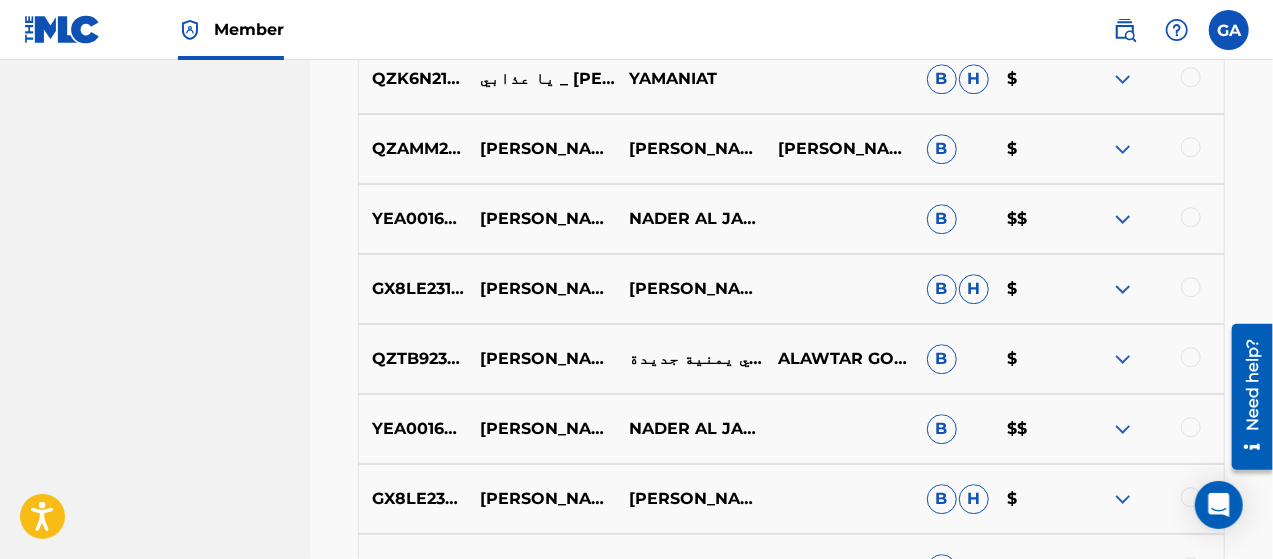 scroll, scrollTop: 2754, scrollLeft: 0, axis: vertical 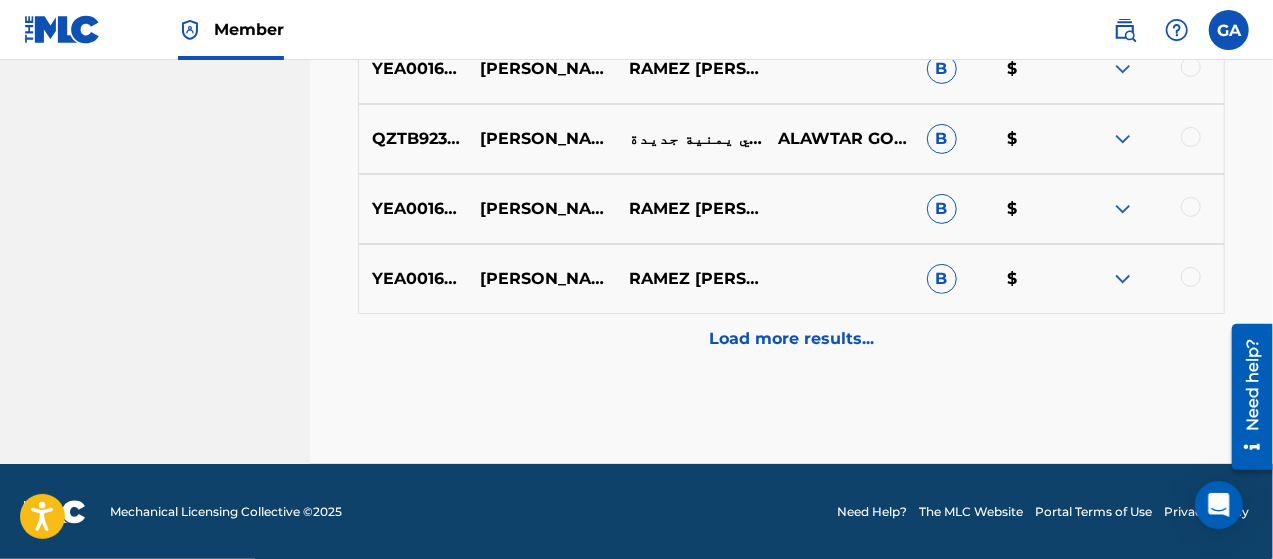 click on "Load more results..." at bounding box center [791, 339] 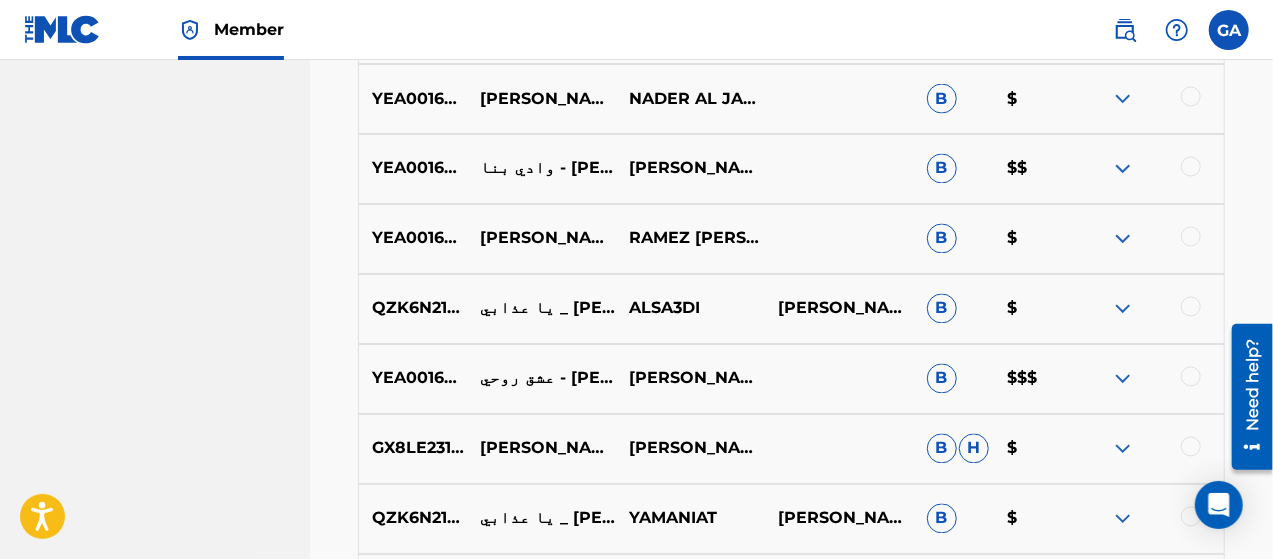 scroll, scrollTop: 1754, scrollLeft: 0, axis: vertical 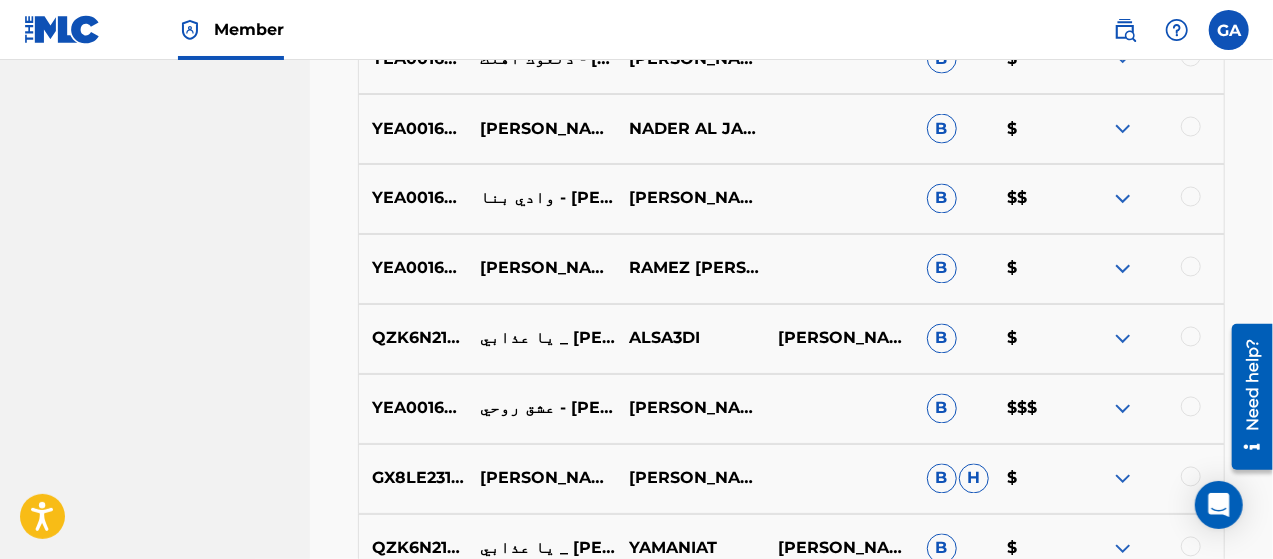 click at bounding box center (1123, 339) 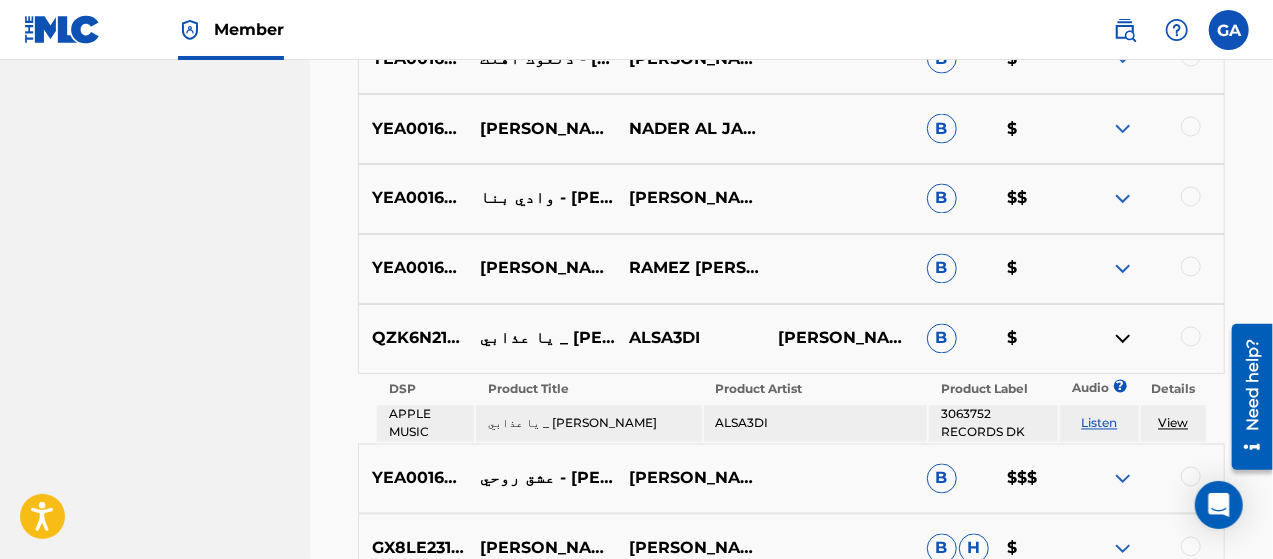 click at bounding box center (1123, 339) 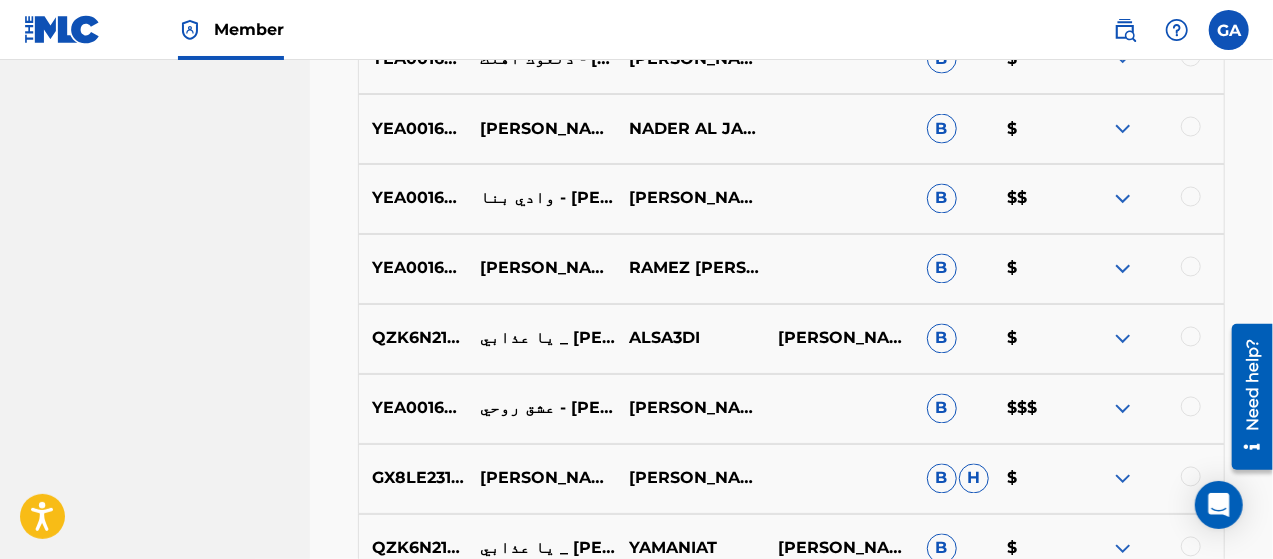 scroll, scrollTop: 1854, scrollLeft: 0, axis: vertical 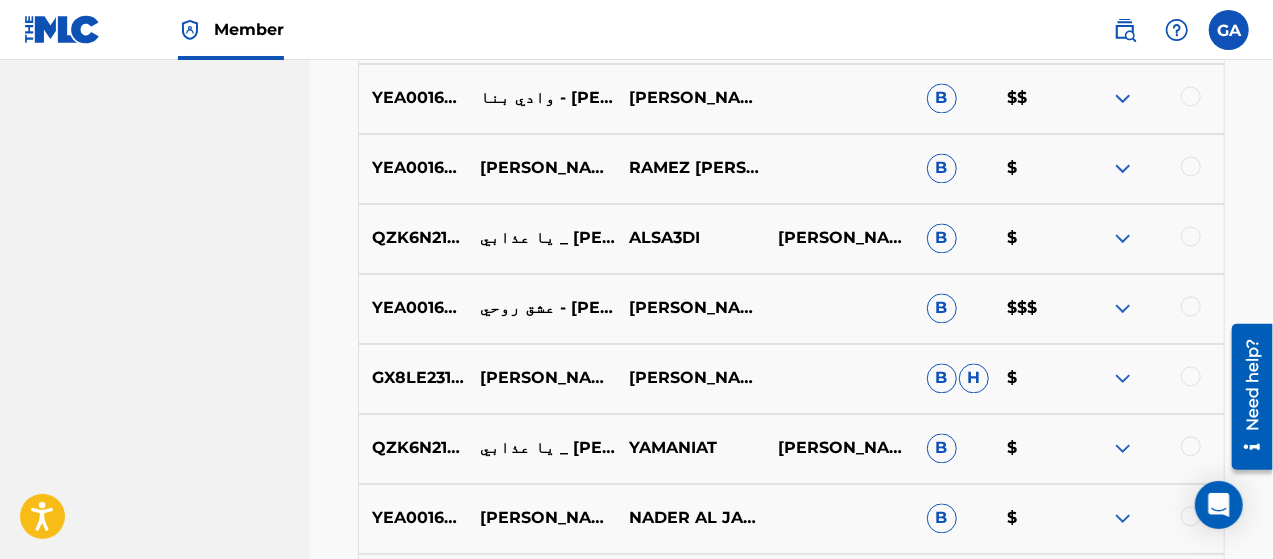 click at bounding box center (1123, 379) 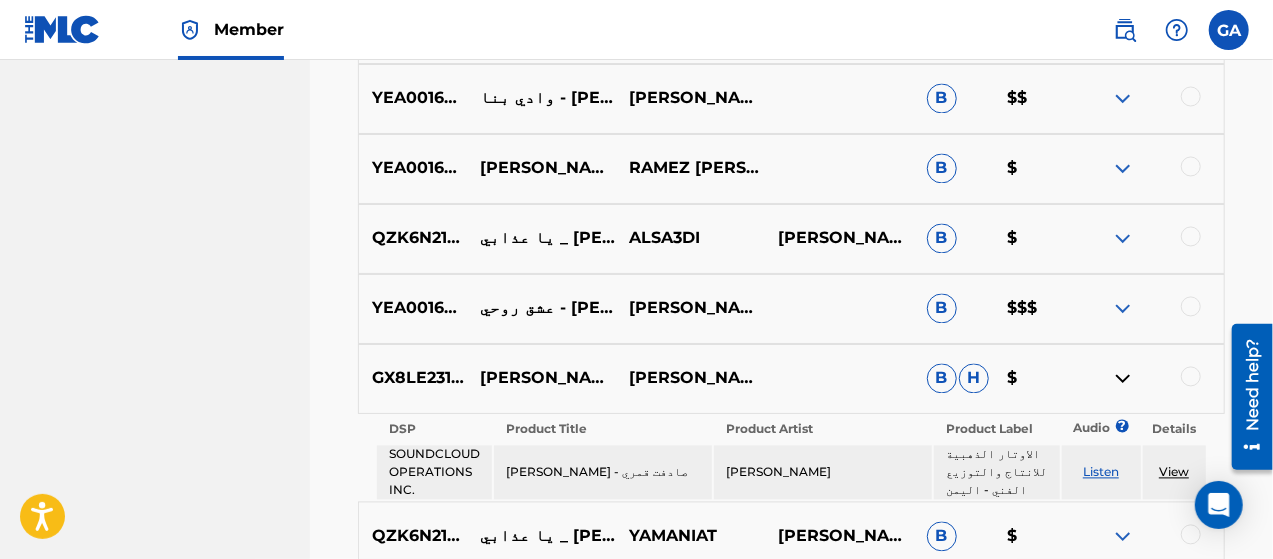 click at bounding box center (1123, 379) 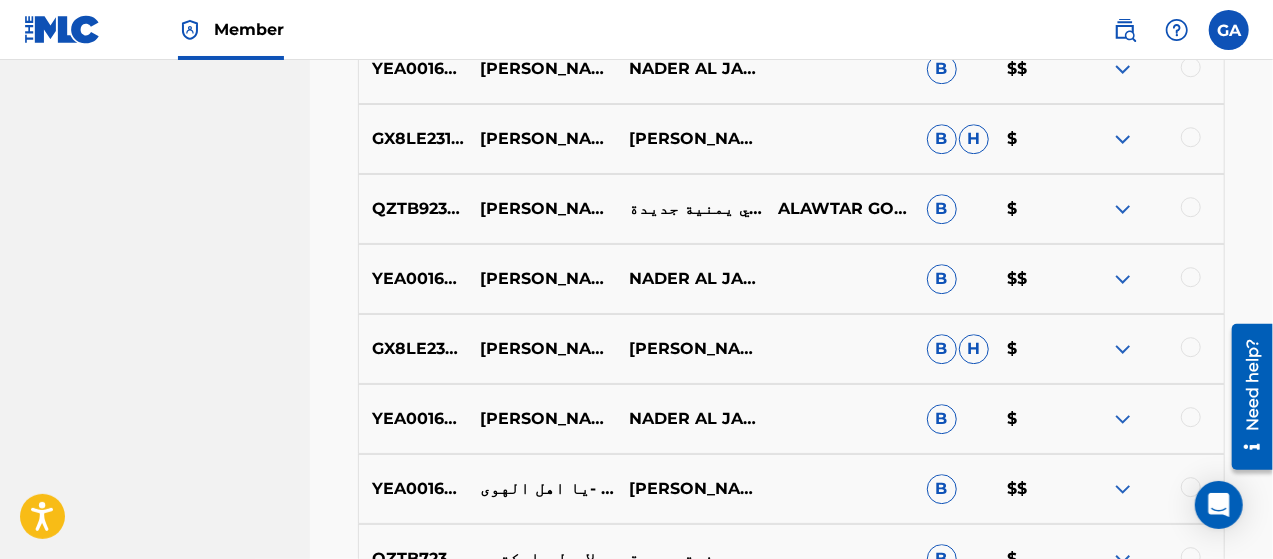 scroll, scrollTop: 2854, scrollLeft: 0, axis: vertical 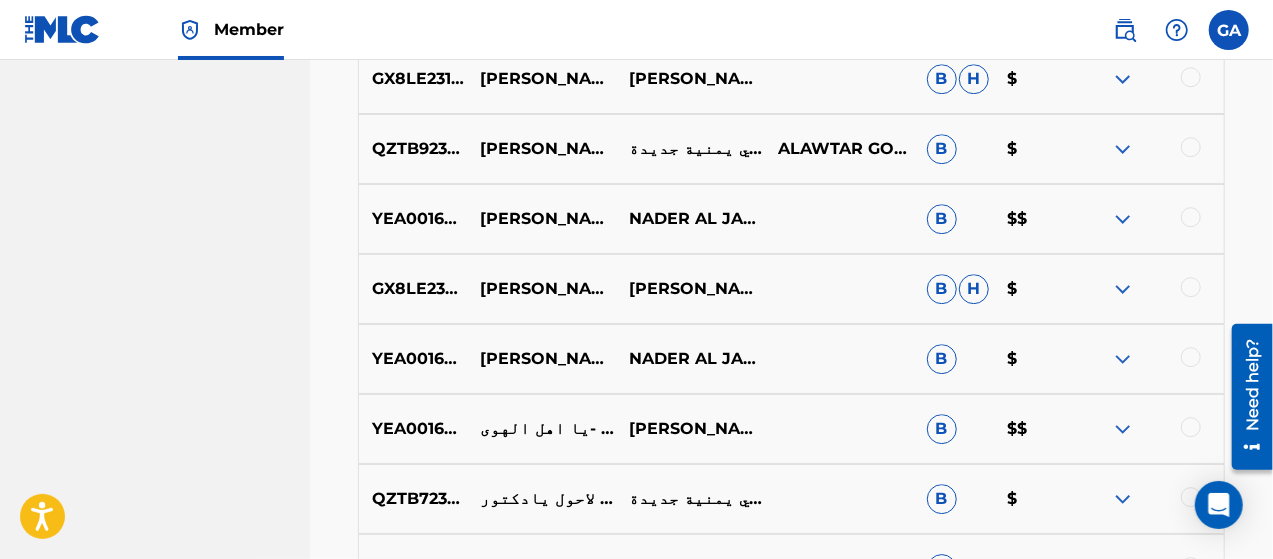 click on "YEA001606084" at bounding box center [413, 359] 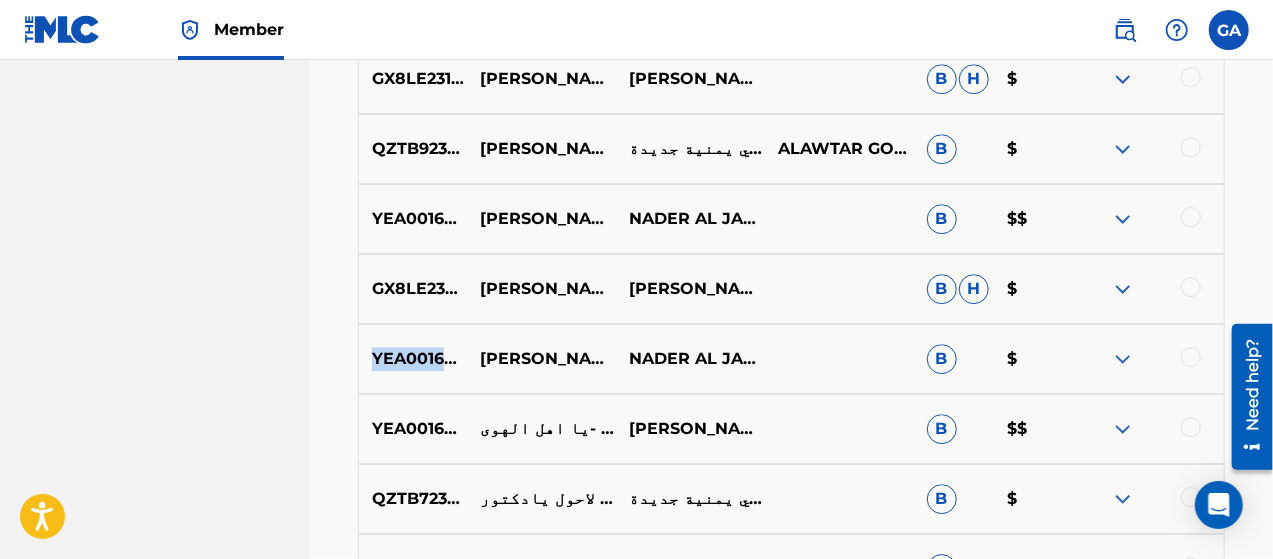 click on "YEA001606084" at bounding box center (413, 359) 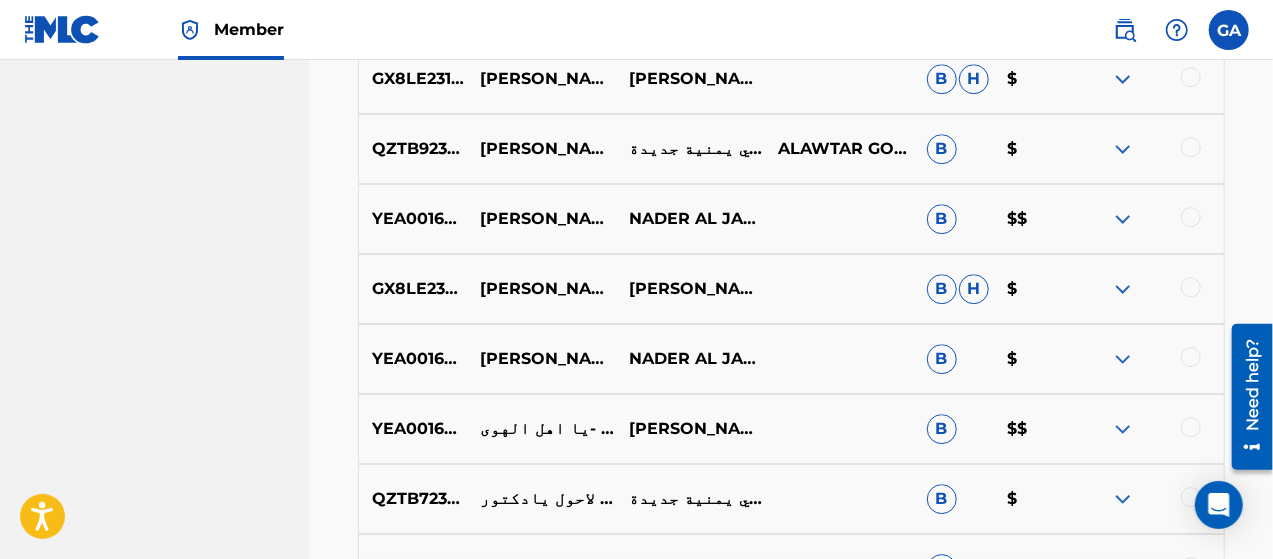 click on "[PERSON_NAME] - حسيت نبضي توقف" at bounding box center (541, 359) 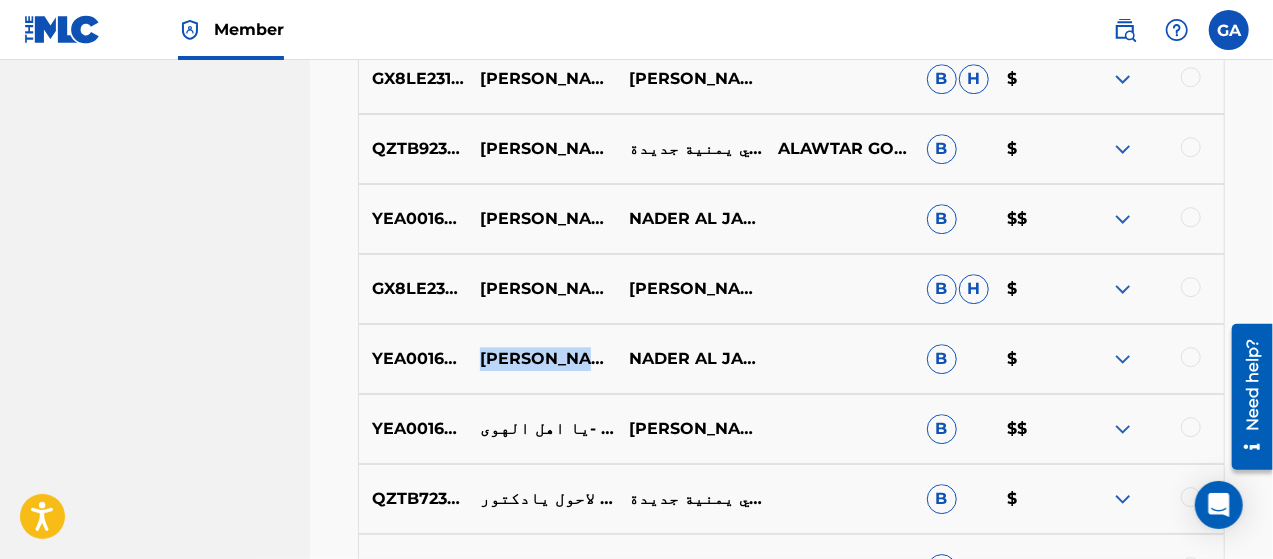 click on "[PERSON_NAME] - حسيت نبضي توقف" at bounding box center (541, 359) 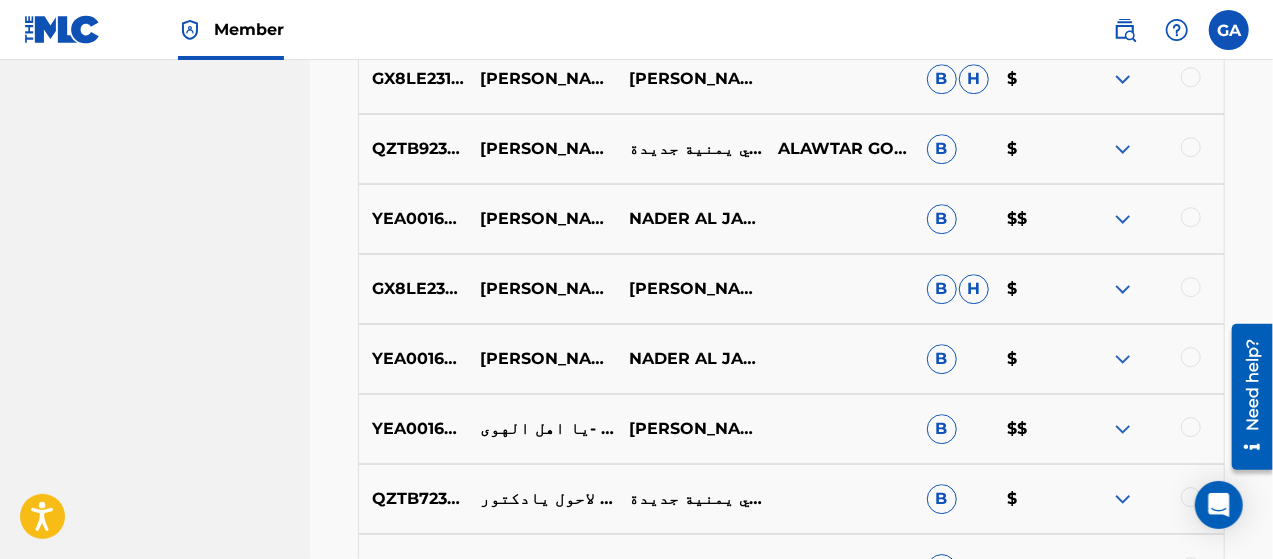 click on "NADER AL JARADI" at bounding box center [690, 359] 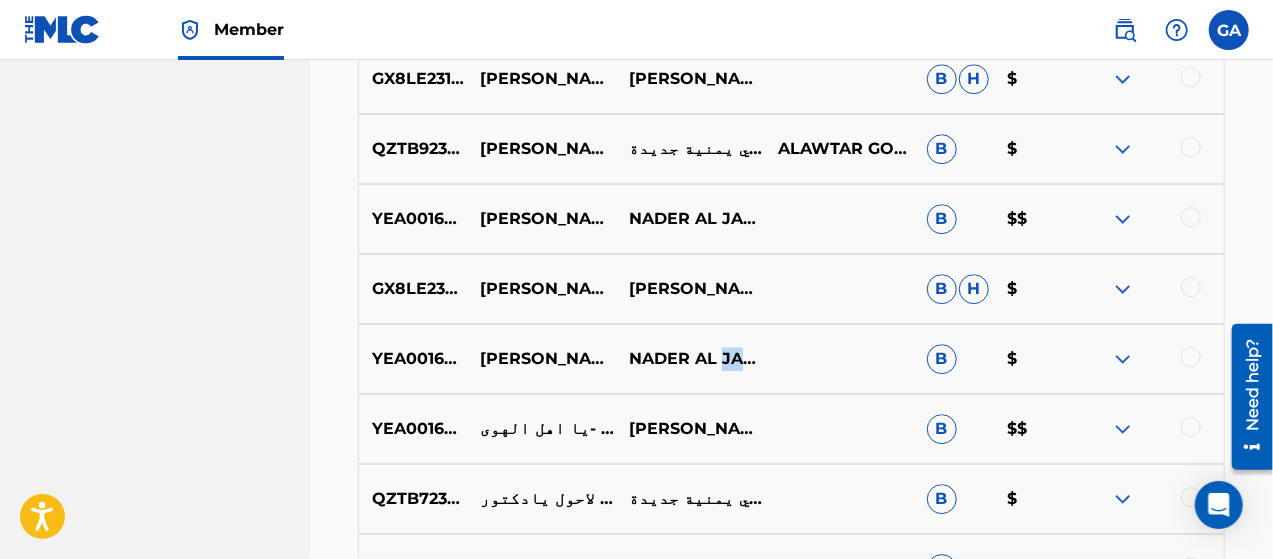 click on "NADER AL JARADI" at bounding box center (690, 359) 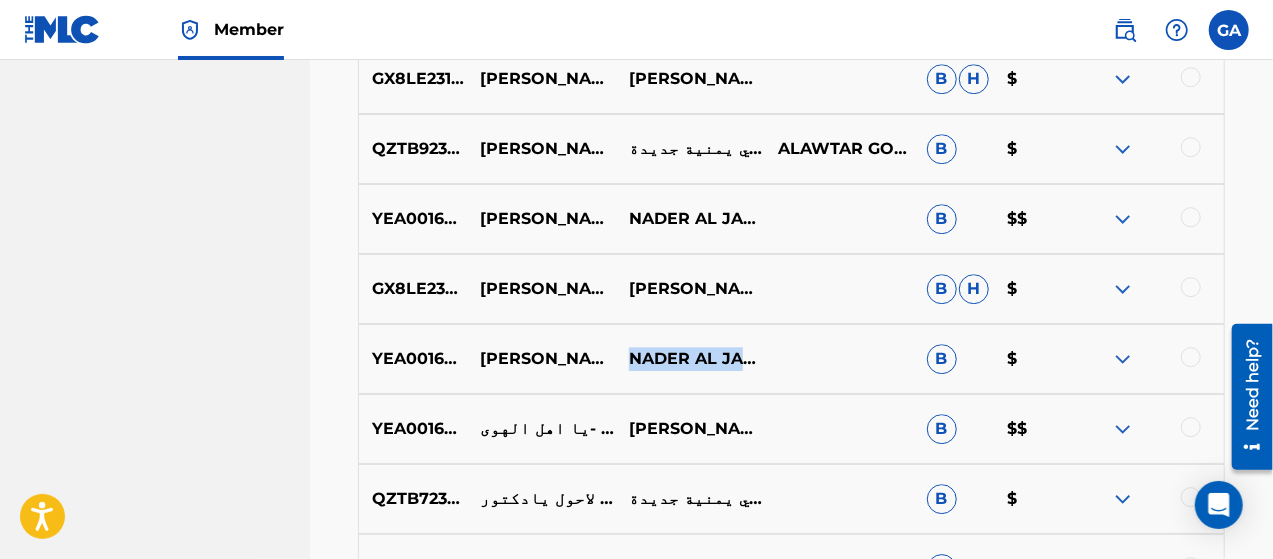 click on "NADER AL JARADI" at bounding box center (690, 359) 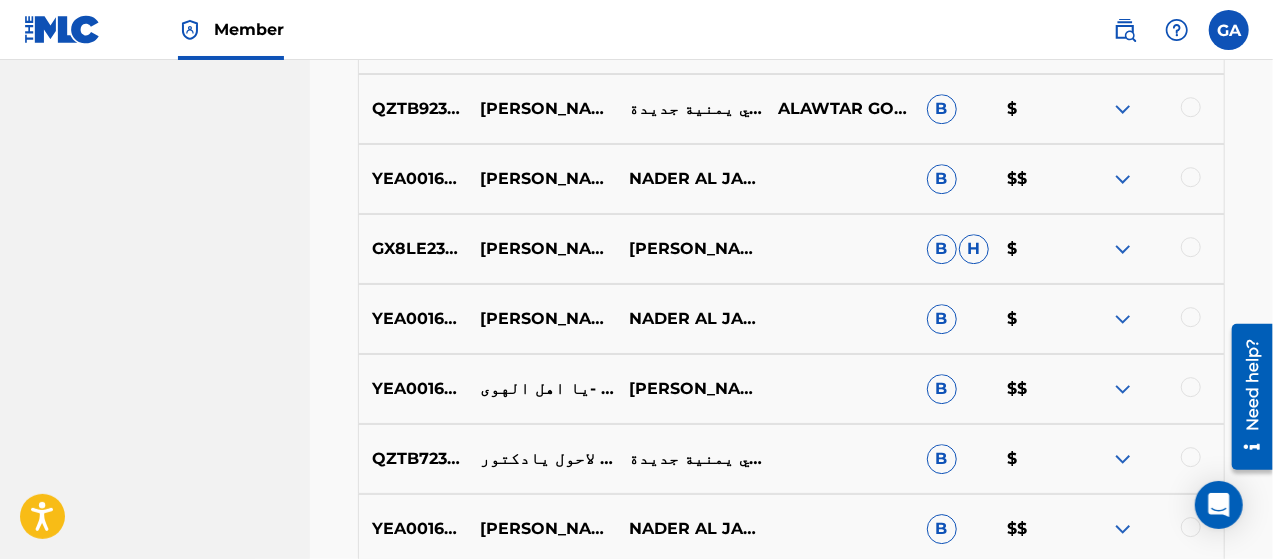 scroll, scrollTop: 2954, scrollLeft: 0, axis: vertical 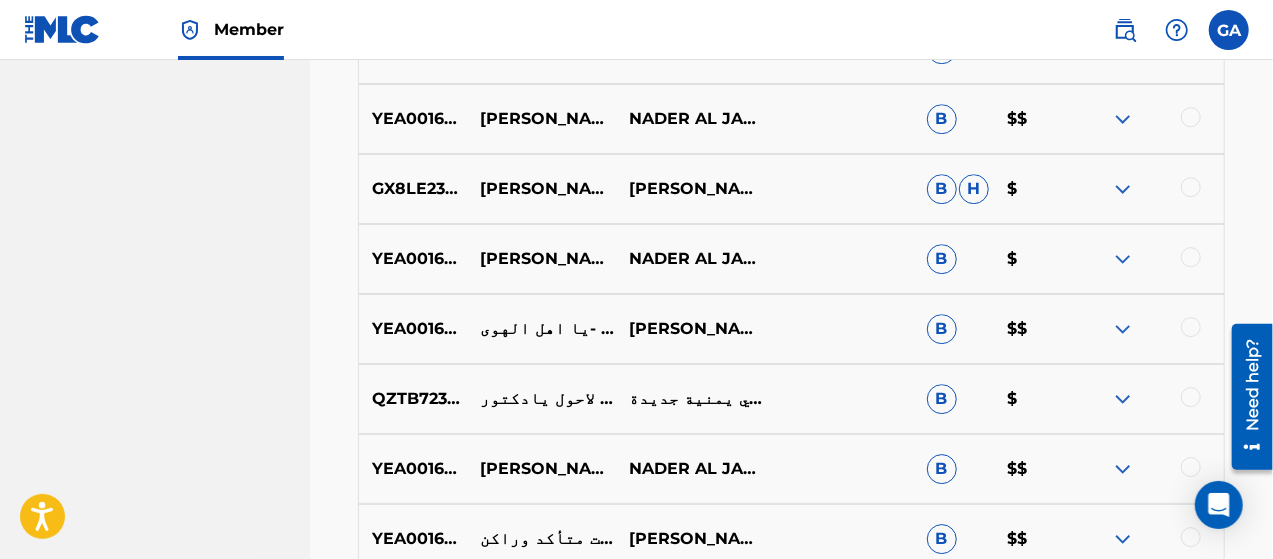 click on "YEA001606620" at bounding box center (413, 329) 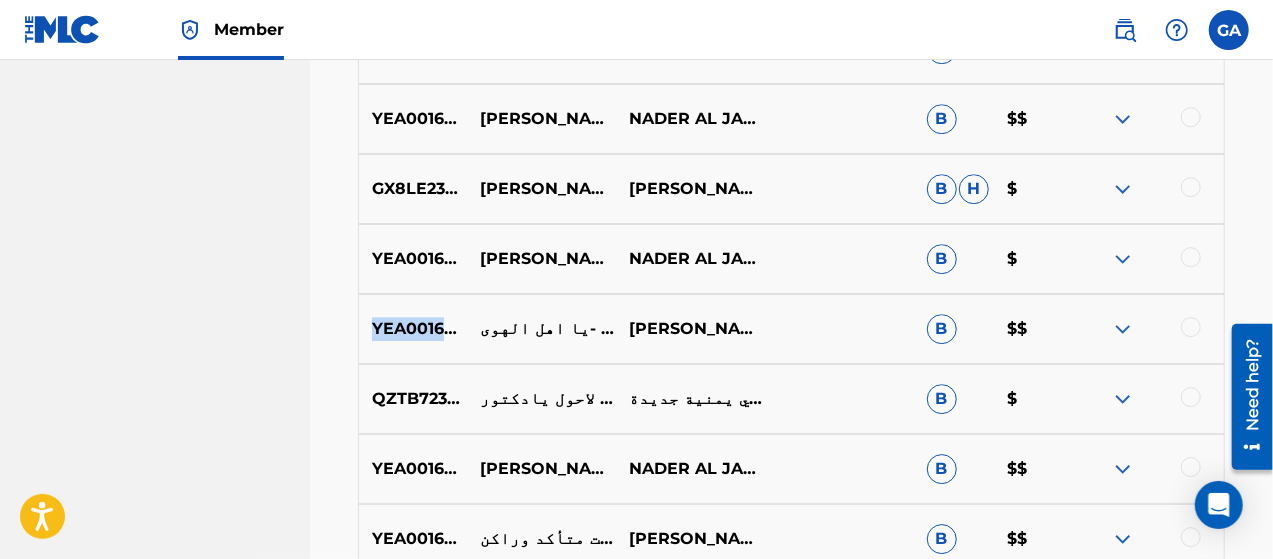 click on "YEA001606620" at bounding box center [413, 329] 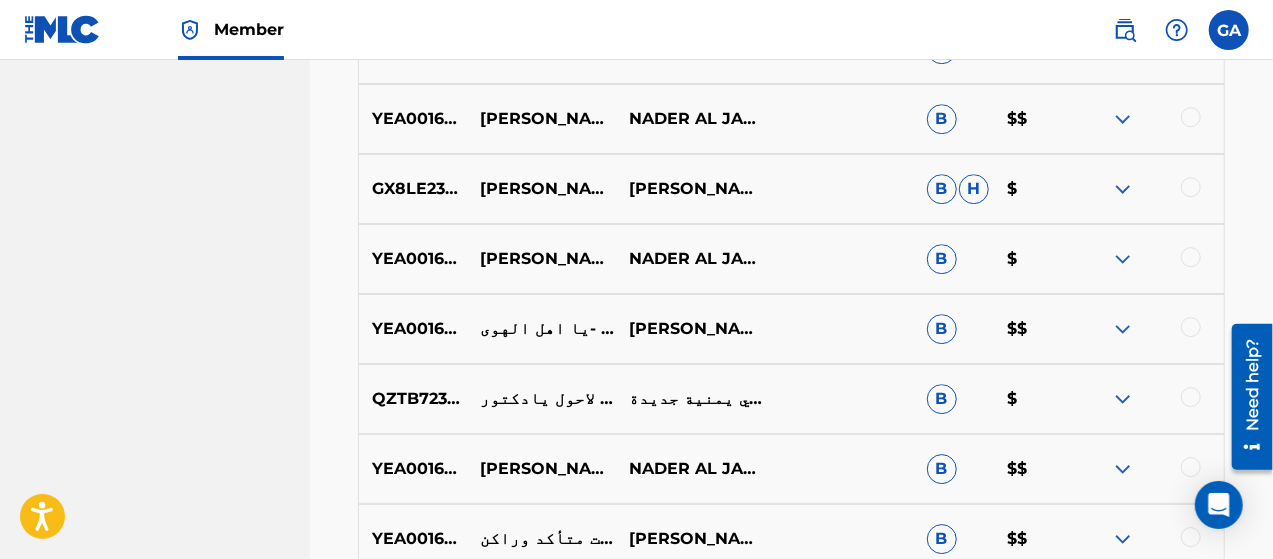 click on "يا اهل الهوى- [PERSON_NAME]" at bounding box center (541, 329) 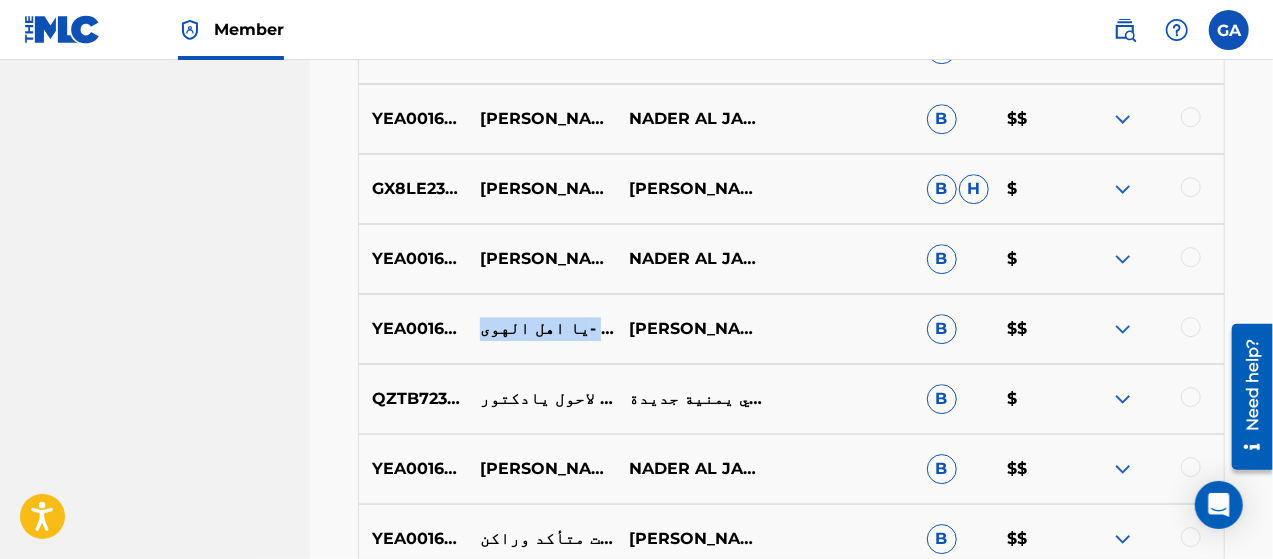 click on "يا اهل الهوى- [PERSON_NAME]" at bounding box center (541, 329) 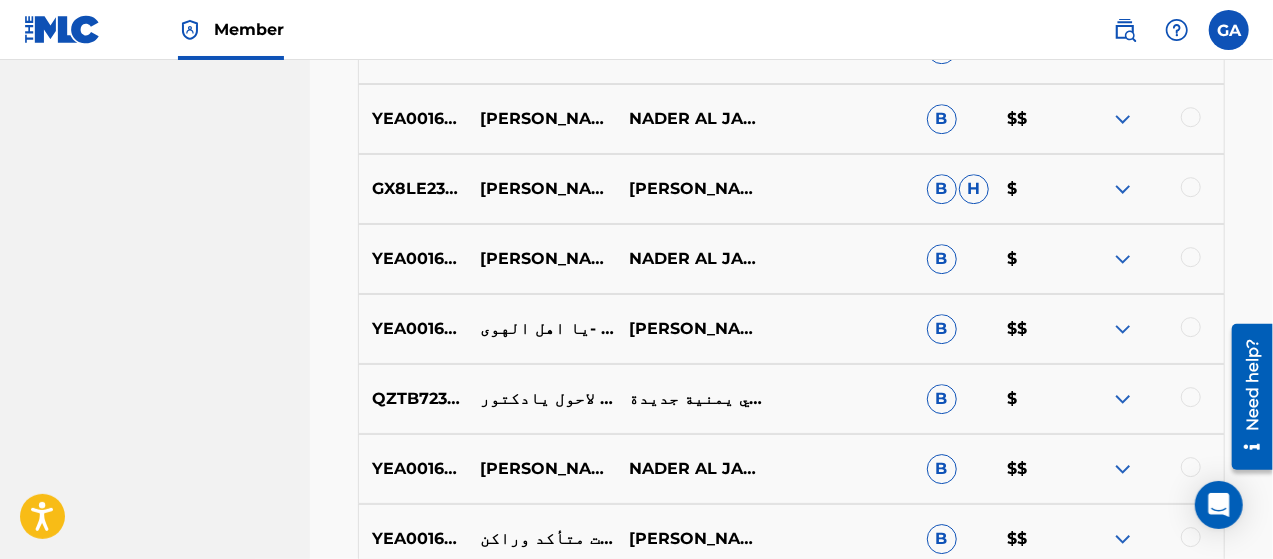 click on "QZTB72381833" at bounding box center [413, 399] 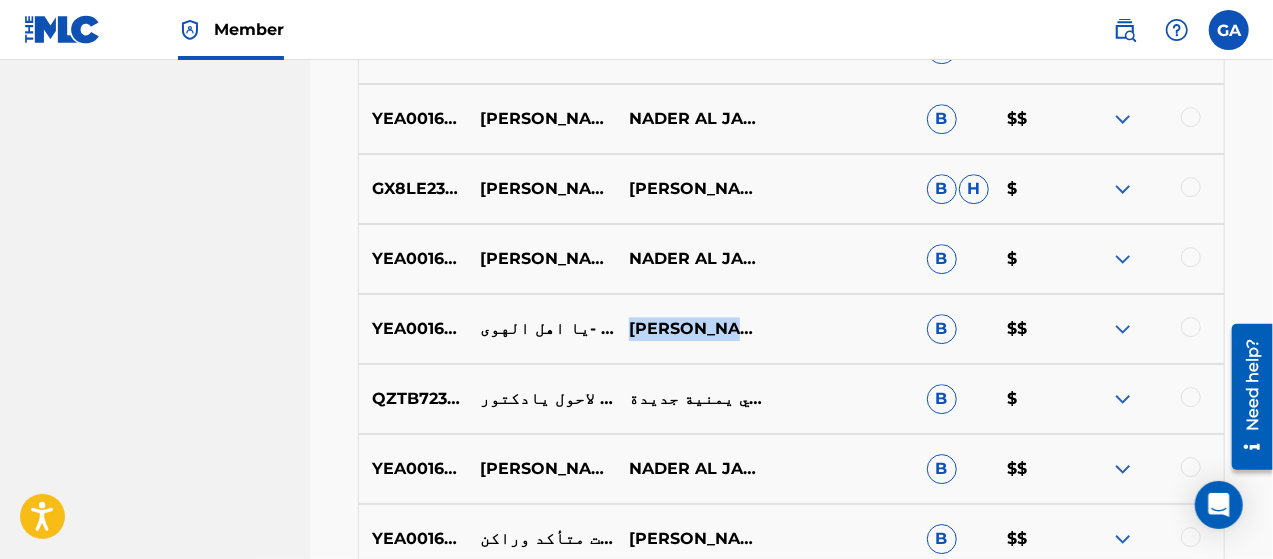 click on "[PERSON_NAME]" at bounding box center (690, 329) 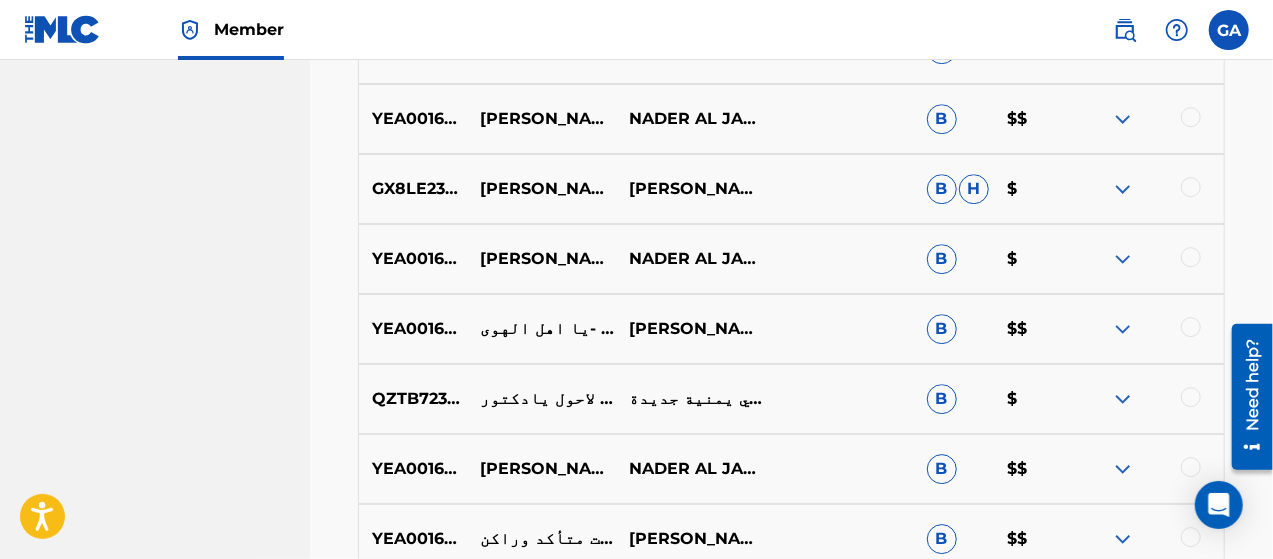 click on "YEA001606620" at bounding box center (413, 329) 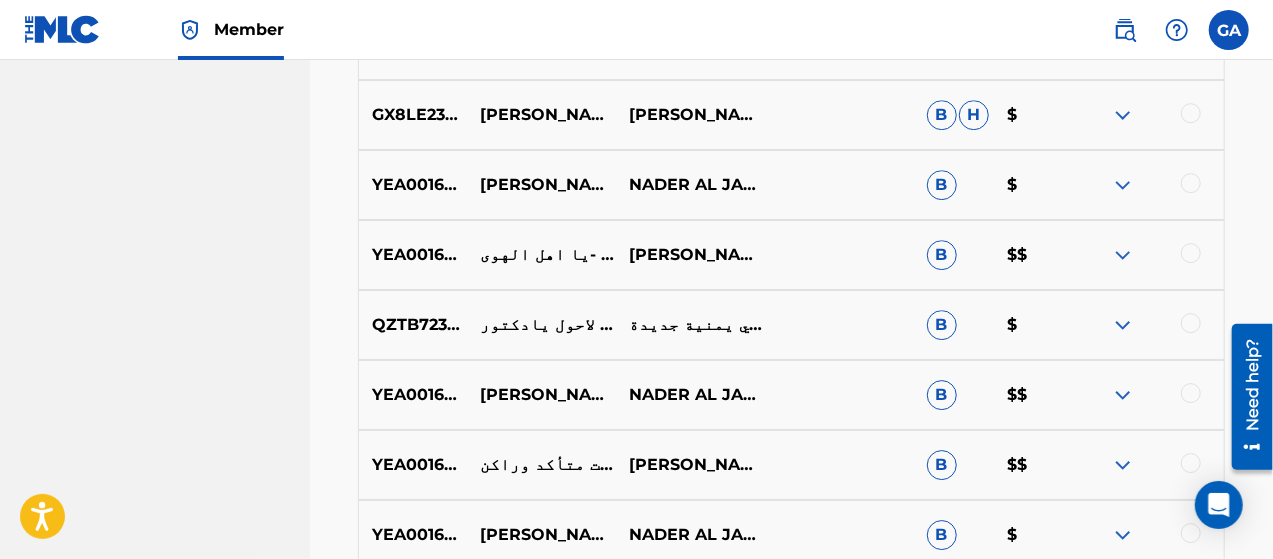 scroll, scrollTop: 3054, scrollLeft: 0, axis: vertical 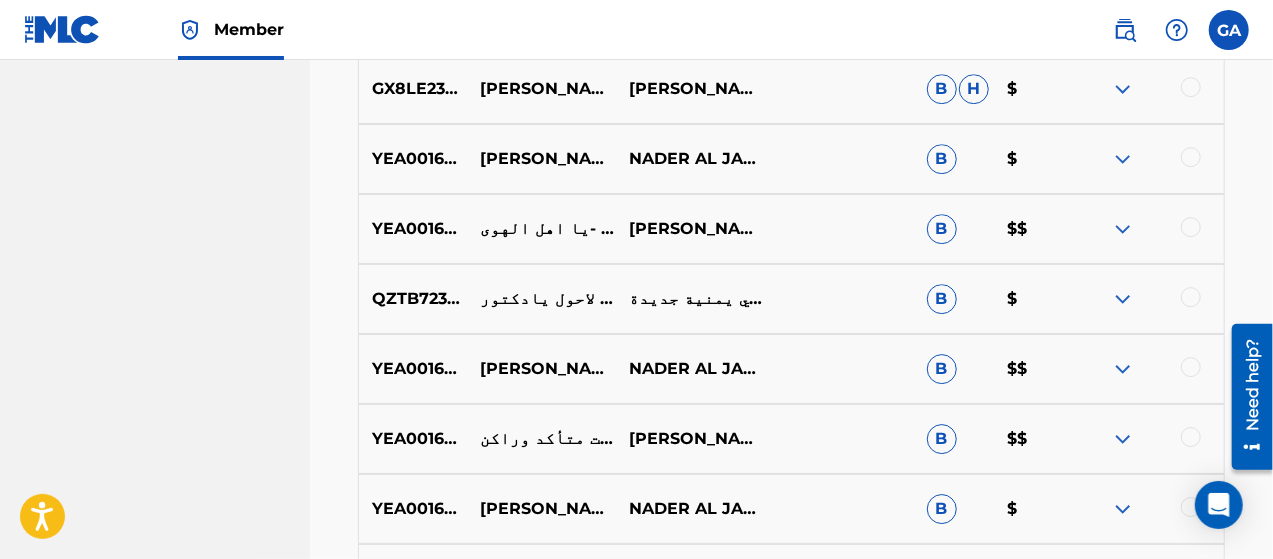 click on "YEA001606081" at bounding box center (413, 369) 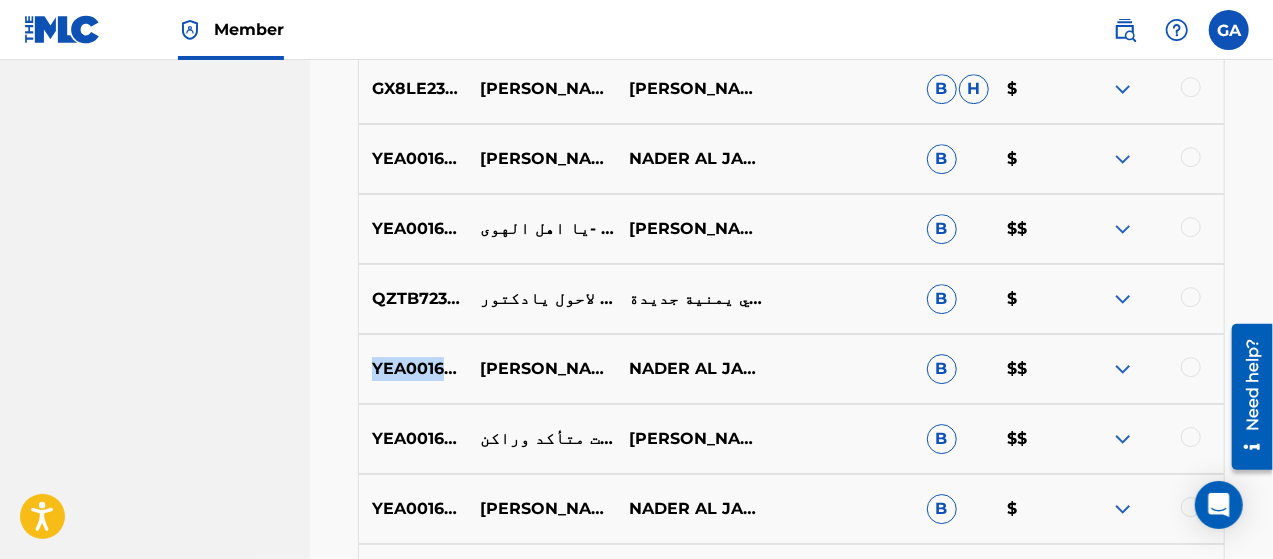 click on "YEA001606081" at bounding box center (413, 369) 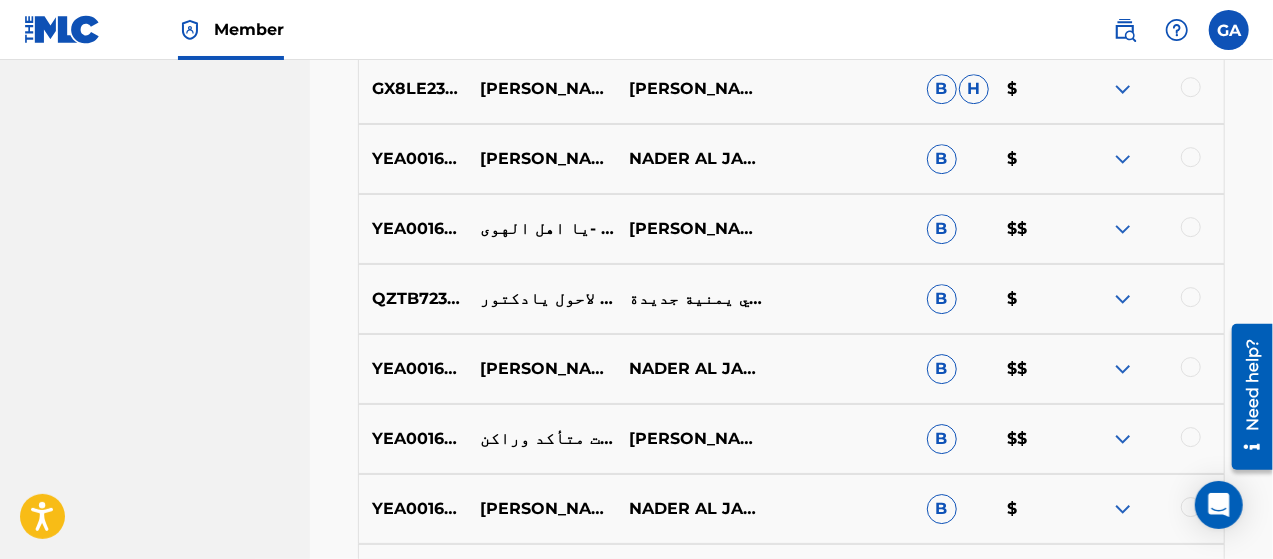 click on "[PERSON_NAME] - جلسة صنعانية 2" at bounding box center (541, 369) 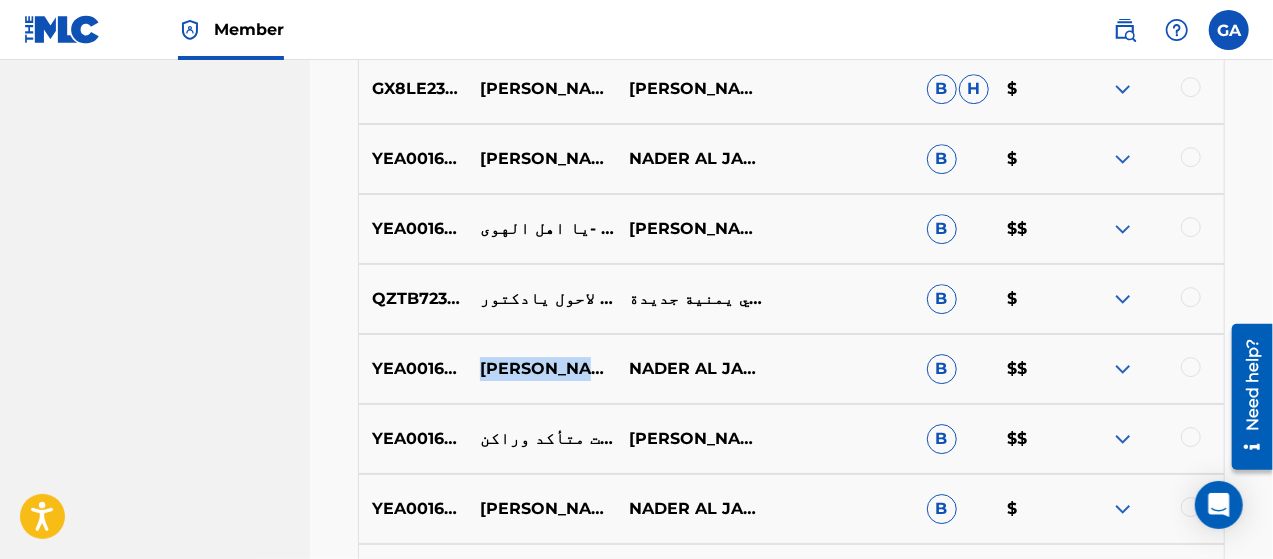 click on "[PERSON_NAME] - جلسة صنعانية 2" at bounding box center [541, 369] 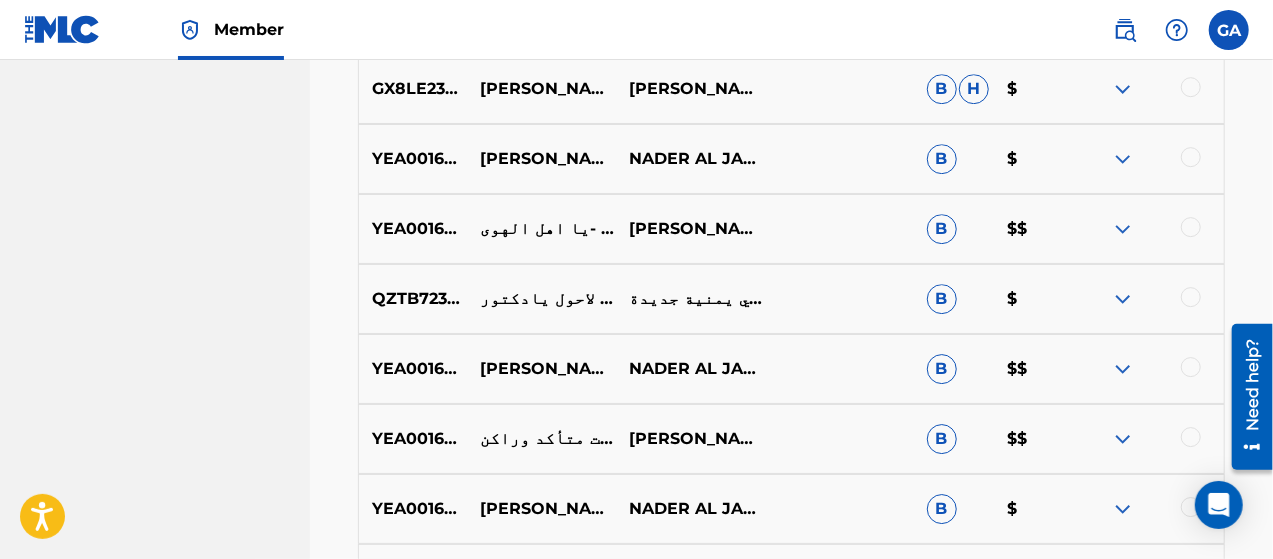 click on "NADER AL JARADI" at bounding box center (690, 369) 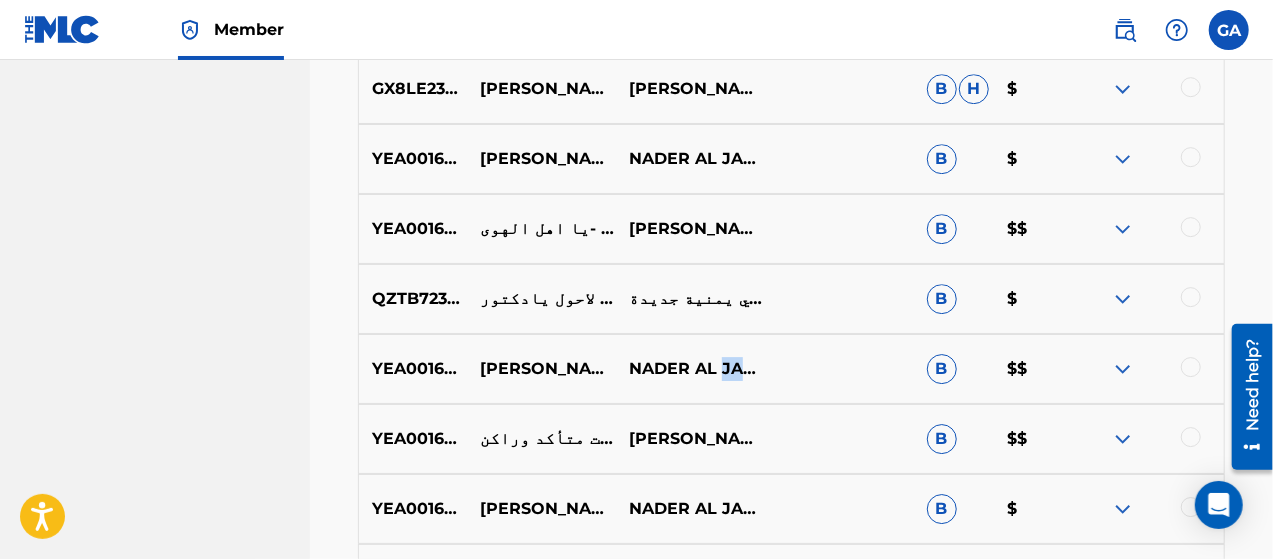 click on "NADER AL JARADI" at bounding box center [690, 369] 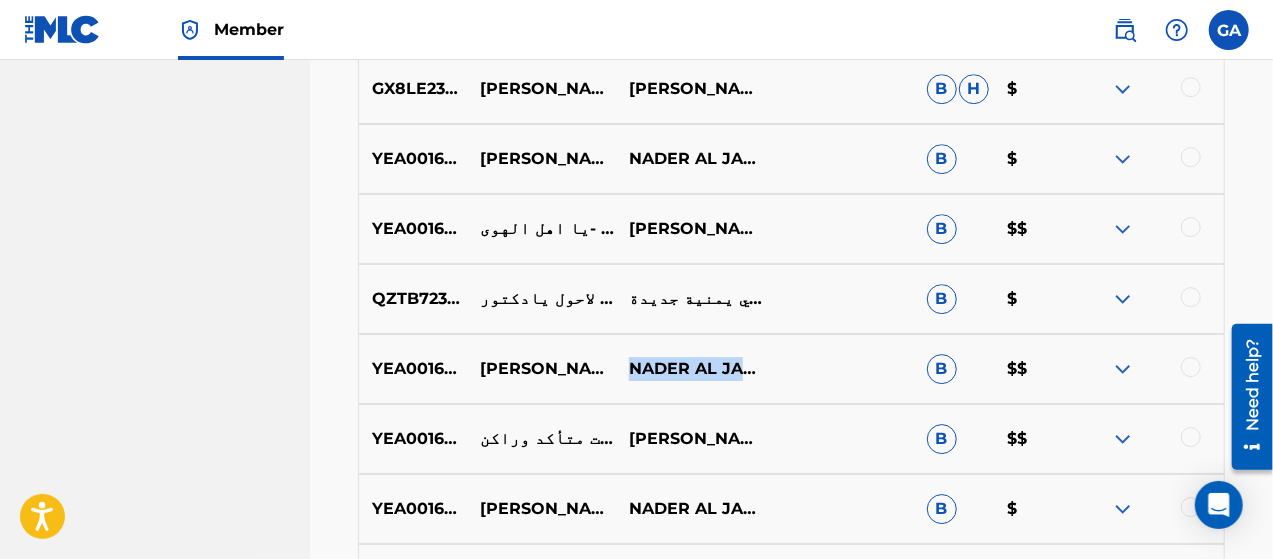 click on "NADER AL JARADI" at bounding box center [690, 369] 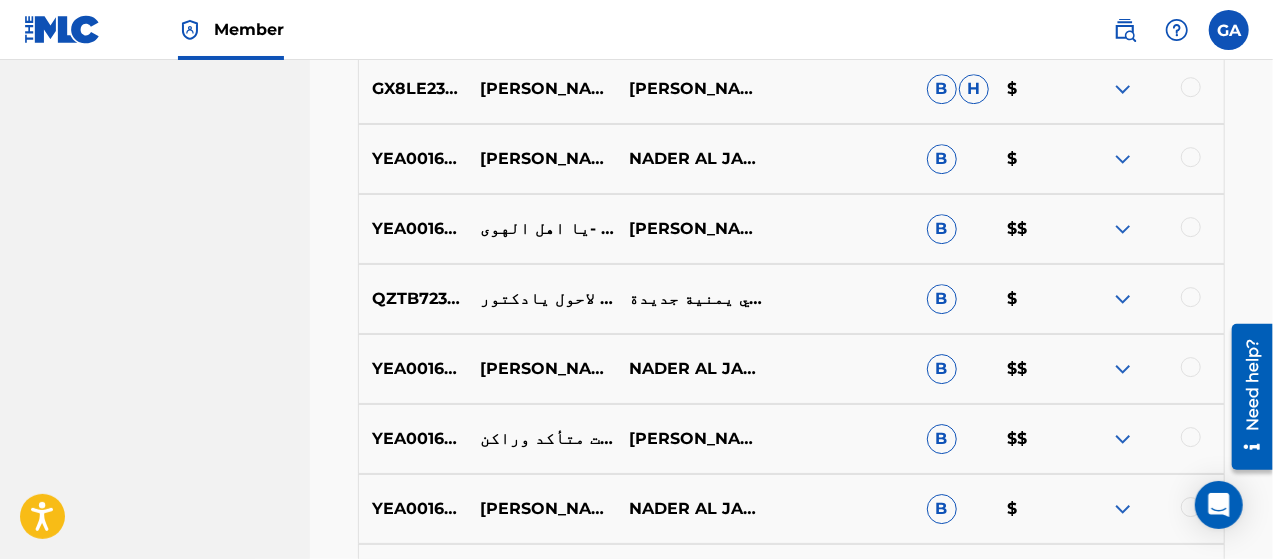 click on "ALAWTAR GOLDEN.EST-[GEOGRAPHIC_DATA] Summary Catalog Works Registration Claiming Tool Individual Registration Tool Bulk Registration Tool Registration Drafts Registration History Overclaims Tool Matching Matching Tool Match History Royalties Summary Statements Annual Statements Rate Sheets Member Settings Banking Information Member Information User Permissions Contact Information Member Benefits" at bounding box center [155, -415] 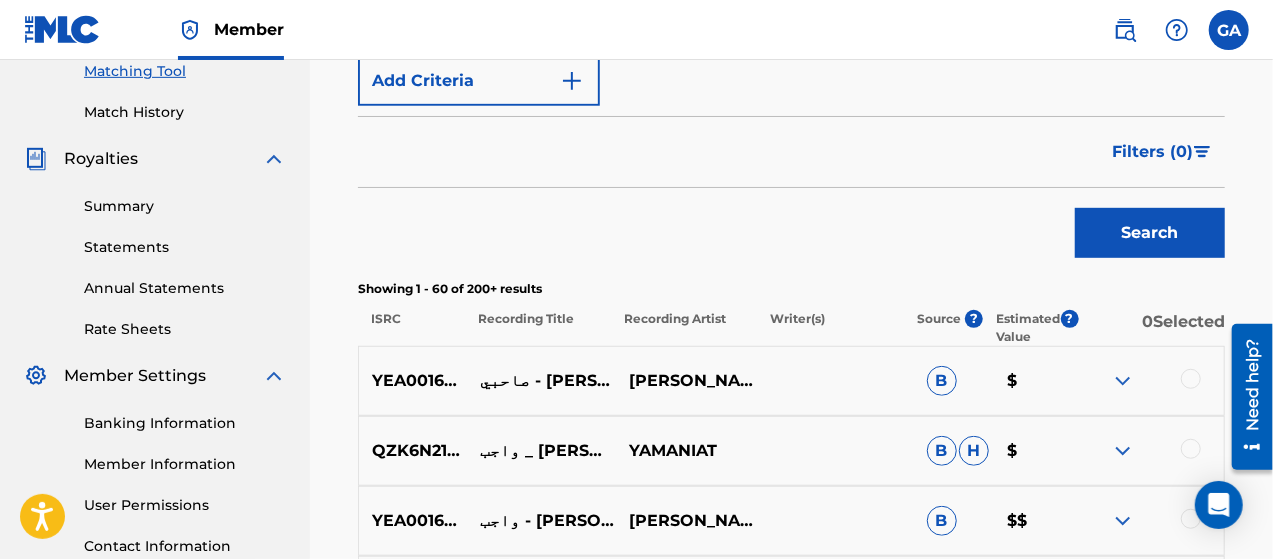 scroll, scrollTop: 554, scrollLeft: 0, axis: vertical 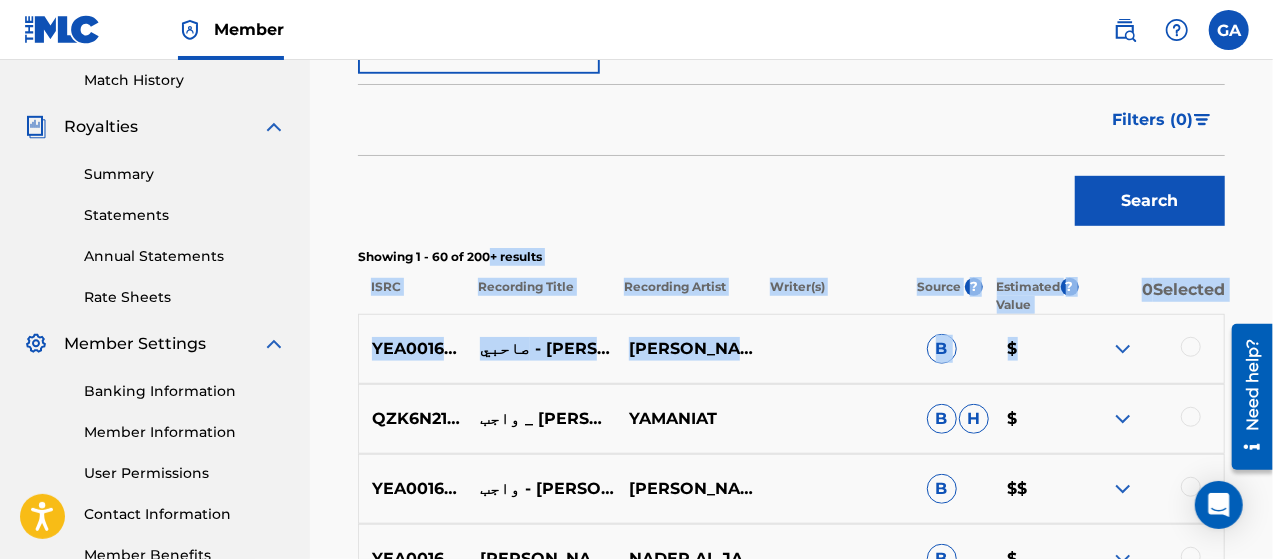 drag, startPoint x: 1066, startPoint y: 332, endPoint x: 494, endPoint y: 259, distance: 576.6394 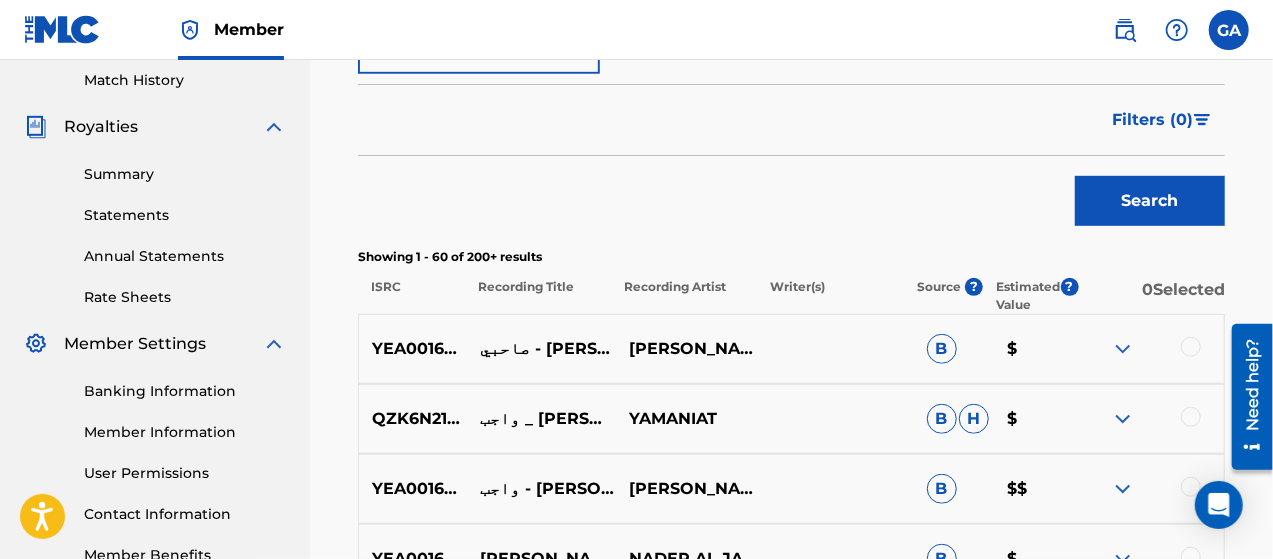 click on "Search" at bounding box center [791, 196] 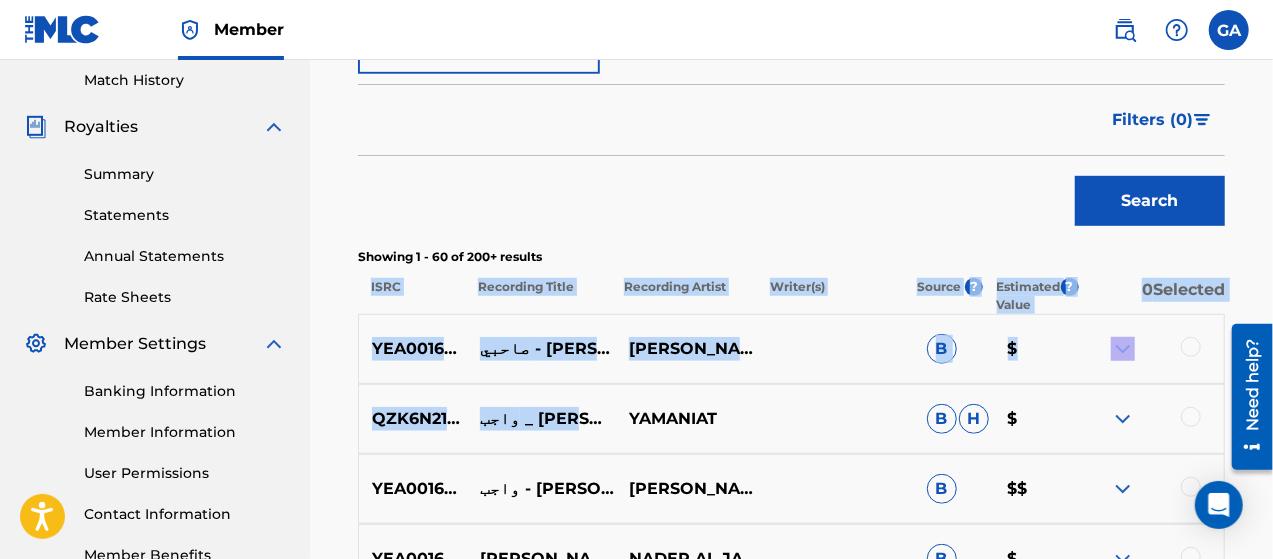 drag, startPoint x: 364, startPoint y: 304, endPoint x: 526, endPoint y: 415, distance: 196.37973 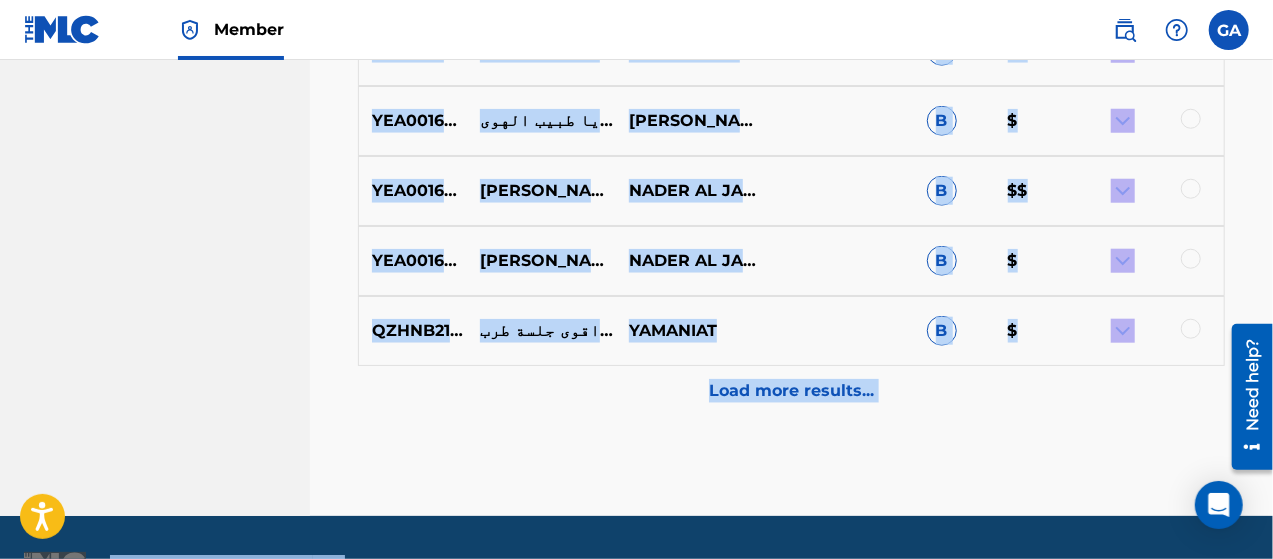scroll, scrollTop: 4754, scrollLeft: 0, axis: vertical 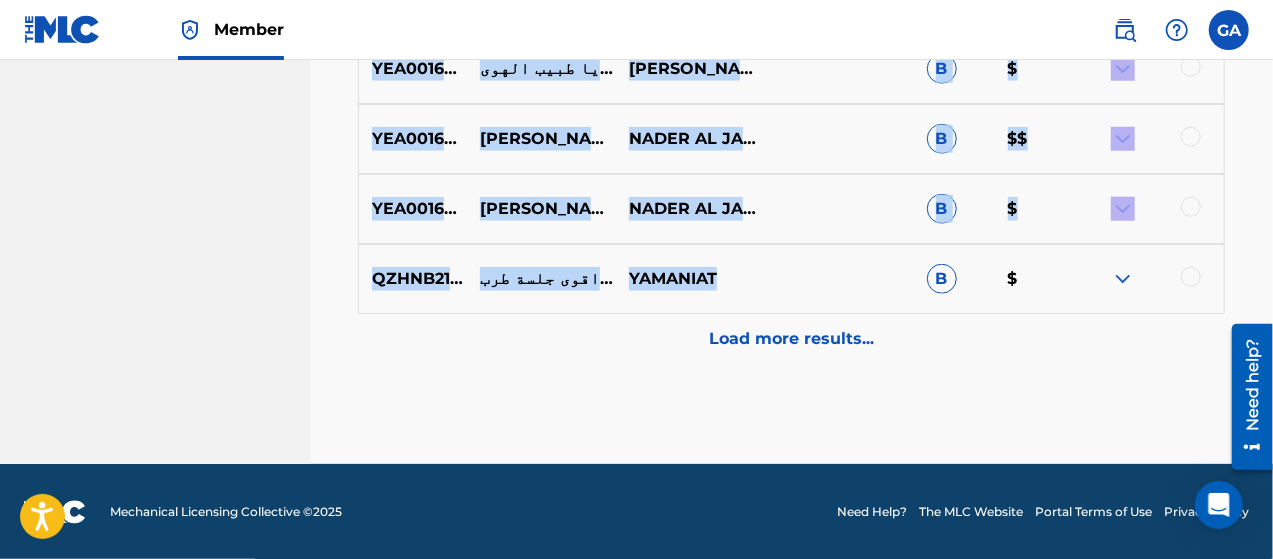 drag, startPoint x: 376, startPoint y: 331, endPoint x: 794, endPoint y: 289, distance: 420.10474 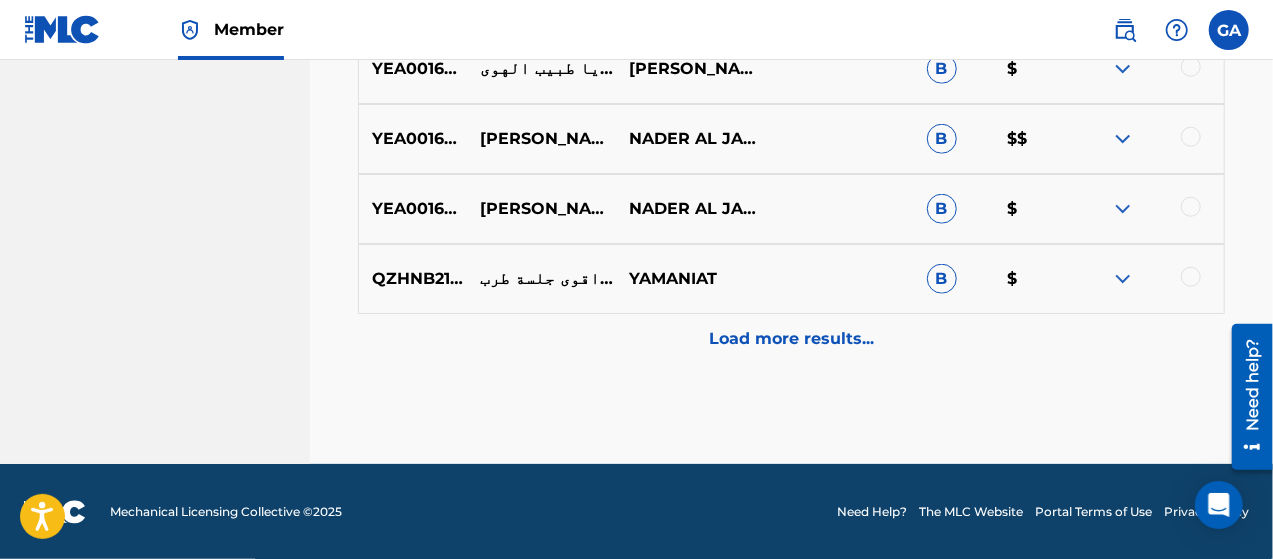 click on "Matching Tool The Matching Tool allows Members to match  sound recordings  to works within their catalog. This ensures you'll collect the royalties you're owed for your work(s). The first step is to locate recordings not yet matched to your works by entering criteria in the search fields below. Search results are sorted by relevance and will be grouped together based on similar data. In the next step, you can locate the specific work in your catalog that you want to match. SearchWithCriteria8bee4587-72de-44df-9f6e-bfb8f946778c Recording Title [PERSON_NAME] SearchWithCriteriaed259a5d-4ca6-4c54-904c-841c9b3381f2 Recording ISRC Add Criteria Filter Estimated Value All $$$$$ $$$$ $$$ $$ $ Source All Blanket License Historical Unmatched Remove Filters Apply Filters Filters ( 0 ) Search Showing 1 - 60 of 200+ results ISRC Recording Title Recording Artist Writer(s) Source ? Estimated Value ? 0  Selected YEA001606607 صاحبي - [PERSON_NAME] B $ QZK6N2127698 YAMANIAT B H $ B $$ B" at bounding box center (791, -2065) 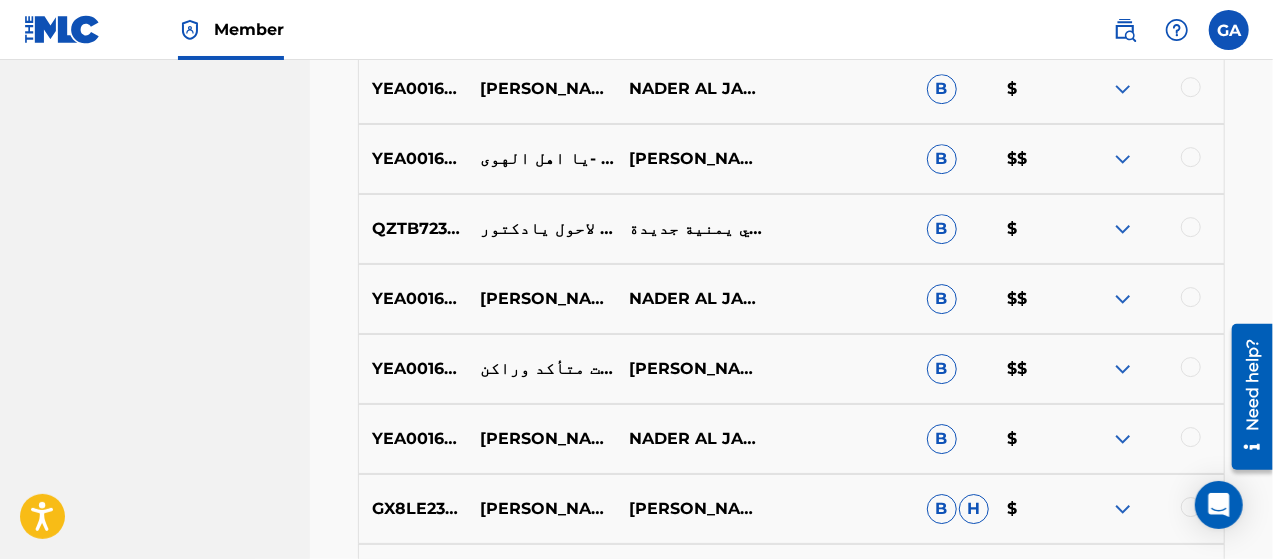 scroll, scrollTop: 3154, scrollLeft: 0, axis: vertical 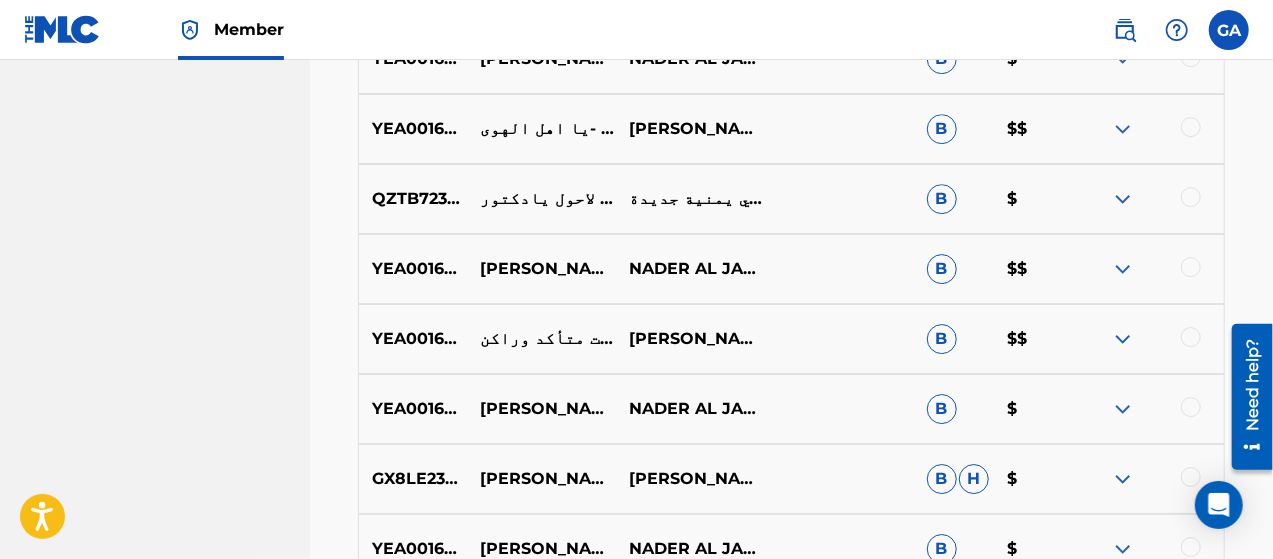 click on "YEA001606614" at bounding box center (413, 339) 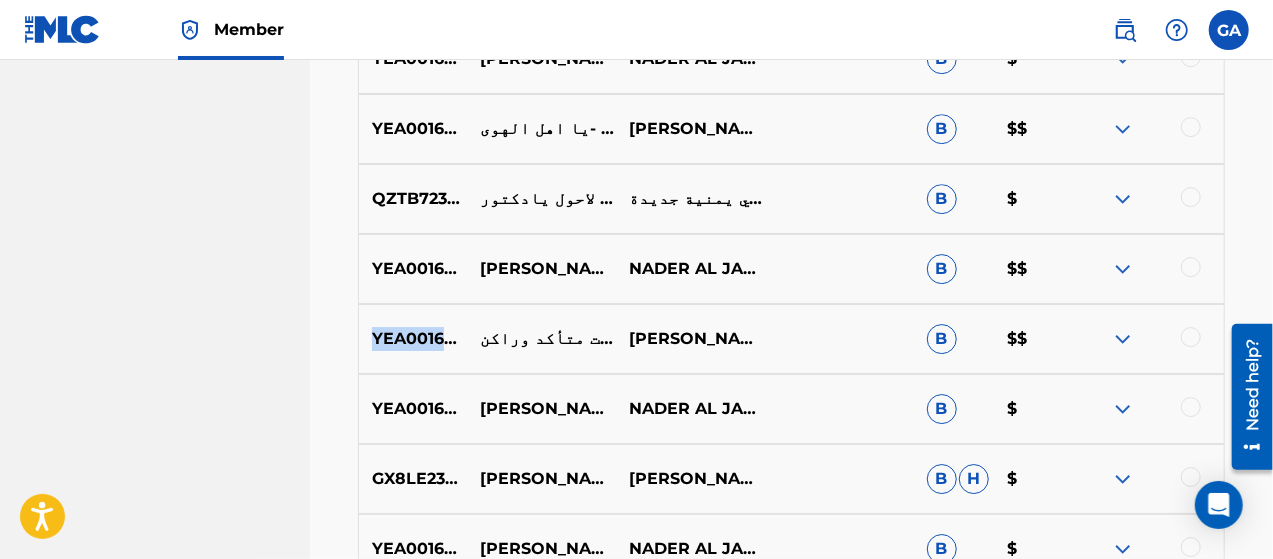 click on "YEA001606614" at bounding box center [413, 339] 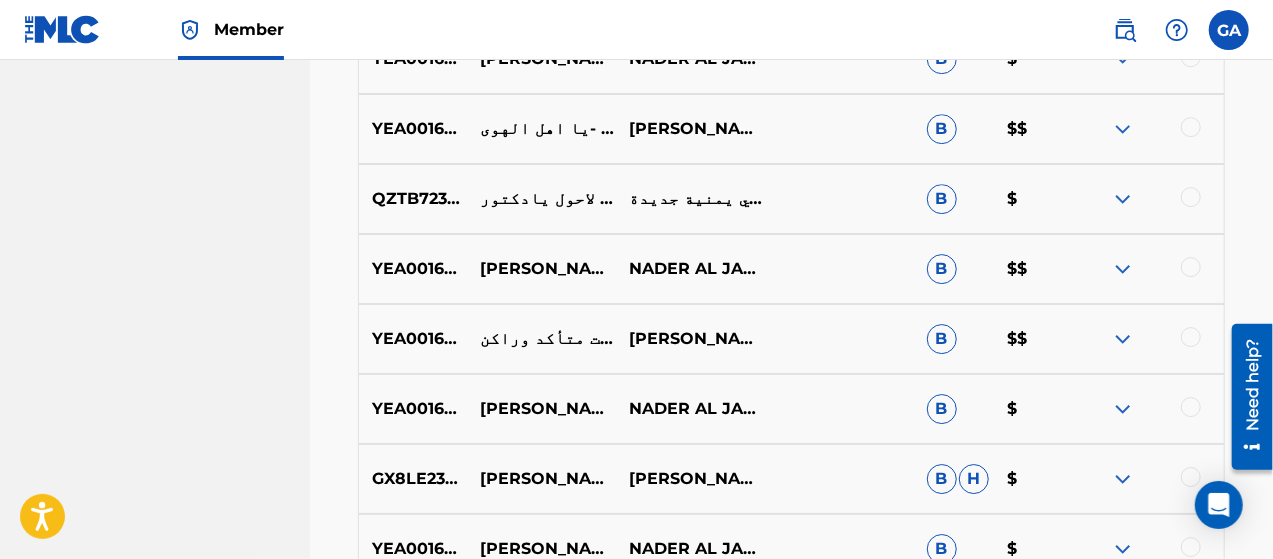 click on "كنت متأكد وراكن - [PERSON_NAME]" at bounding box center (541, 339) 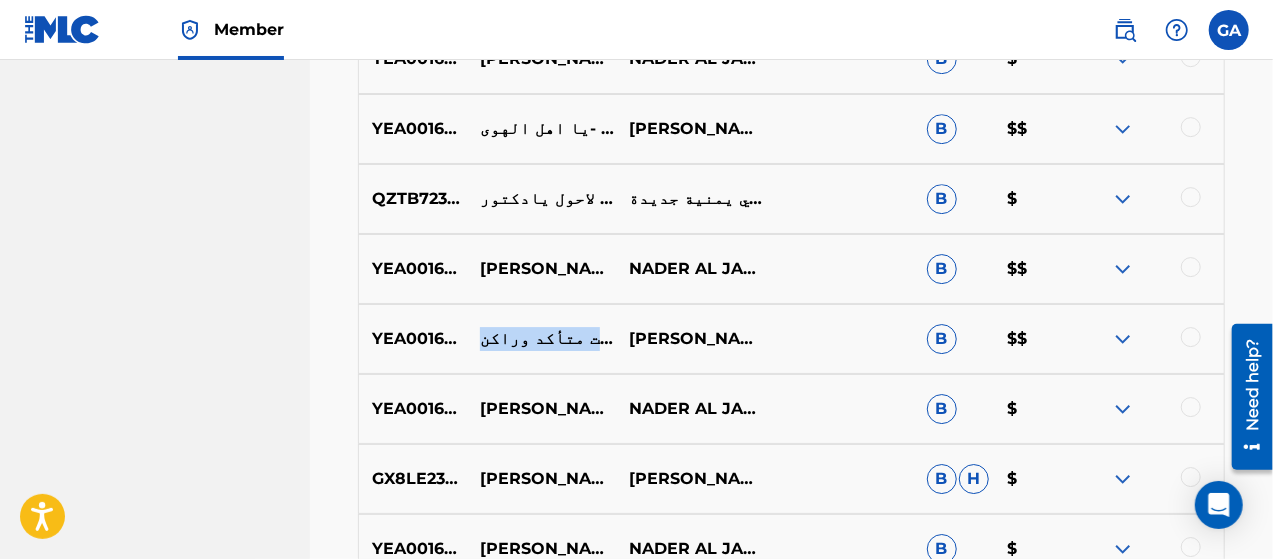 click on "كنت متأكد وراكن - [PERSON_NAME]" at bounding box center [541, 339] 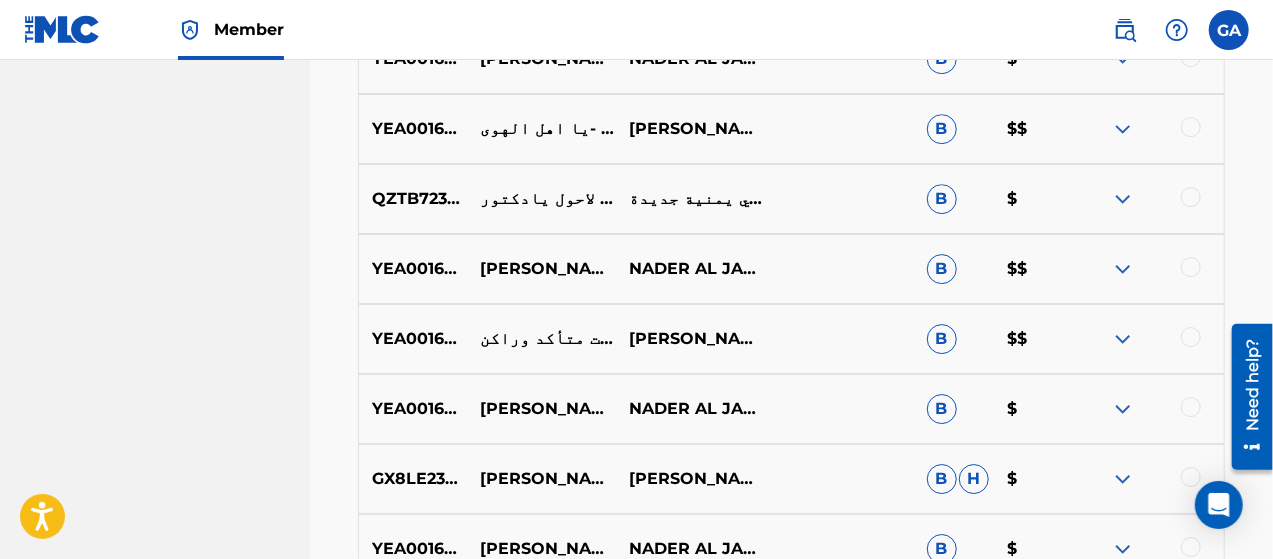 click on "[PERSON_NAME]" at bounding box center (690, 339) 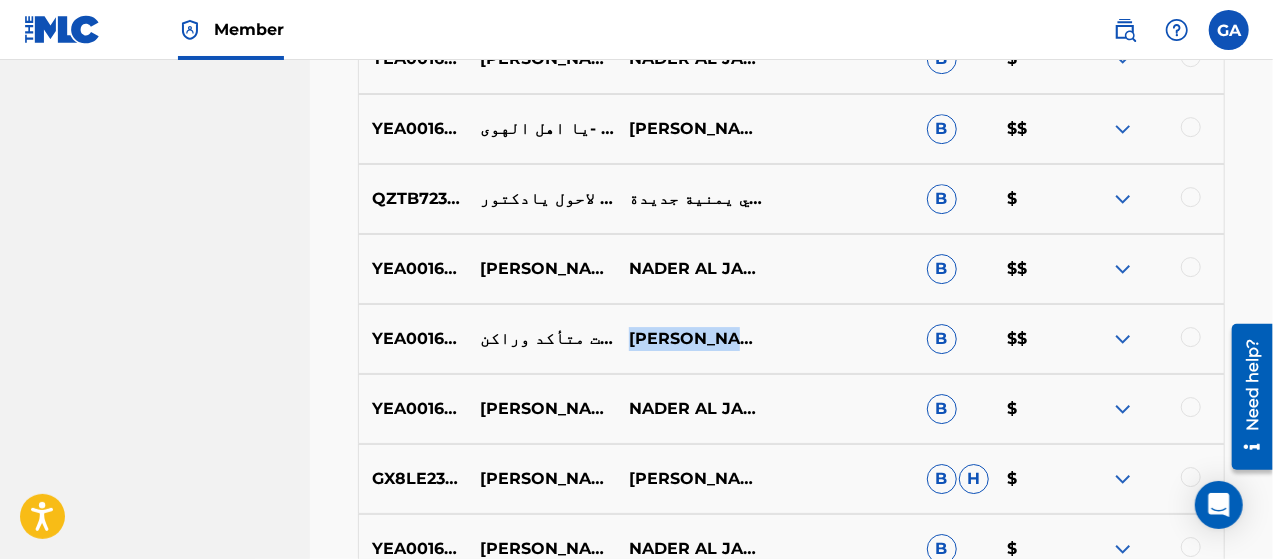 click on "[PERSON_NAME]" at bounding box center (690, 339) 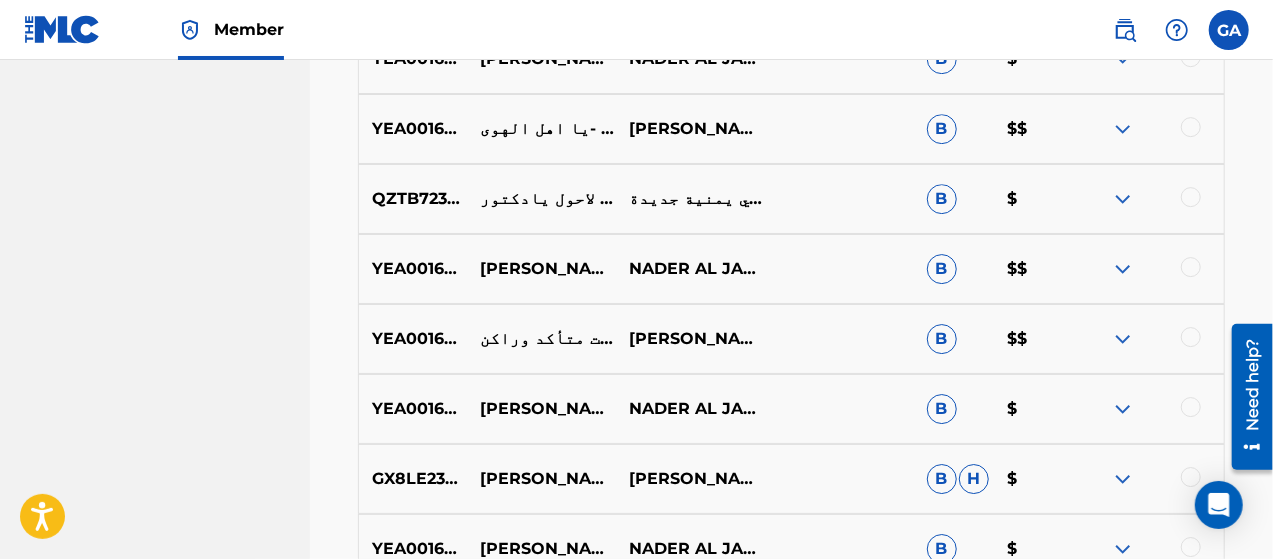click on "YEA001603339" at bounding box center [413, 409] 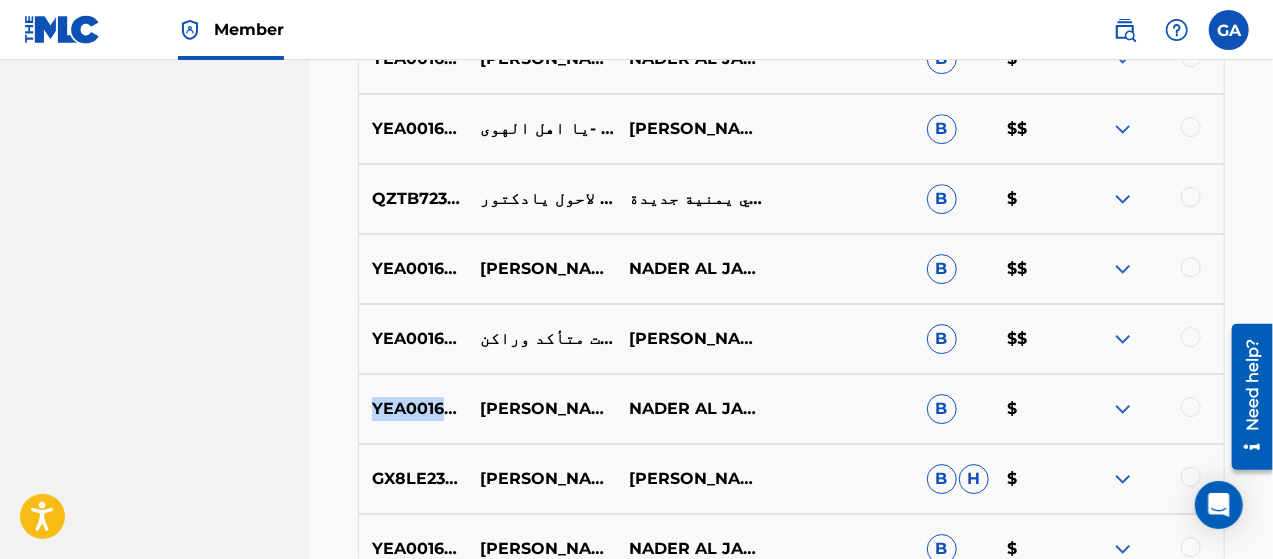 click on "YEA001603339" at bounding box center [413, 409] 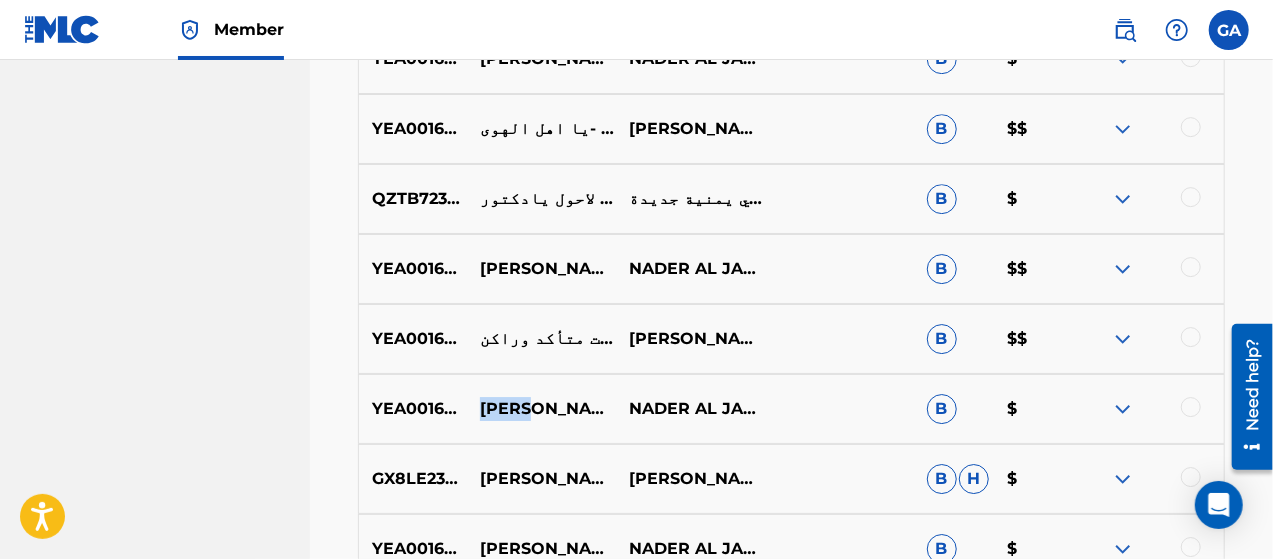 click on "[PERSON_NAME] - سلام عليا بيده" at bounding box center (541, 409) 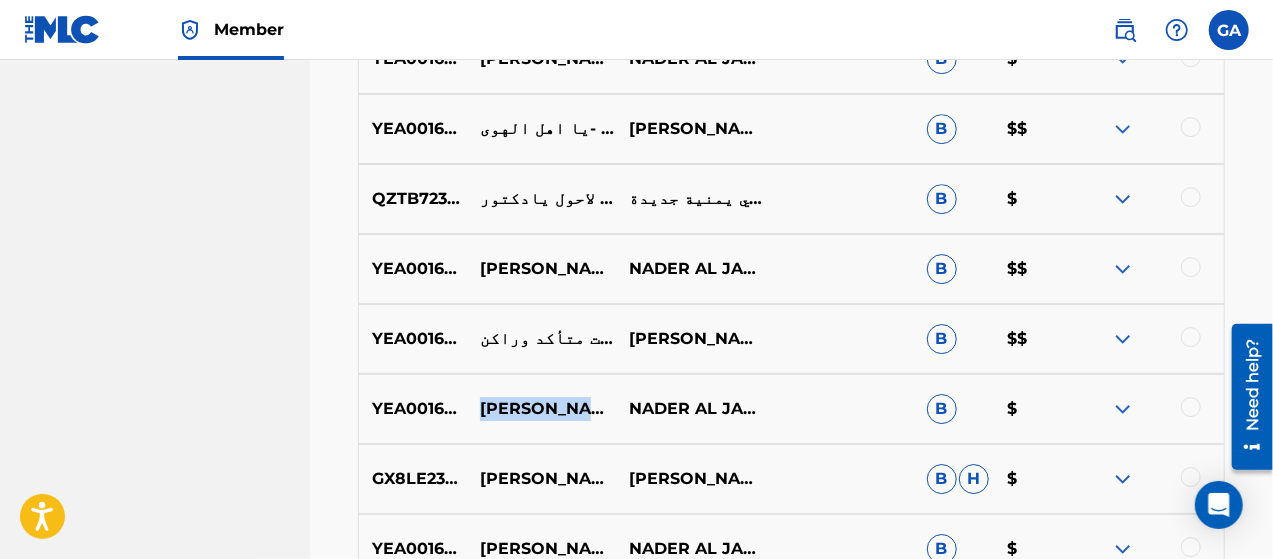 click on "[PERSON_NAME] - سلام عليا بيده" at bounding box center [541, 409] 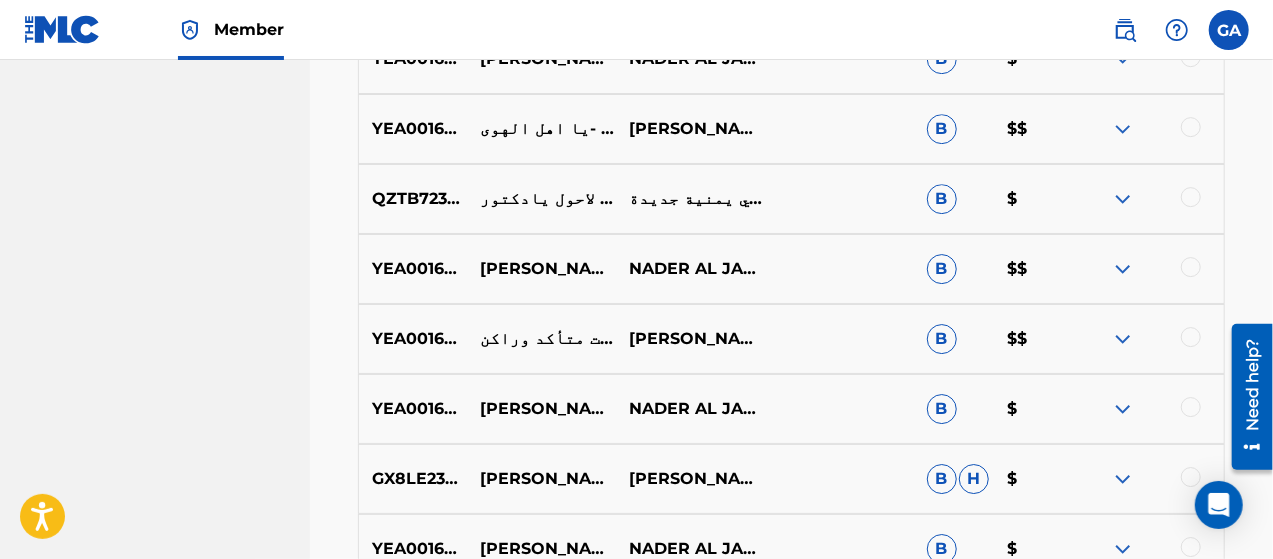 click on "NADER AL JARADI" at bounding box center (690, 409) 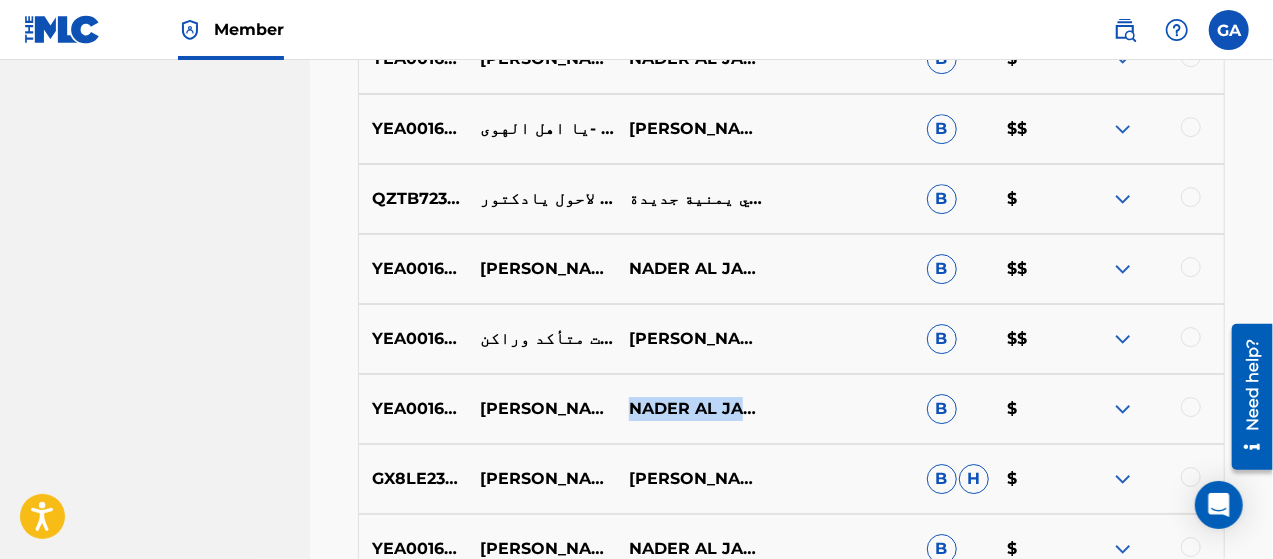 click on "NADER AL JARADI" at bounding box center (690, 409) 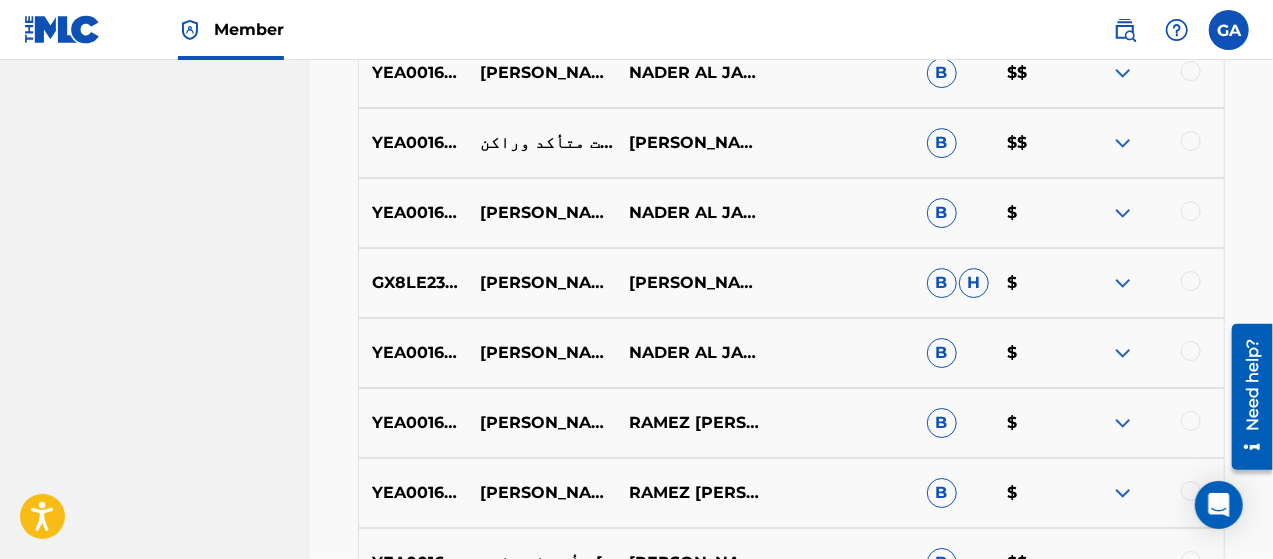 scroll, scrollTop: 3454, scrollLeft: 0, axis: vertical 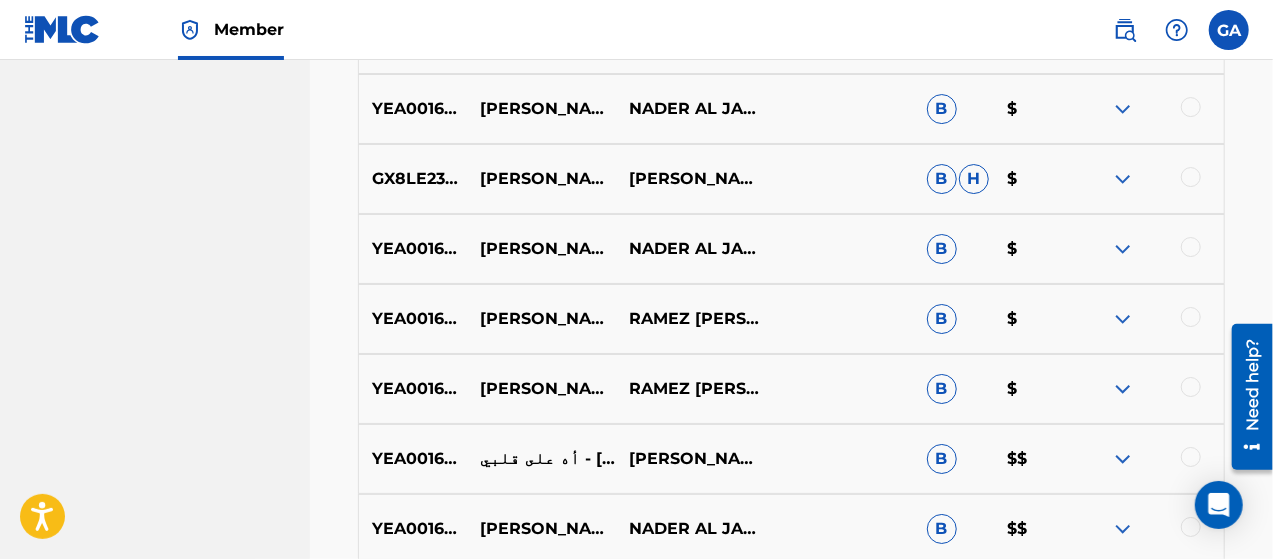 click on "YEA001603281" at bounding box center [413, 249] 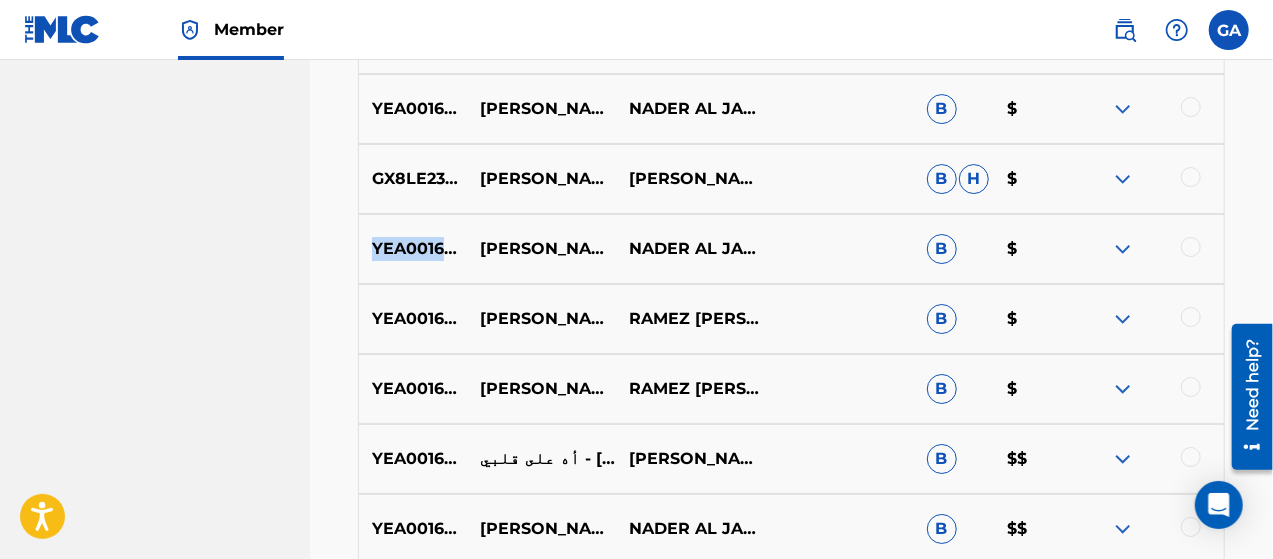 click on "YEA001603281" at bounding box center [413, 249] 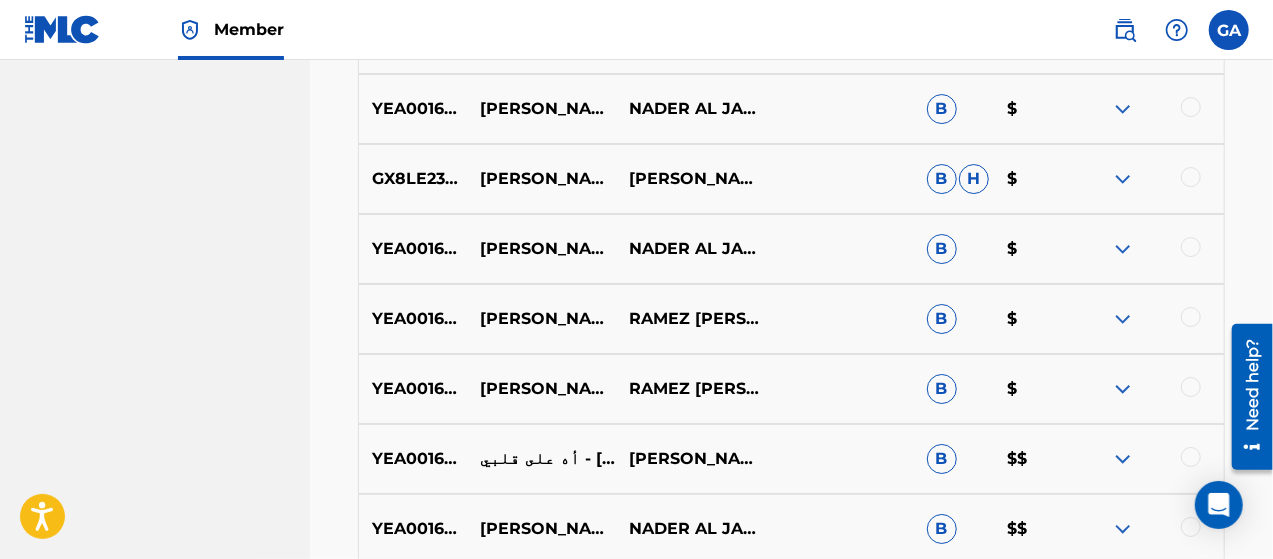 click on "[PERSON_NAME] - خليك قريب منه" at bounding box center [541, 249] 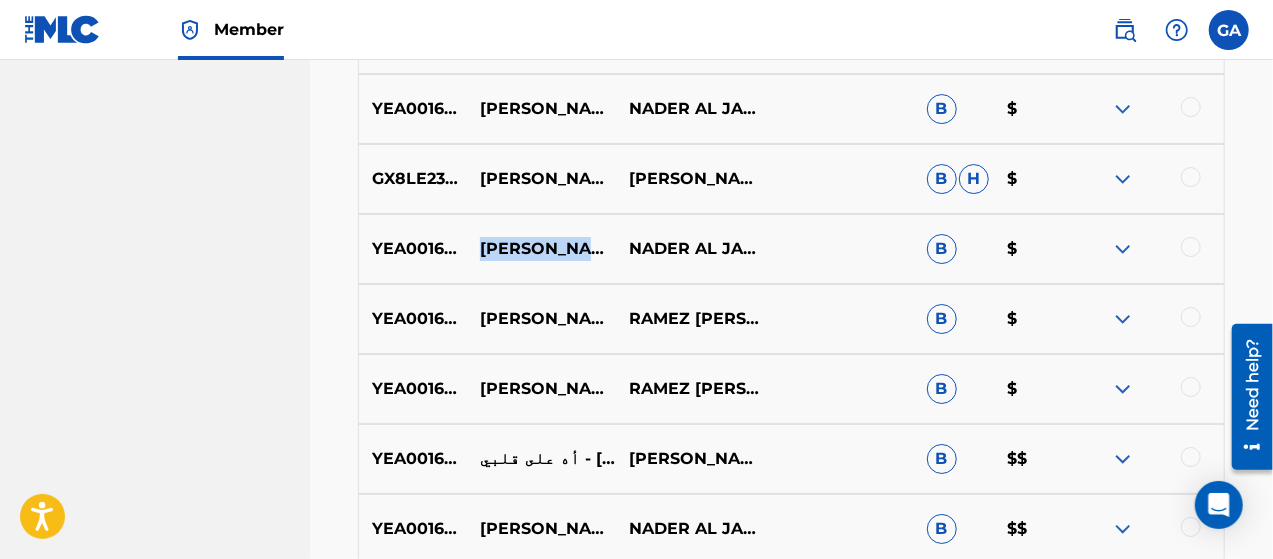 click on "[PERSON_NAME] - خليك قريب منه" at bounding box center (541, 249) 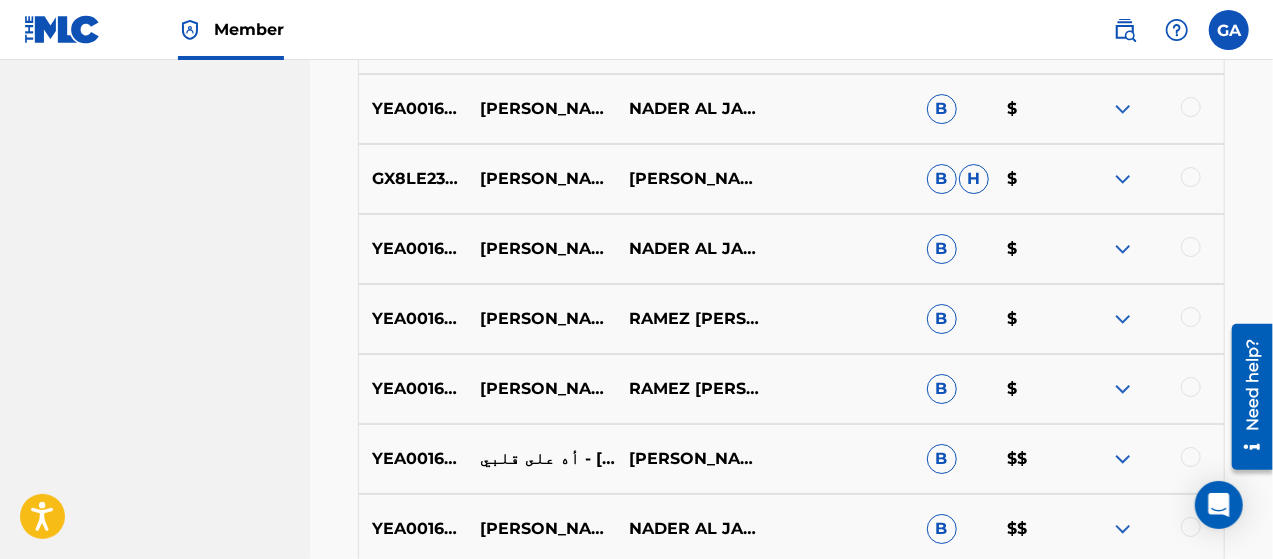 click on "YEA001603281 [PERSON_NAME] - خليك قريب منه NADER AL JARADI B $" at bounding box center [791, 249] 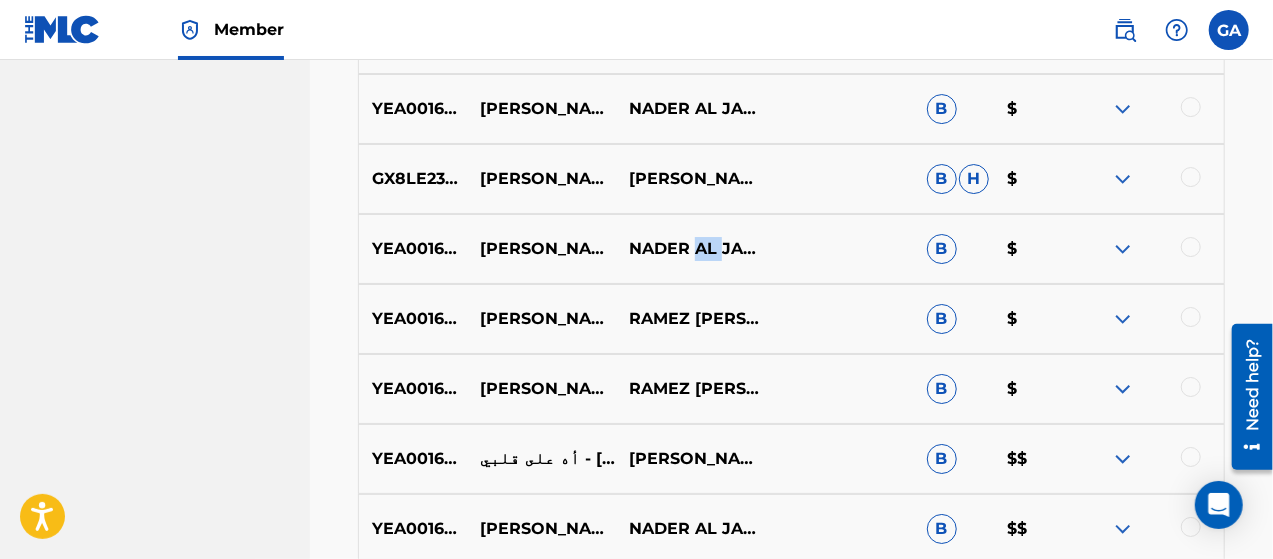 click on "YEA001603281 [PERSON_NAME] - خليك قريب منه NADER AL JARADI B $" at bounding box center [791, 249] 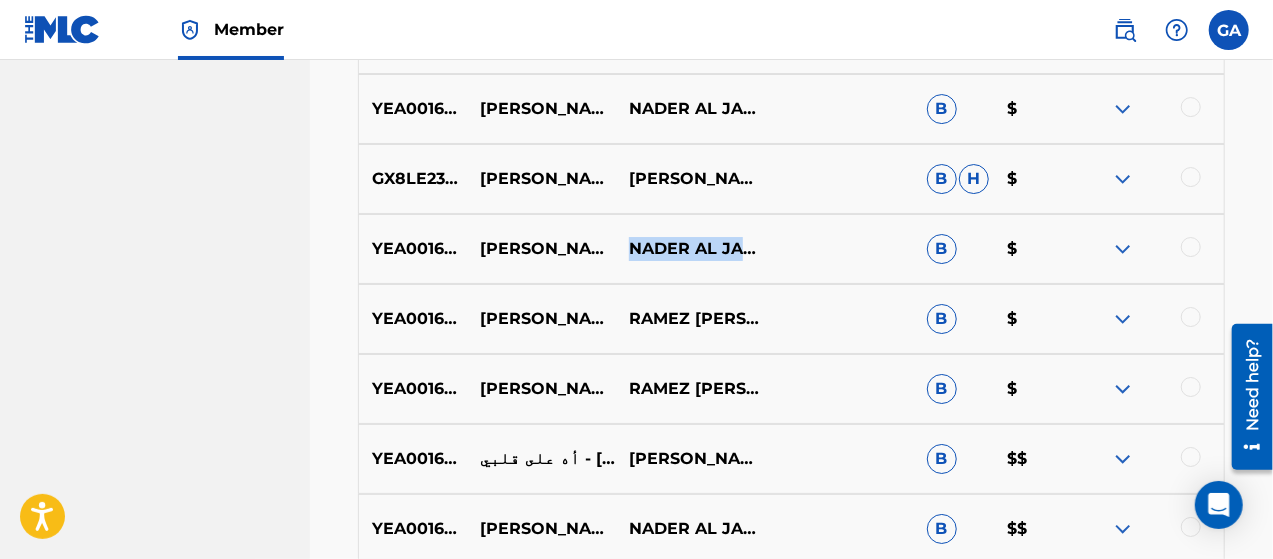 click on "YEA001603281 [PERSON_NAME] - خليك قريب منه NADER AL JARADI B $" at bounding box center [791, 249] 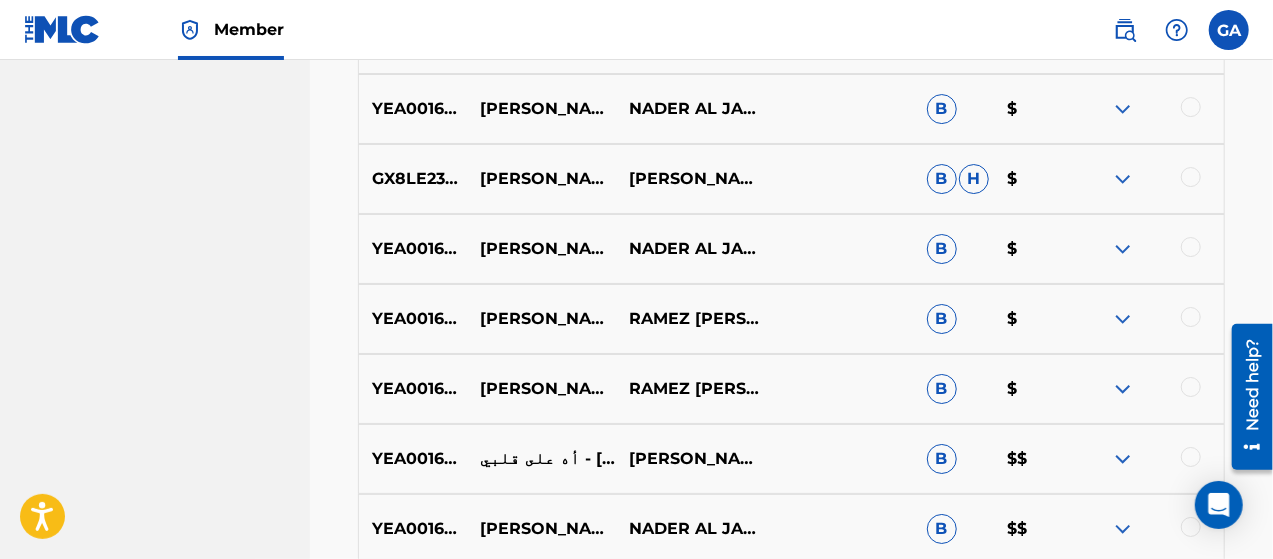 click on "YEA001606831" at bounding box center (413, 319) 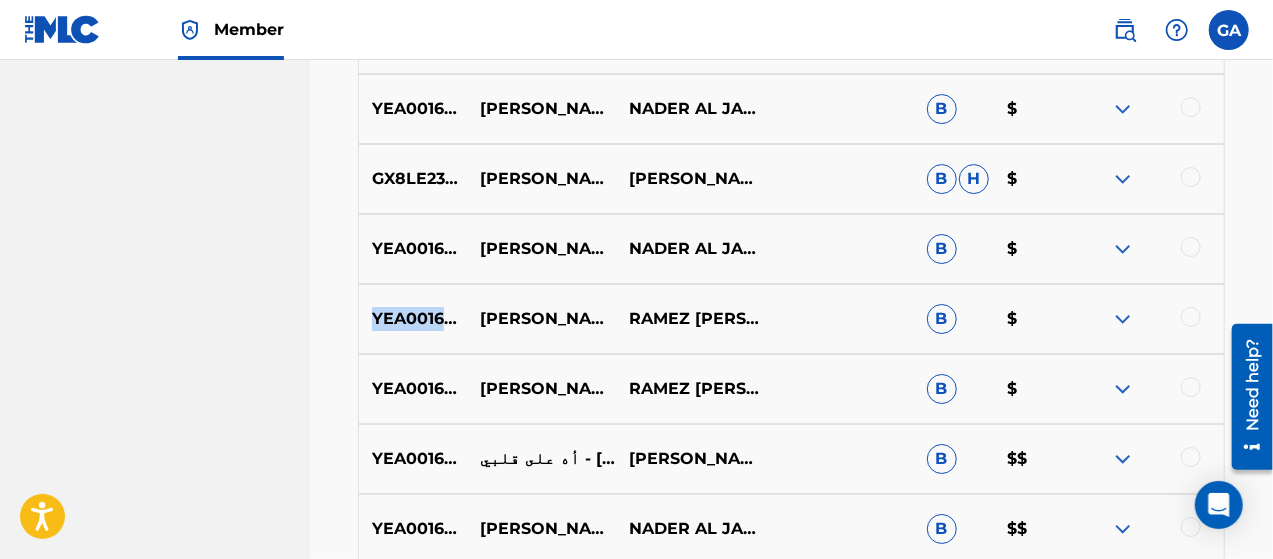 click on "YEA001606831" at bounding box center [413, 319] 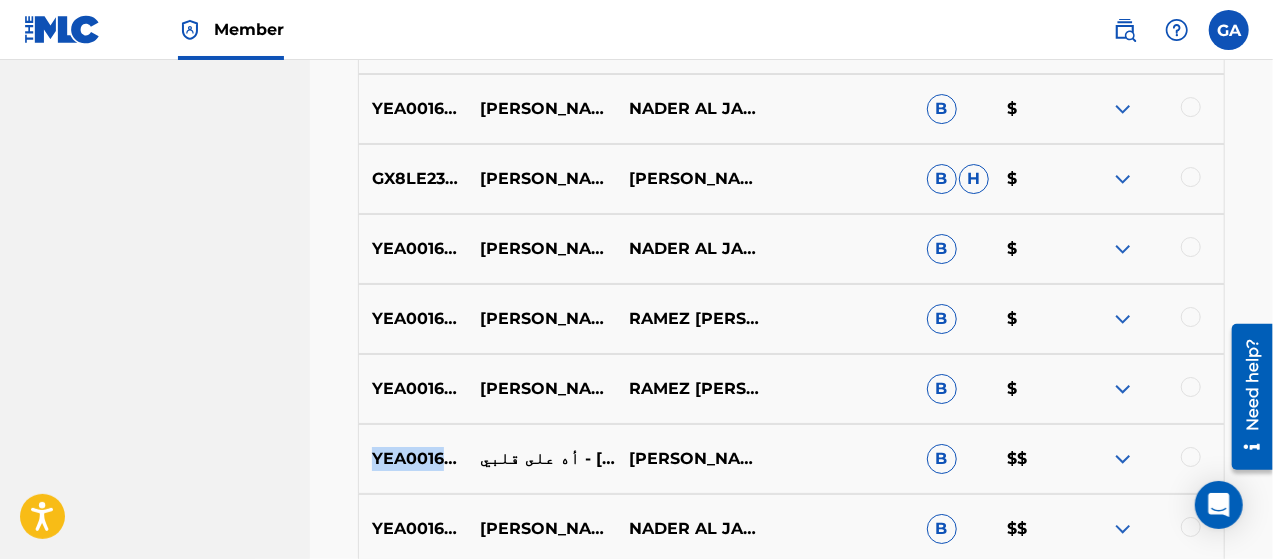 click on "YEA001606603" at bounding box center [413, 459] 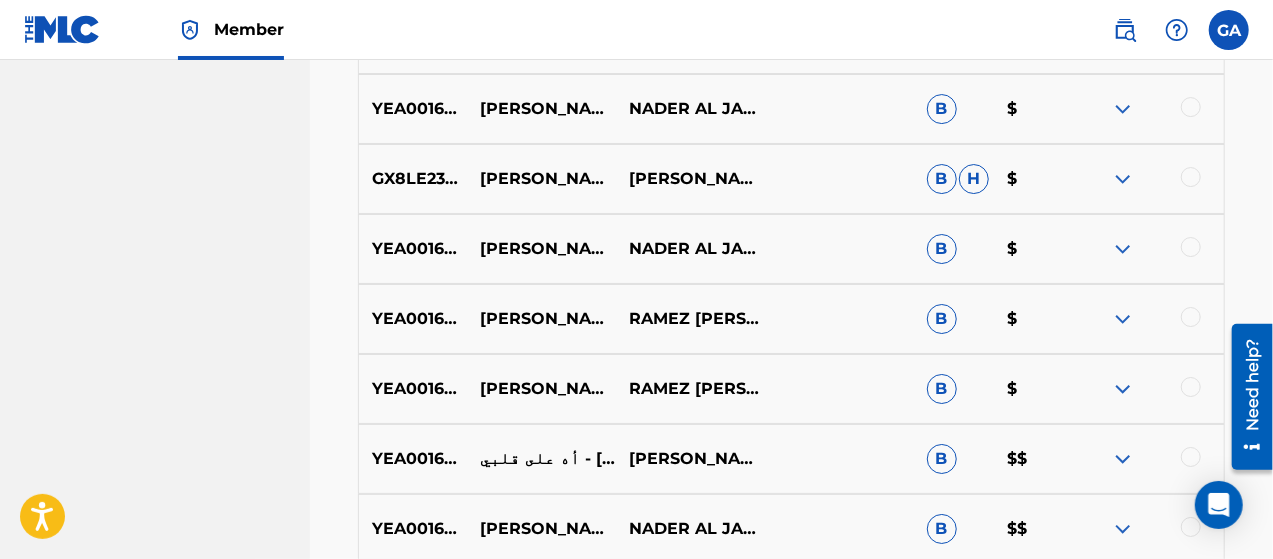 click on "أه على قلبي - [PERSON_NAME]" at bounding box center (541, 459) 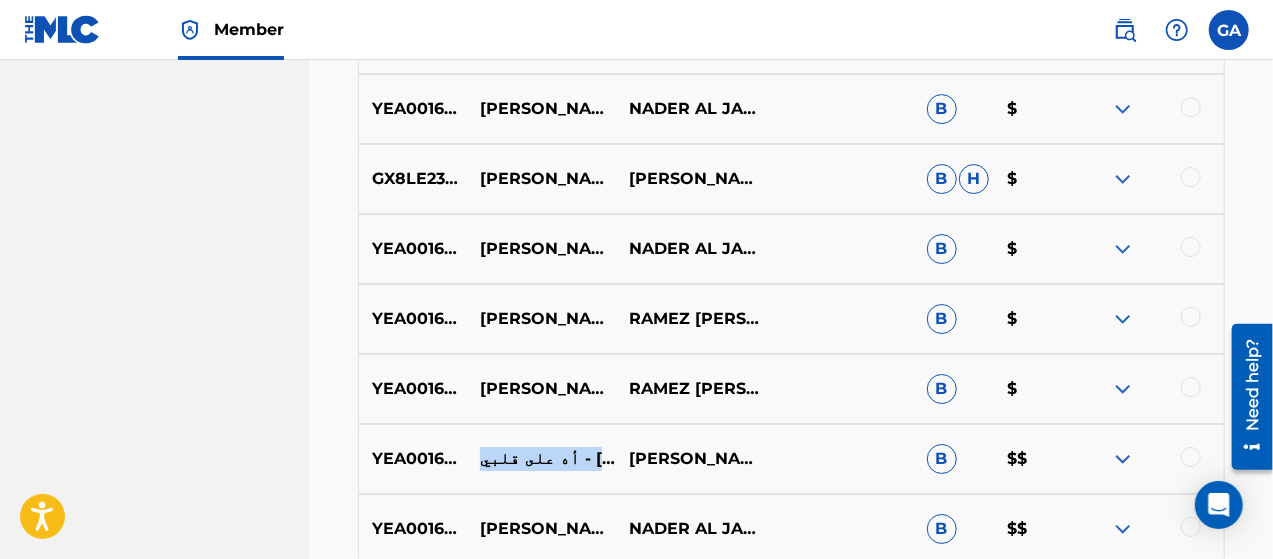 click on "أه على قلبي - [PERSON_NAME]" at bounding box center (541, 459) 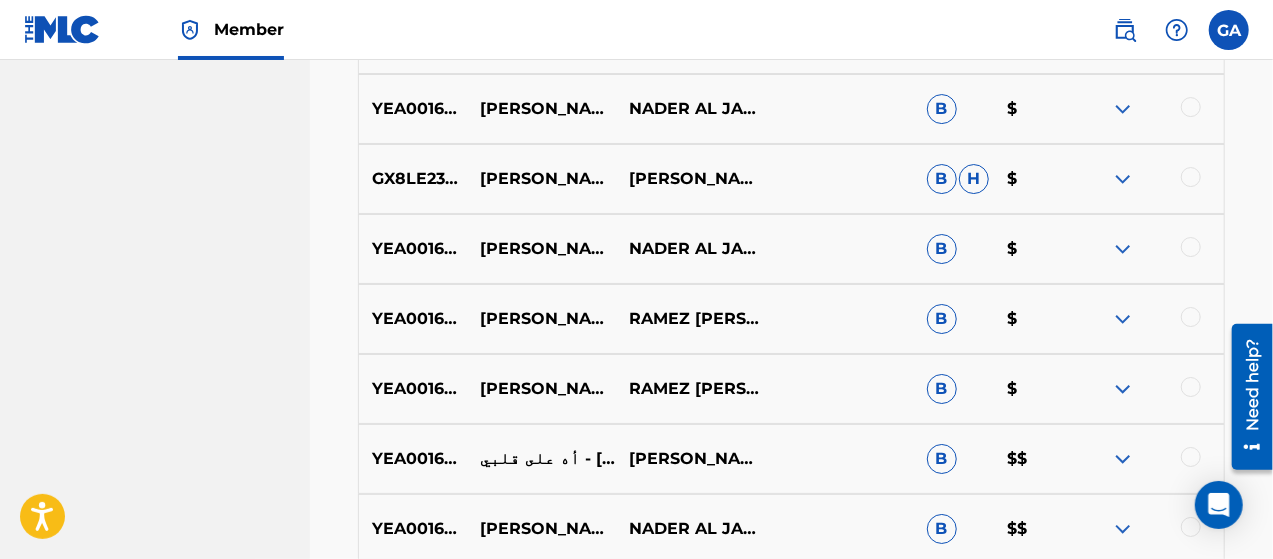 click on "YEA001606833 [PERSON_NAME] - بعض البشر RAMEZ NADER AL-JARADI B $" at bounding box center [791, 389] 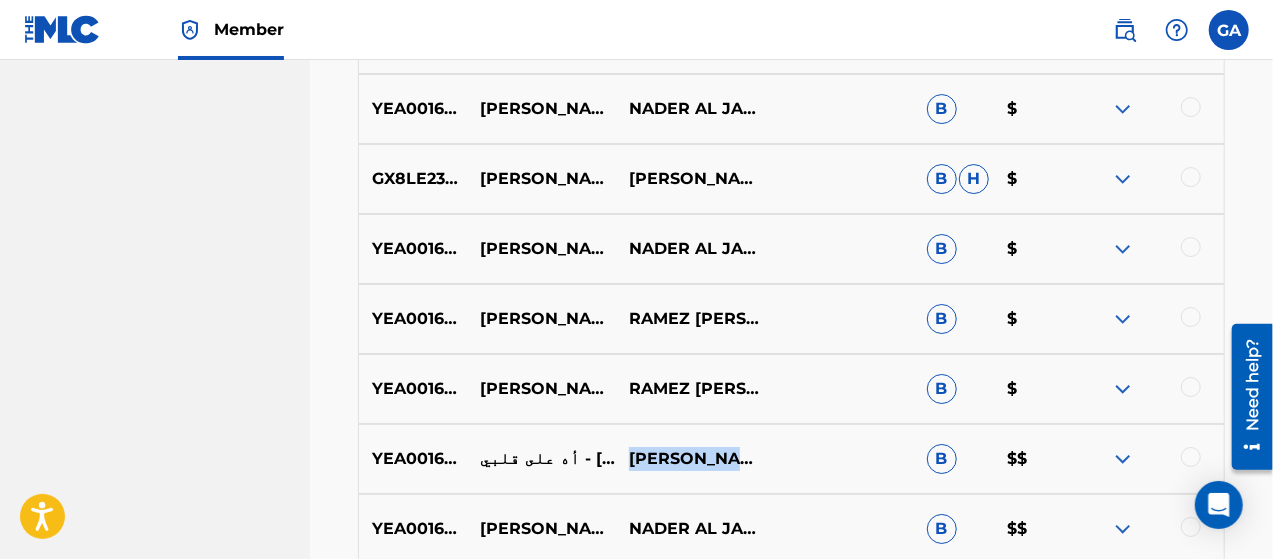 click on "[PERSON_NAME]" at bounding box center [690, 459] 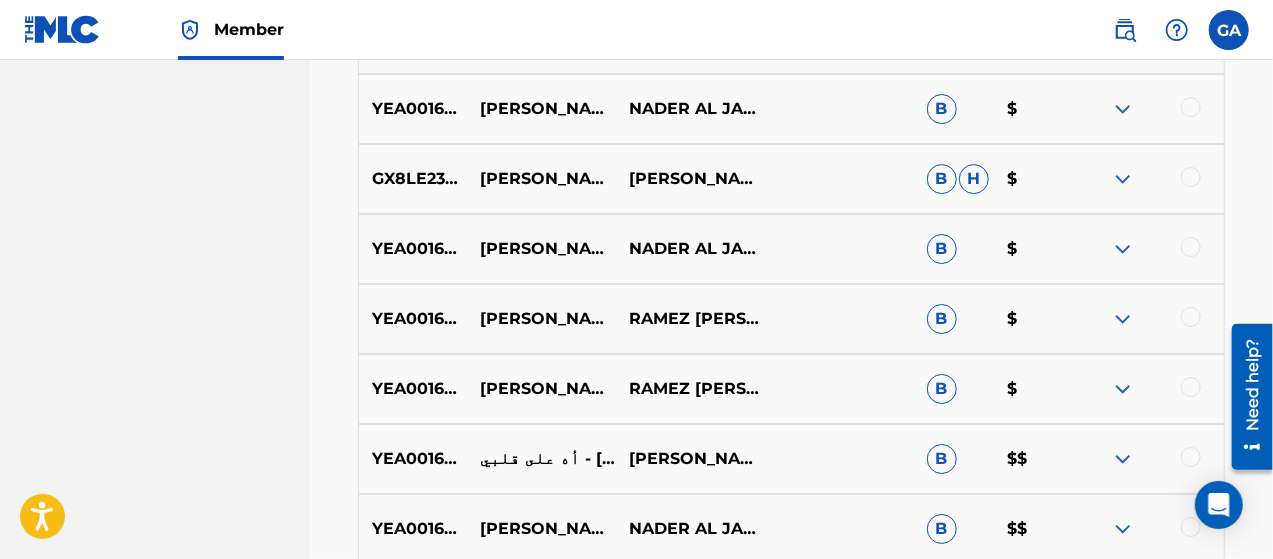 click on "YEA001606603" at bounding box center (413, 459) 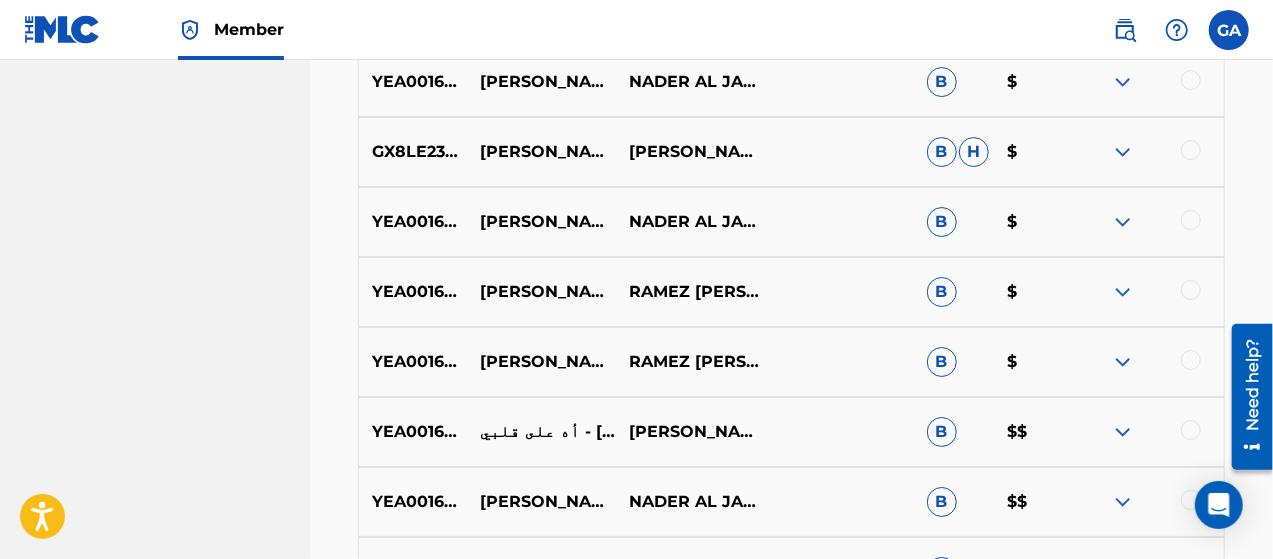 scroll, scrollTop: 3554, scrollLeft: 0, axis: vertical 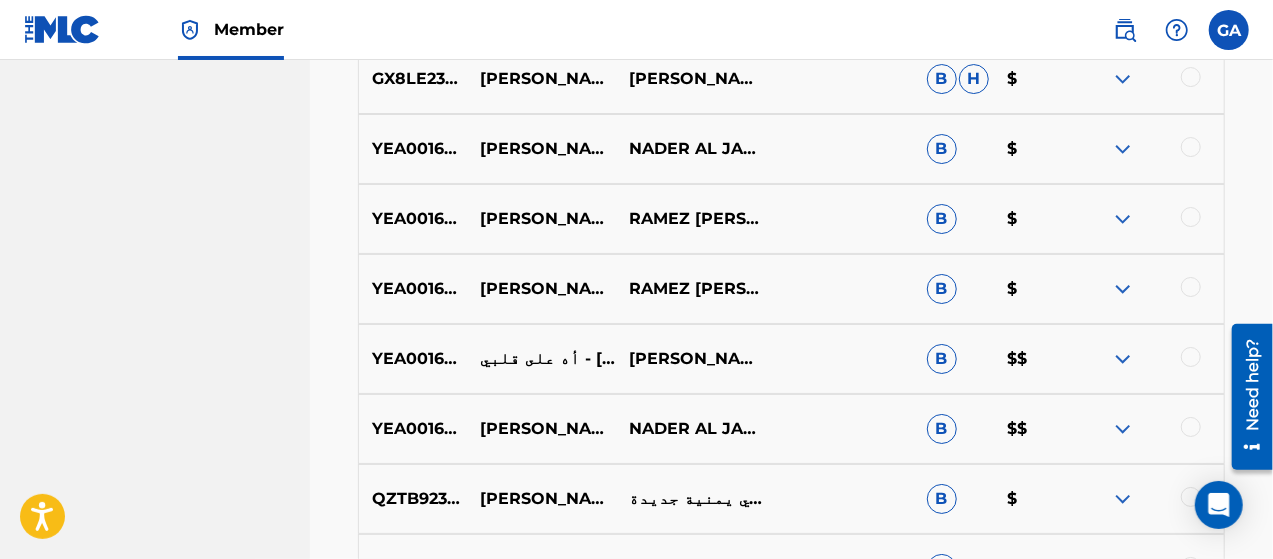 click on "YEA001606080" at bounding box center [413, 429] 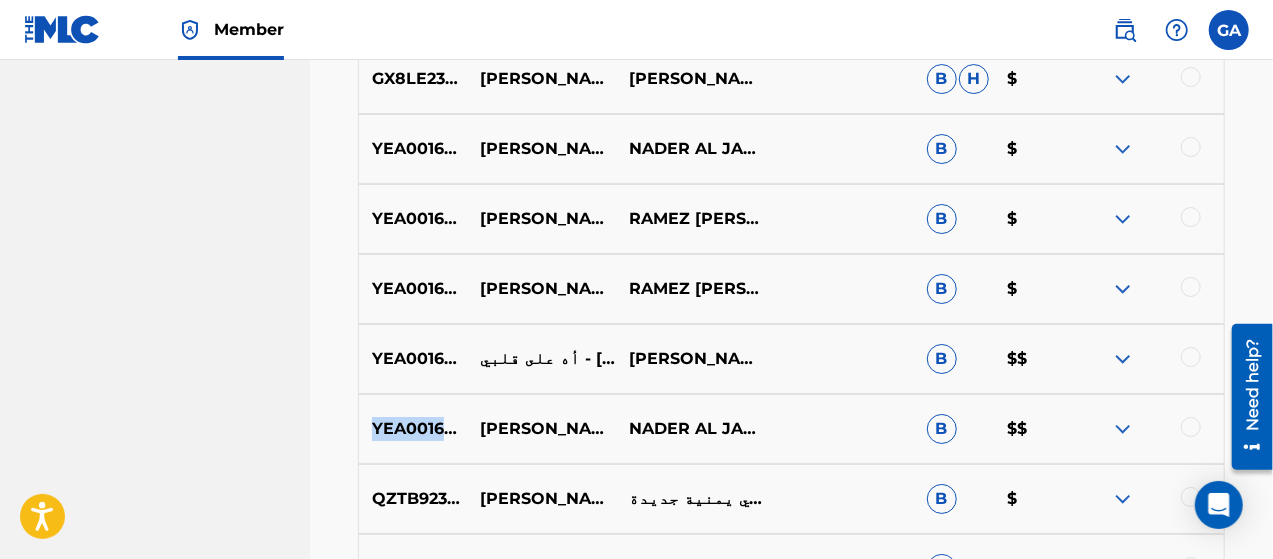 click on "YEA001606080" at bounding box center [413, 429] 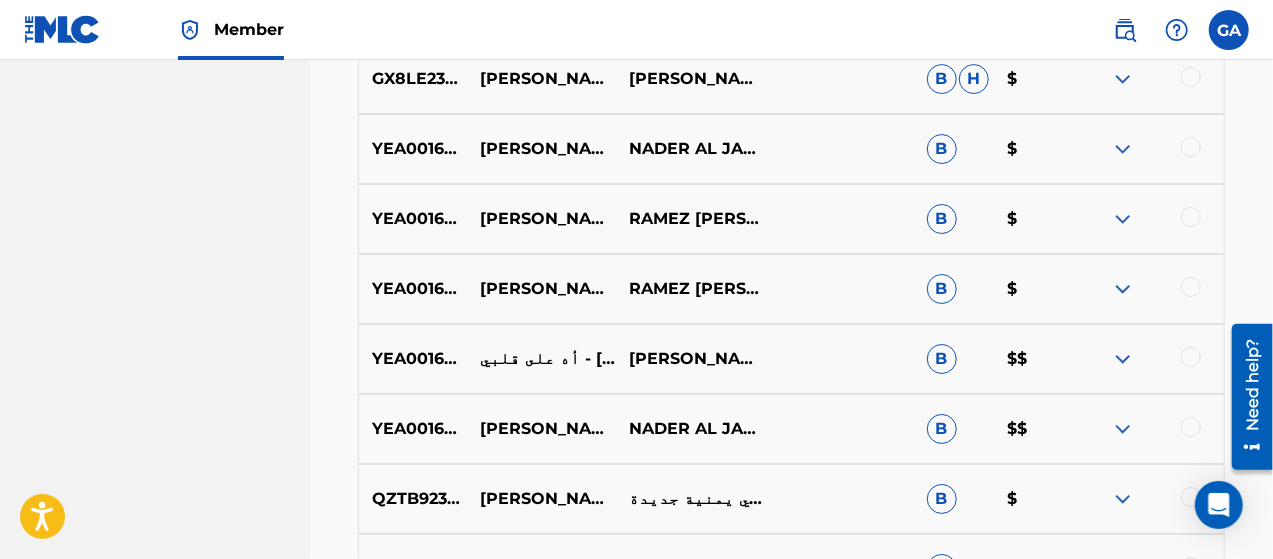 click on "[PERSON_NAME] - جلسة صنعانية 1" at bounding box center [541, 429] 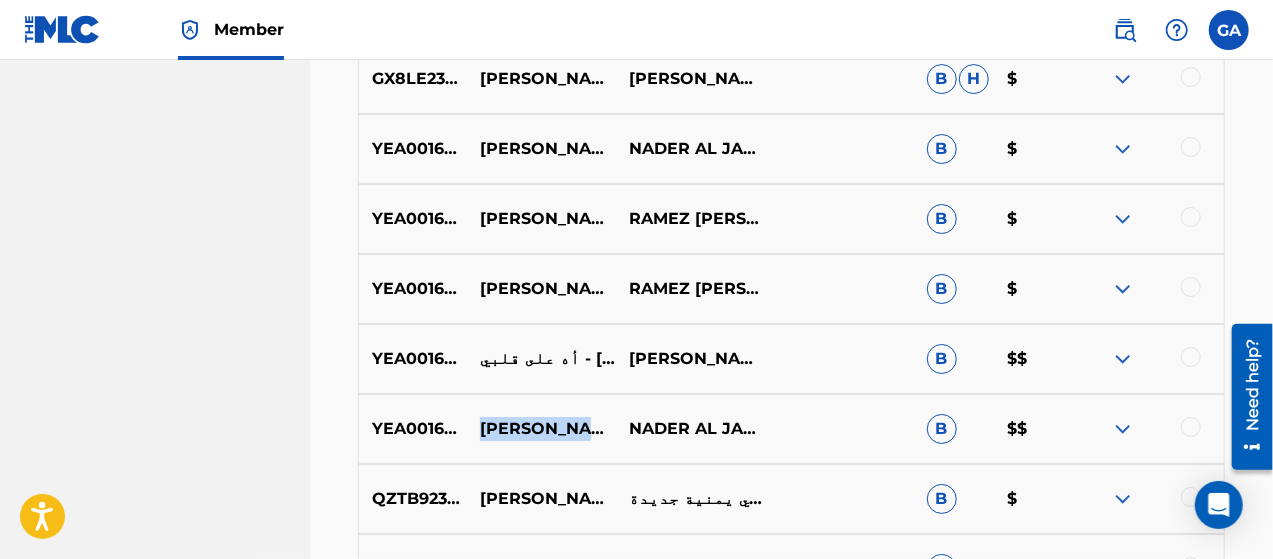click on "[PERSON_NAME] - جلسة صنعانية 1" at bounding box center [541, 429] 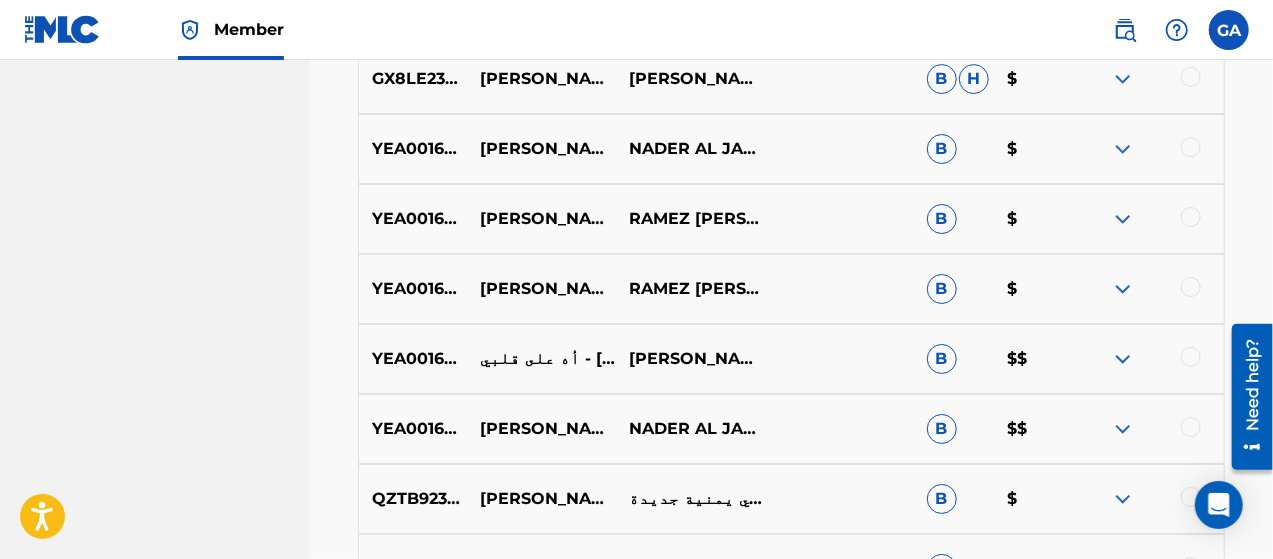 click on "NADER AL JARADI" at bounding box center [690, 429] 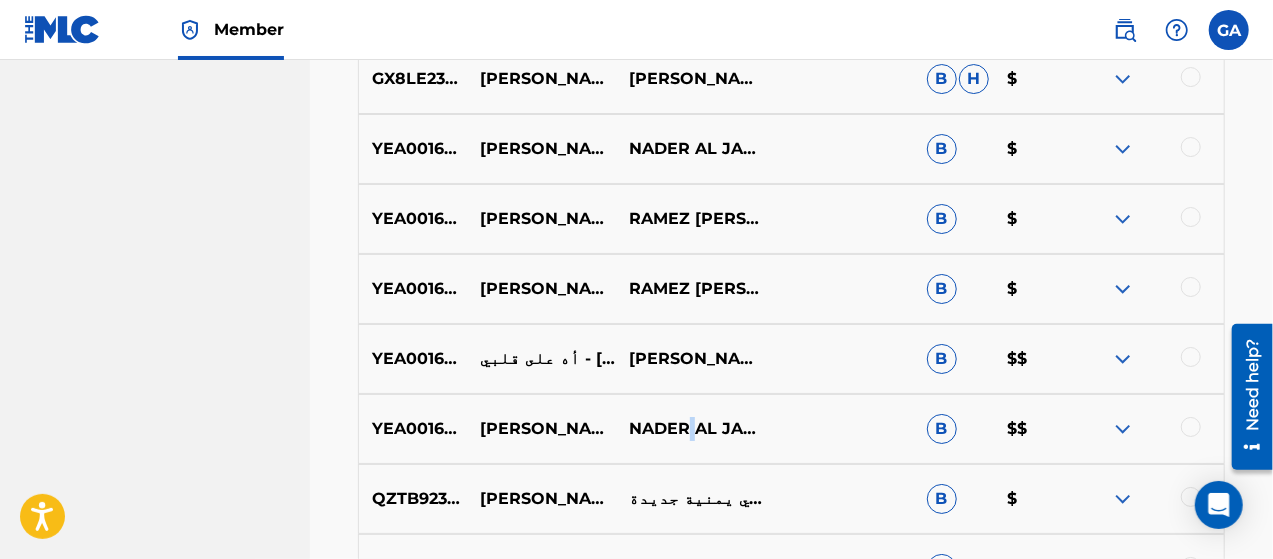 click on "NADER AL JARADI" at bounding box center (690, 429) 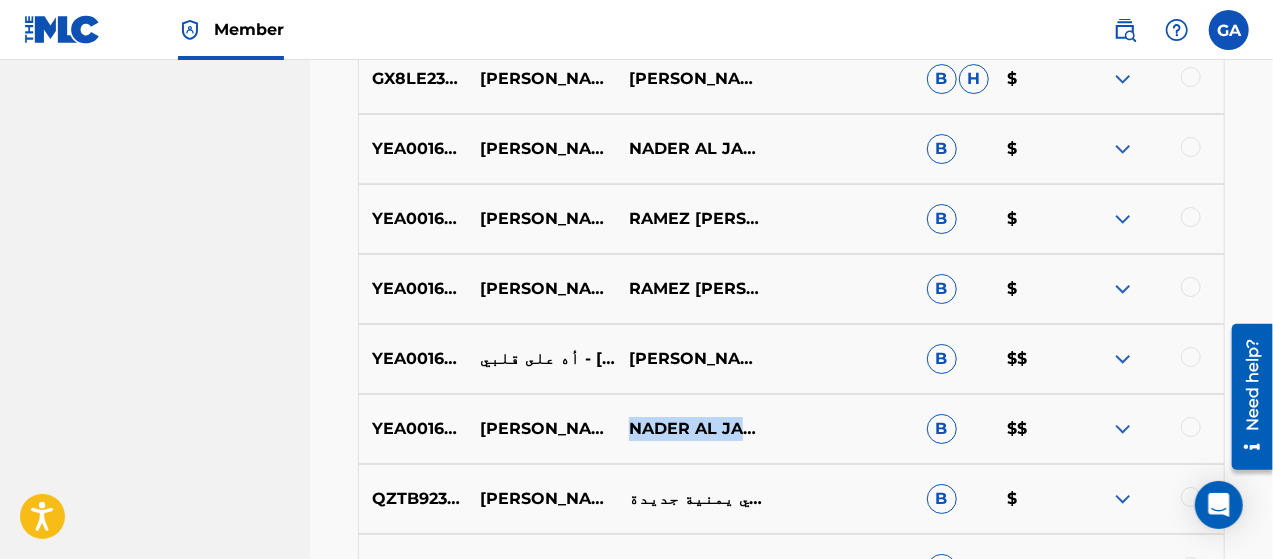 click on "NADER AL JARADI" at bounding box center (690, 429) 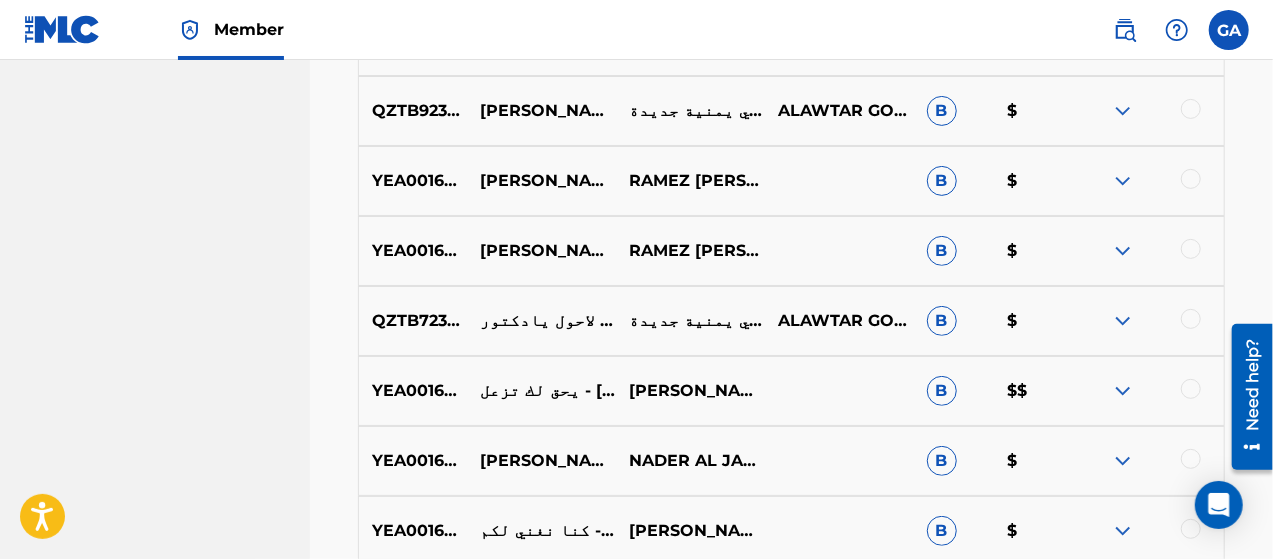 scroll, scrollTop: 4154, scrollLeft: 0, axis: vertical 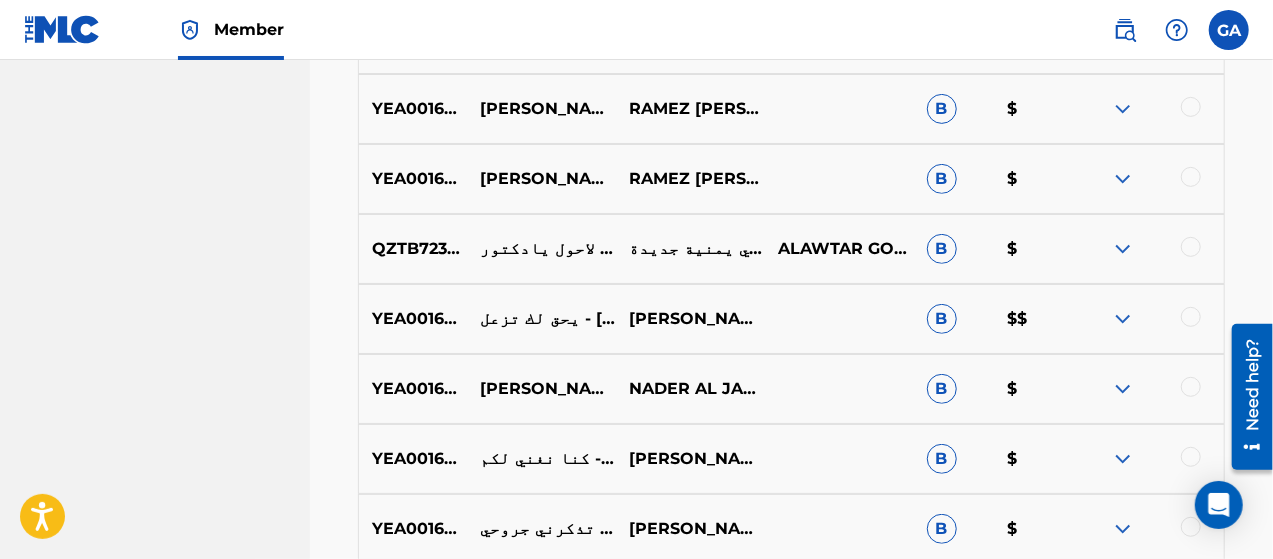 click on "YEA001606624" at bounding box center [413, 319] 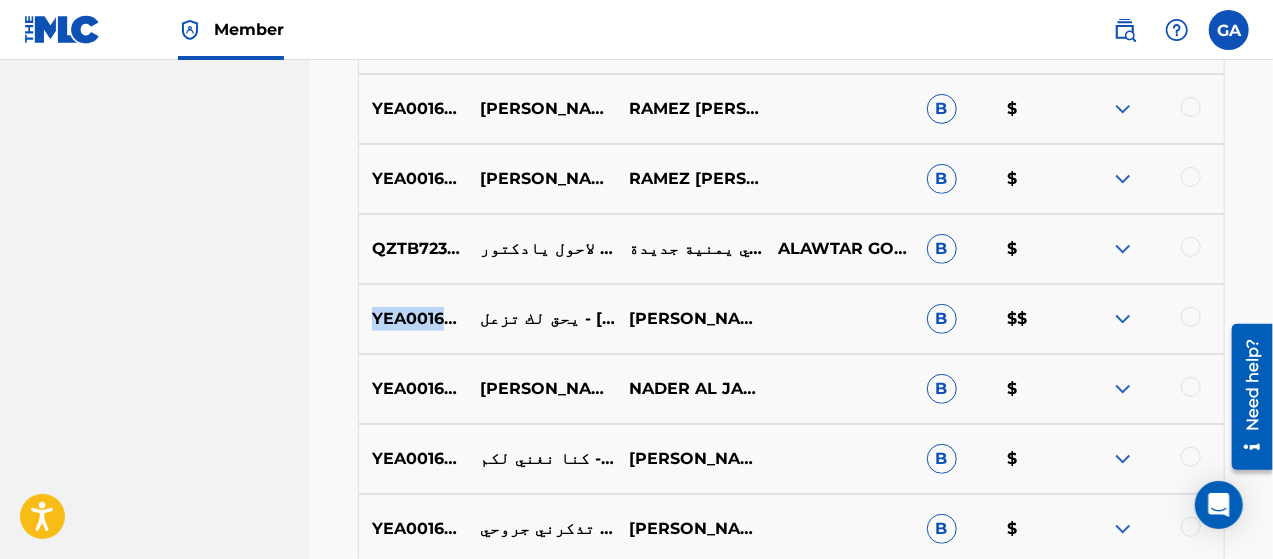 click on "YEA001606624" at bounding box center (413, 319) 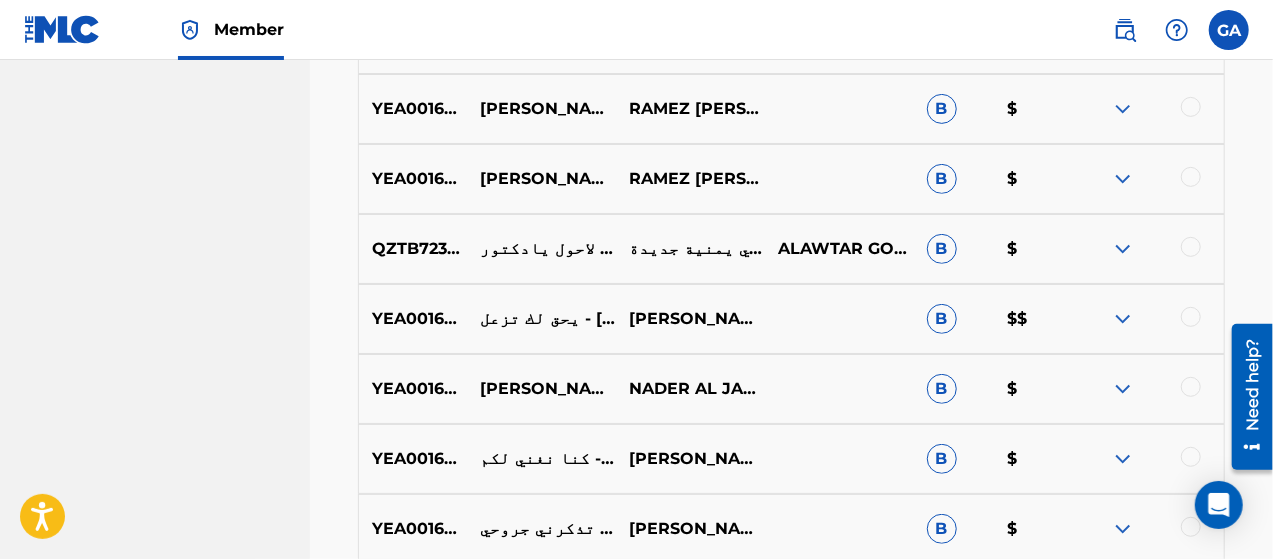 click on "يحق لك تزعل - [PERSON_NAME]" at bounding box center [541, 319] 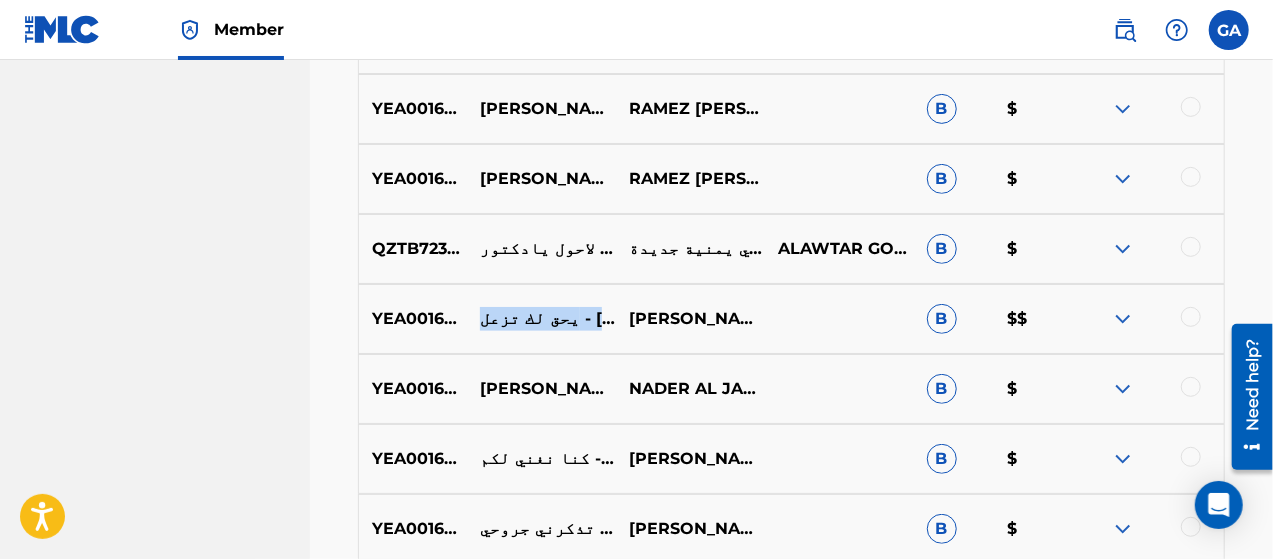 click on "يحق لك تزعل - [PERSON_NAME]" at bounding box center [541, 319] 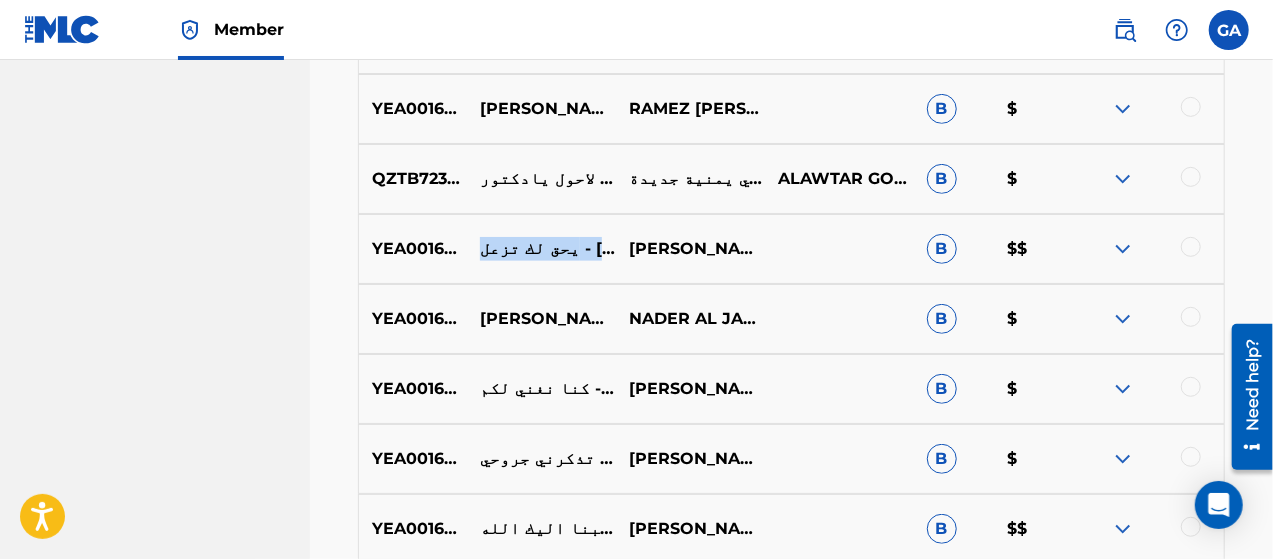 scroll, scrollTop: 4254, scrollLeft: 0, axis: vertical 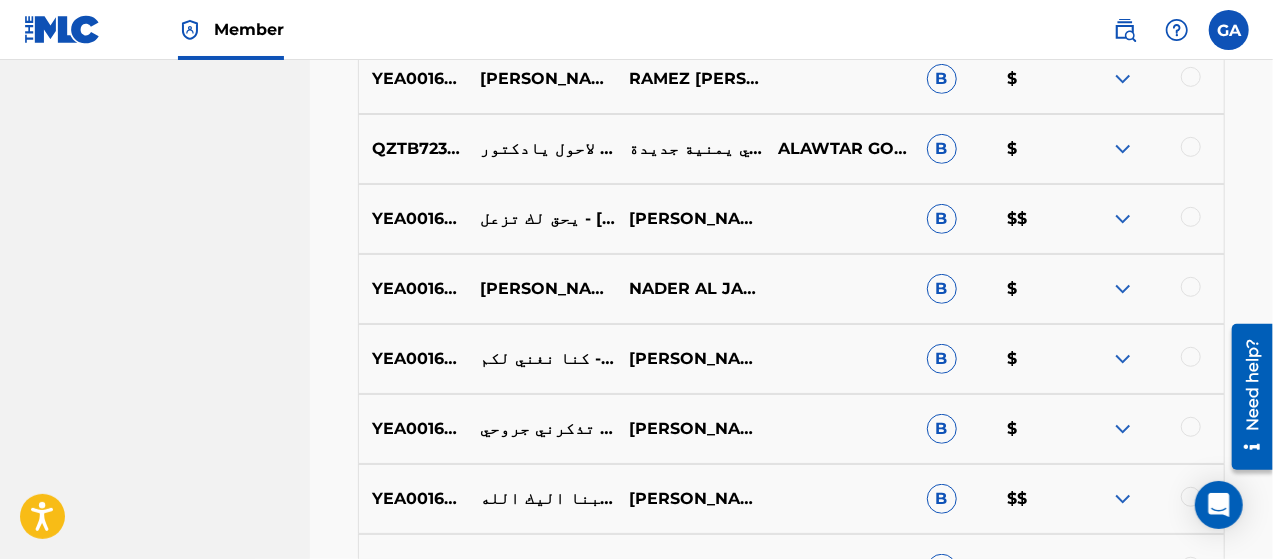 click on "YEA001603321 [PERSON_NAME] - ابيع الحياة واشتريك NADER AL JARADI B $" at bounding box center [791, 289] 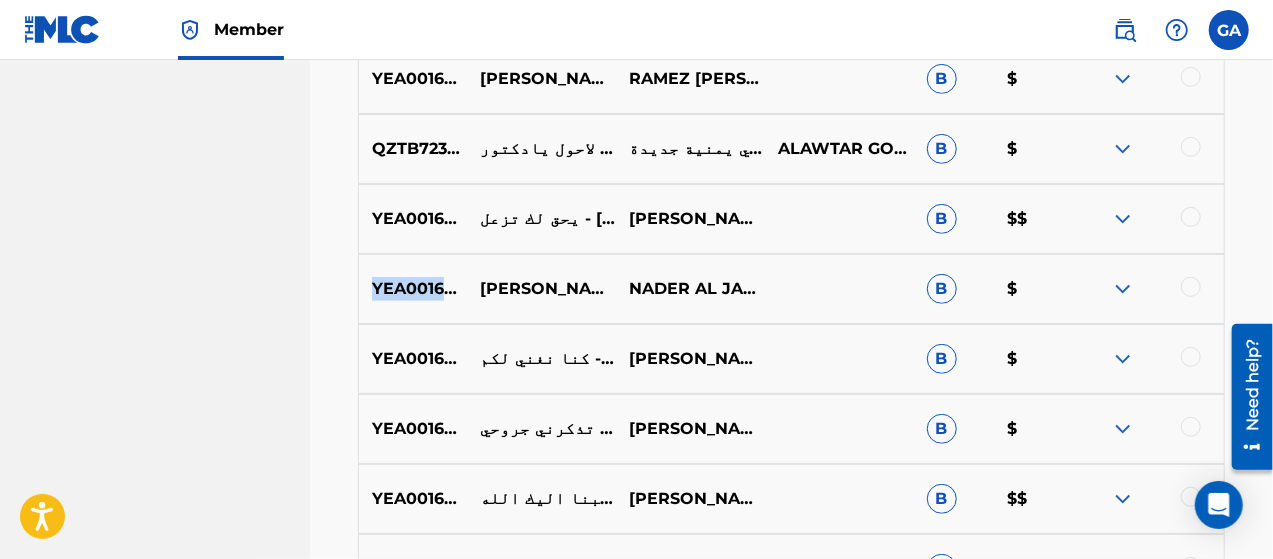 click on "YEA001603321 [PERSON_NAME] - ابيع الحياة واشتريك NADER AL JARADI B $" at bounding box center (791, 289) 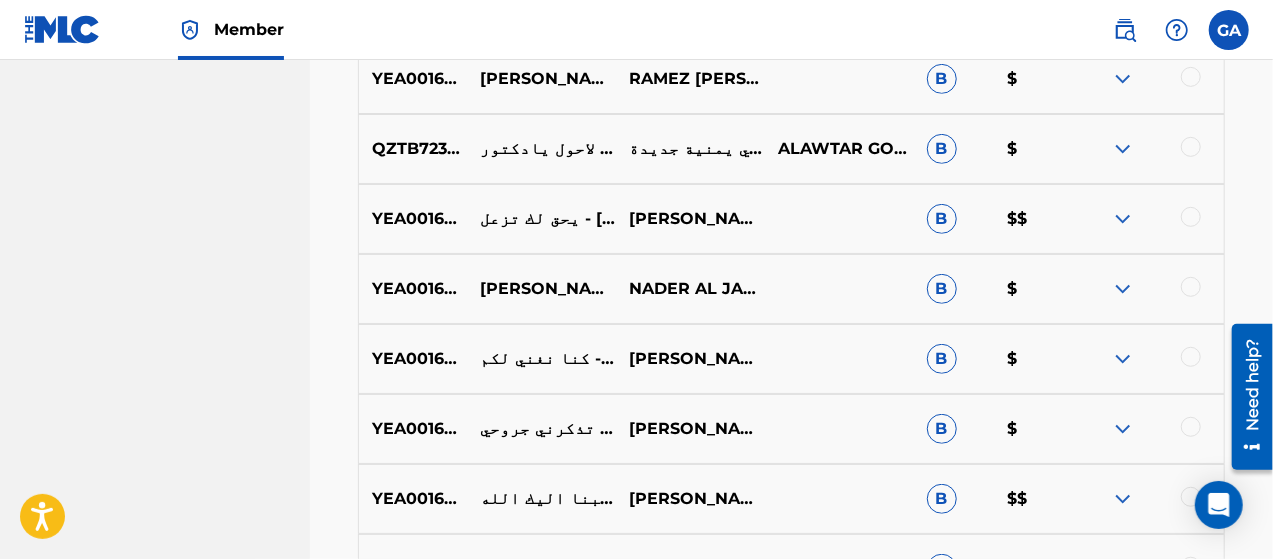click on "[PERSON_NAME] - ابيع الحياة واشتريك" at bounding box center (541, 289) 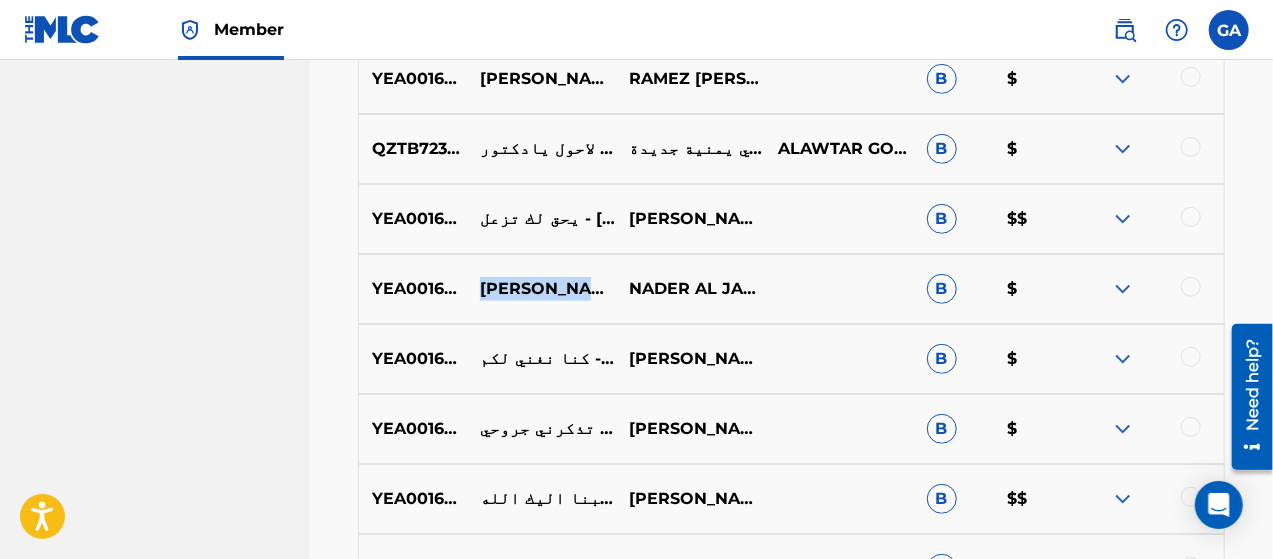 click on "[PERSON_NAME] - ابيع الحياة واشتريك" at bounding box center [541, 289] 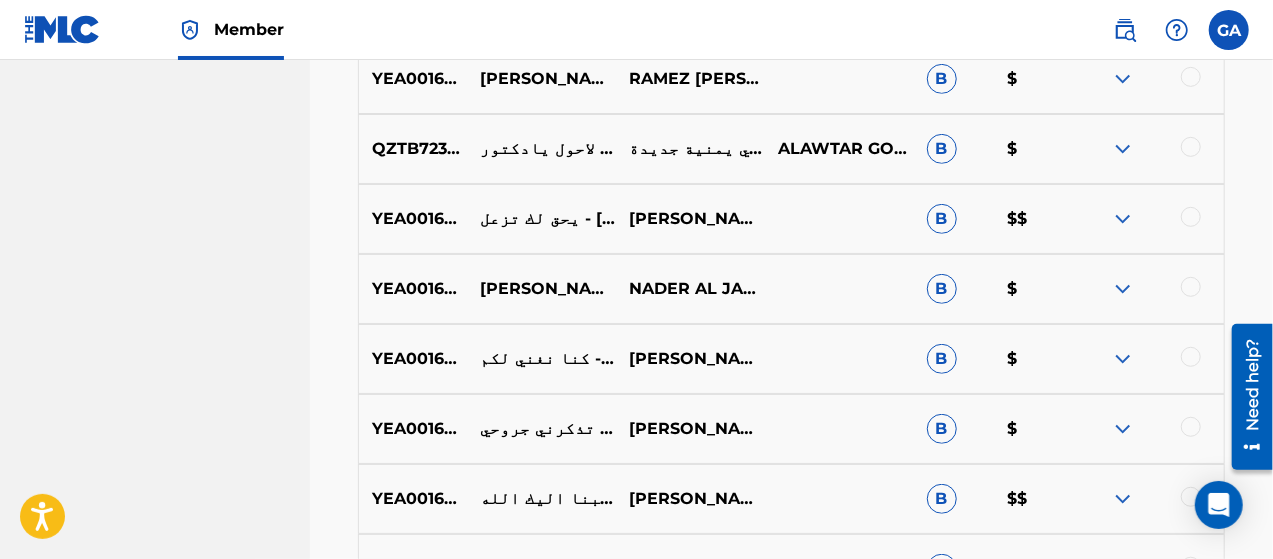 click on "YEA001606613" at bounding box center [413, 359] 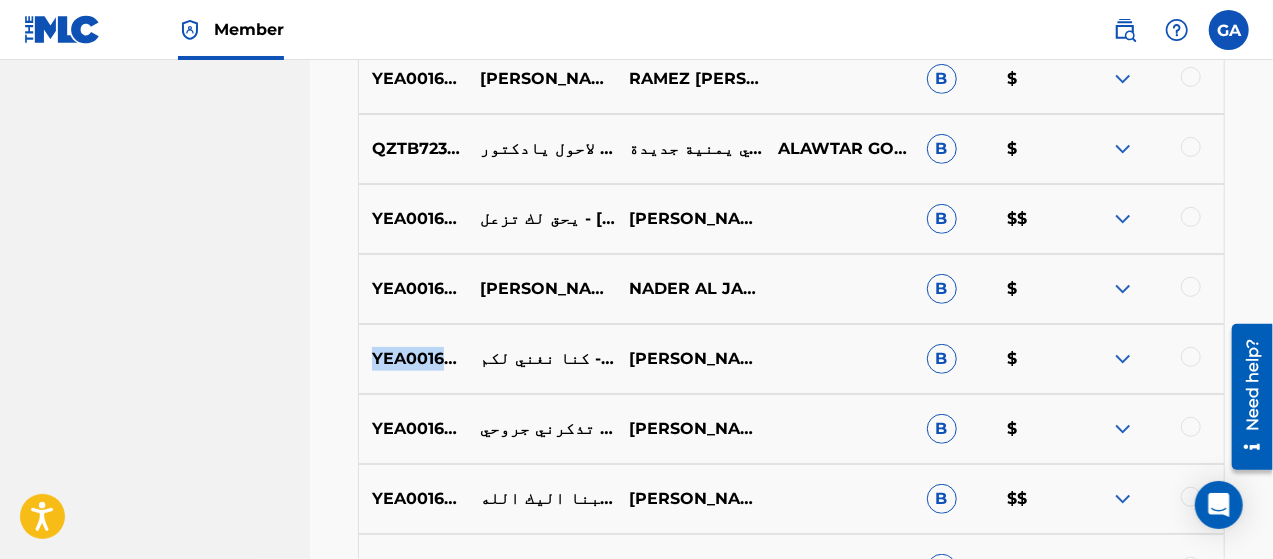 click on "YEA001606613" at bounding box center [413, 359] 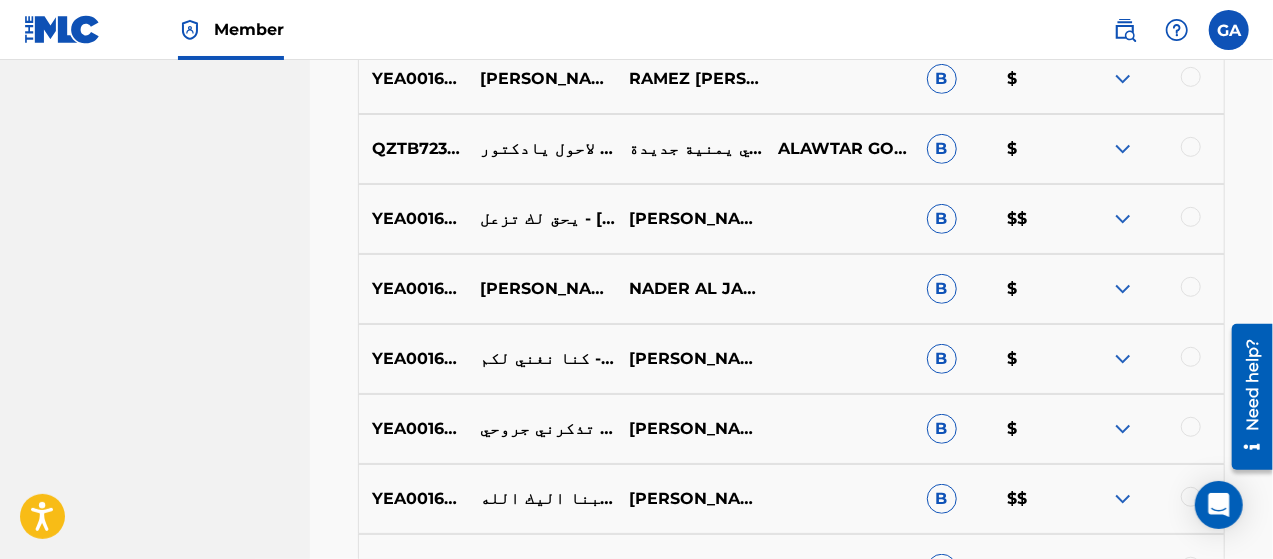 click on "كنا نغني لكم - [PERSON_NAME]" at bounding box center (541, 359) 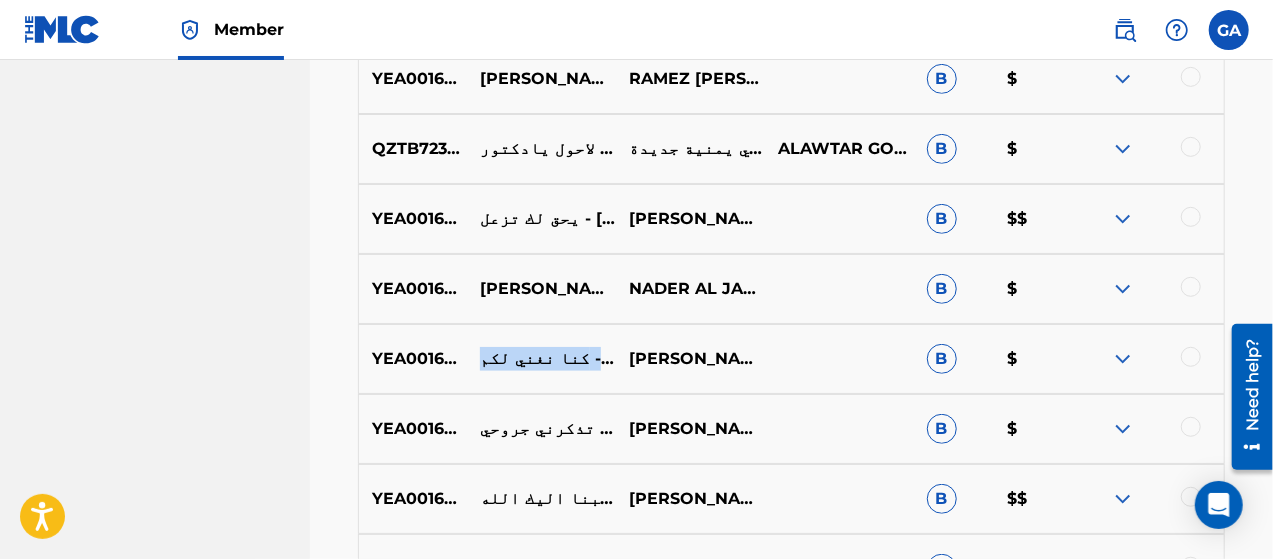 click on "كنا نغني لكم - [PERSON_NAME]" at bounding box center [541, 359] 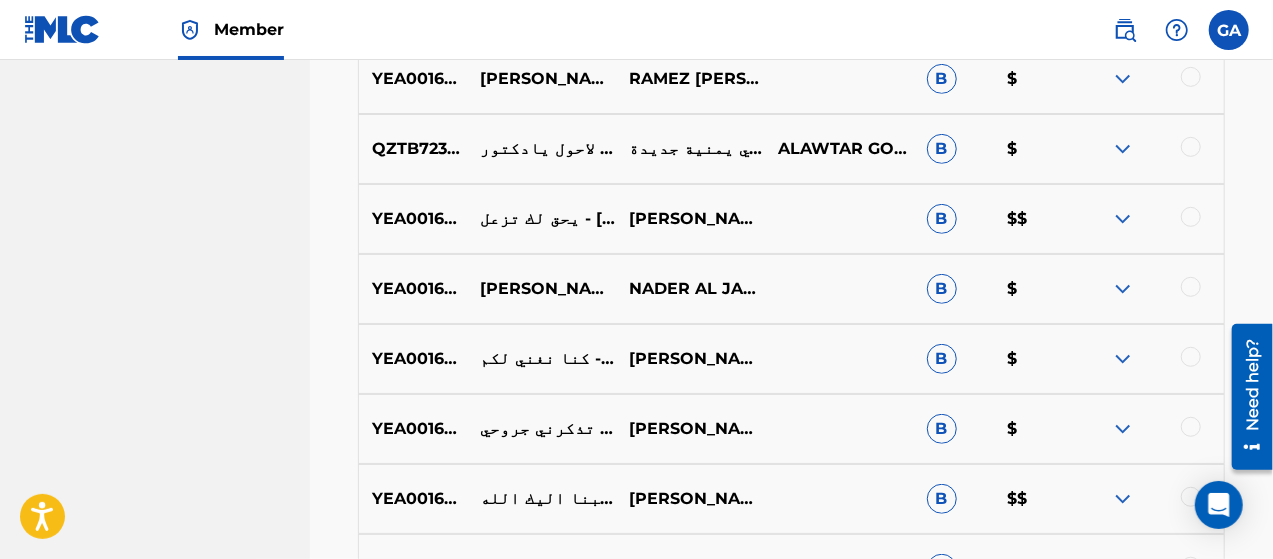 click on "YEA001606613" at bounding box center [413, 359] 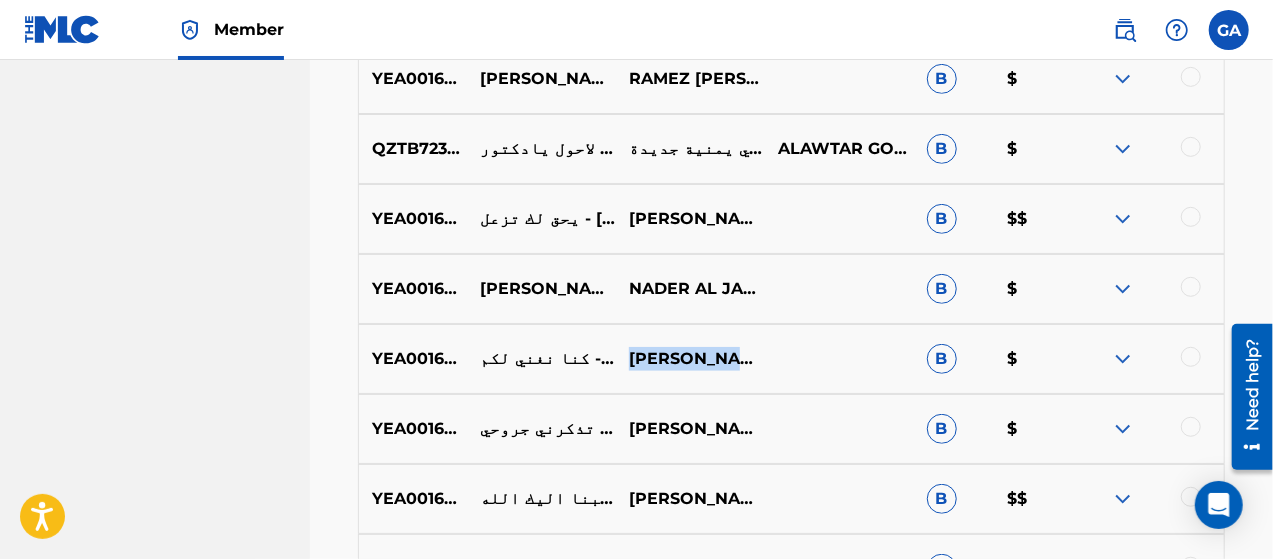 click on "[PERSON_NAME]" at bounding box center [690, 359] 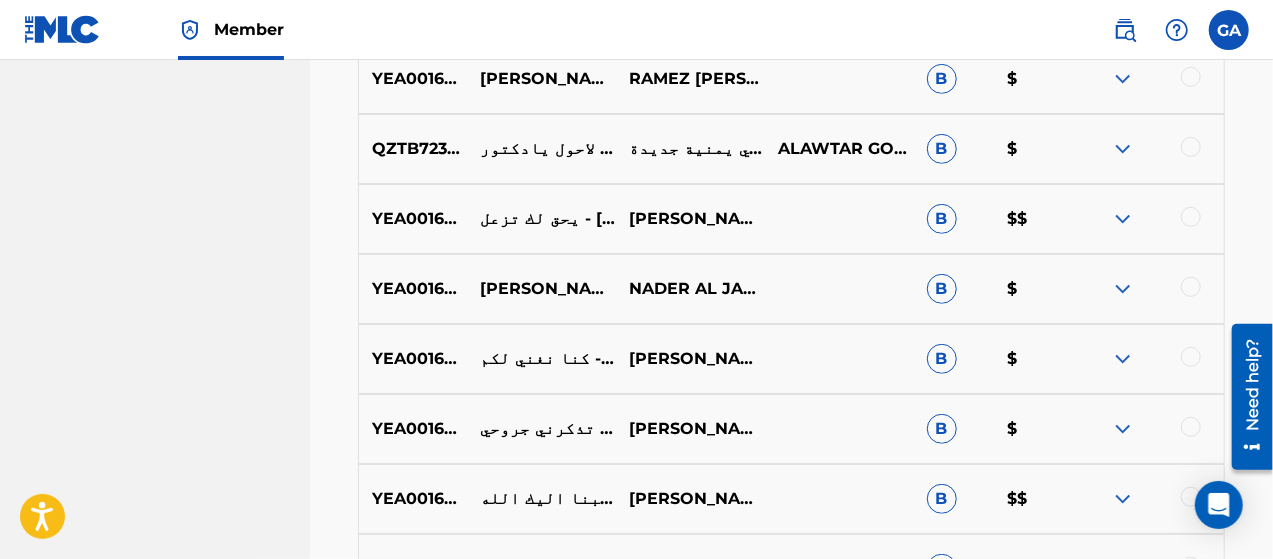 click on "YEA001606615" at bounding box center [413, 429] 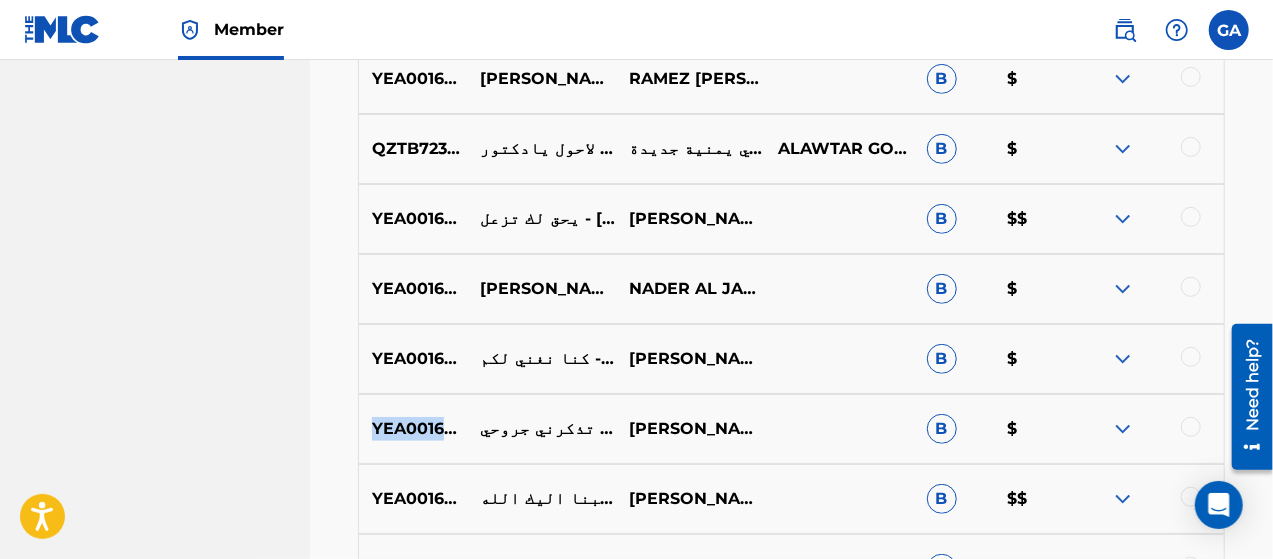 click on "YEA001606615" at bounding box center [413, 429] 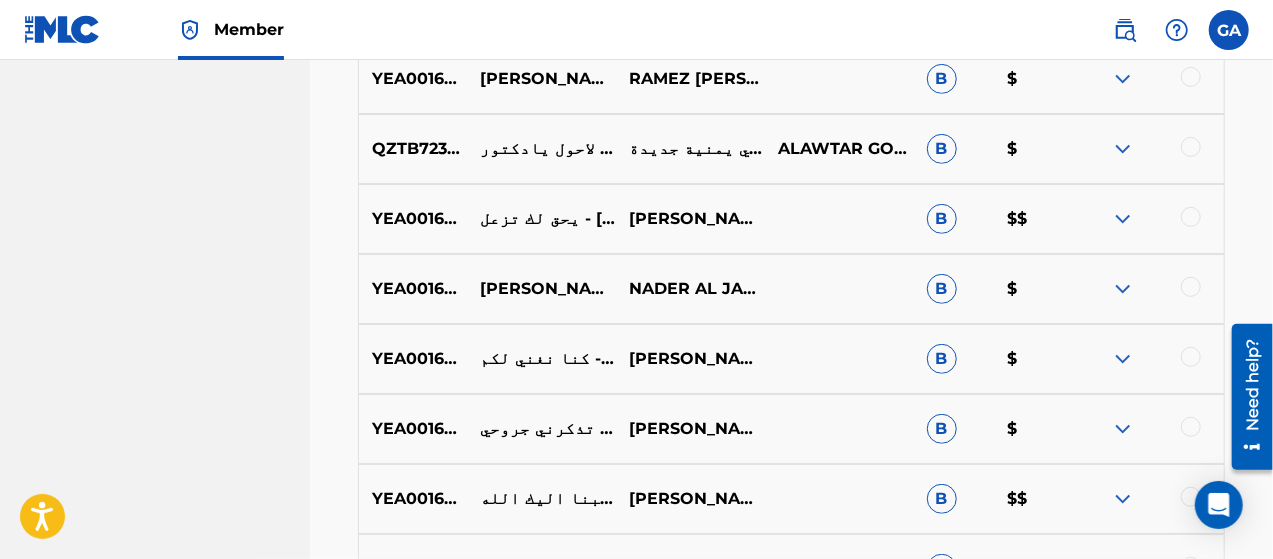 click on "لا تذكرني جروحي - [PERSON_NAME]" at bounding box center (541, 429) 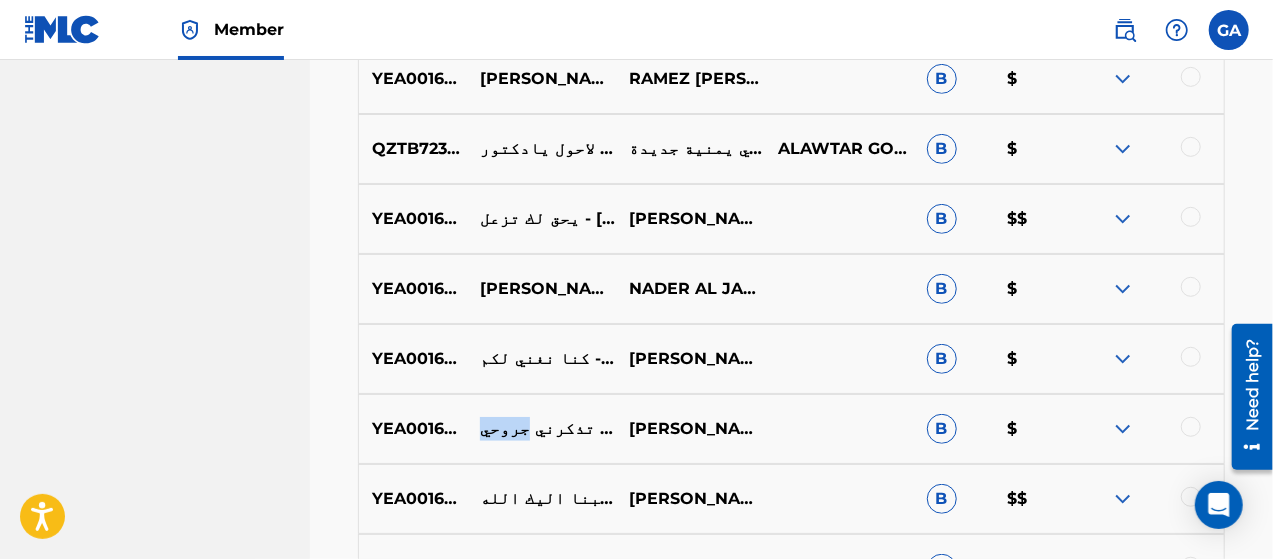 click on "لا تذكرني جروحي - [PERSON_NAME]" at bounding box center [541, 429] 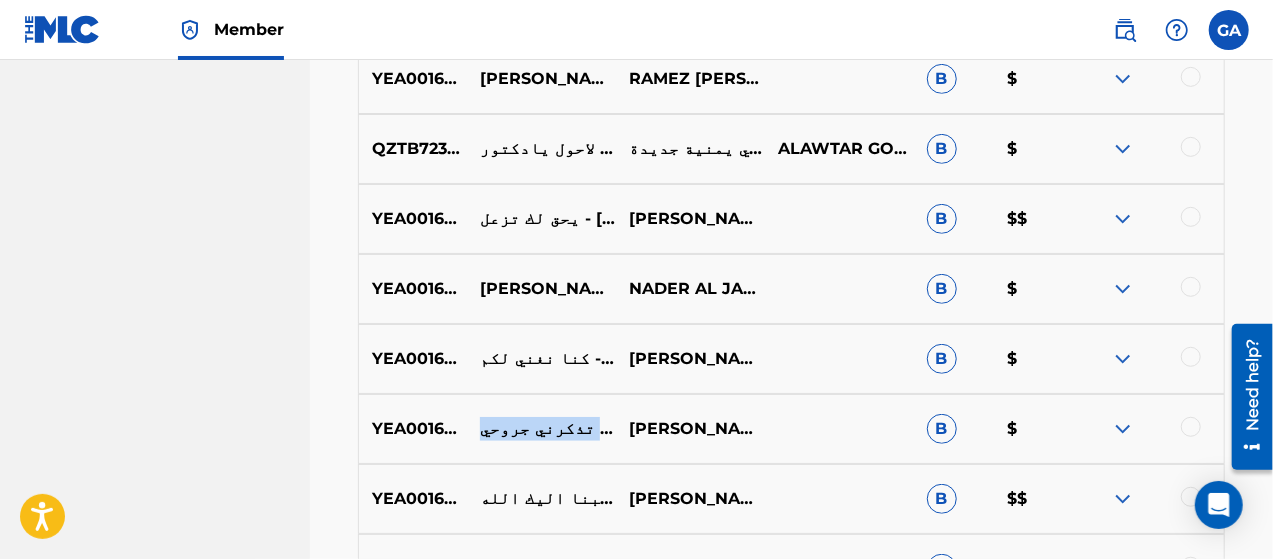 click on "لا تذكرني جروحي - [PERSON_NAME]" at bounding box center [541, 429] 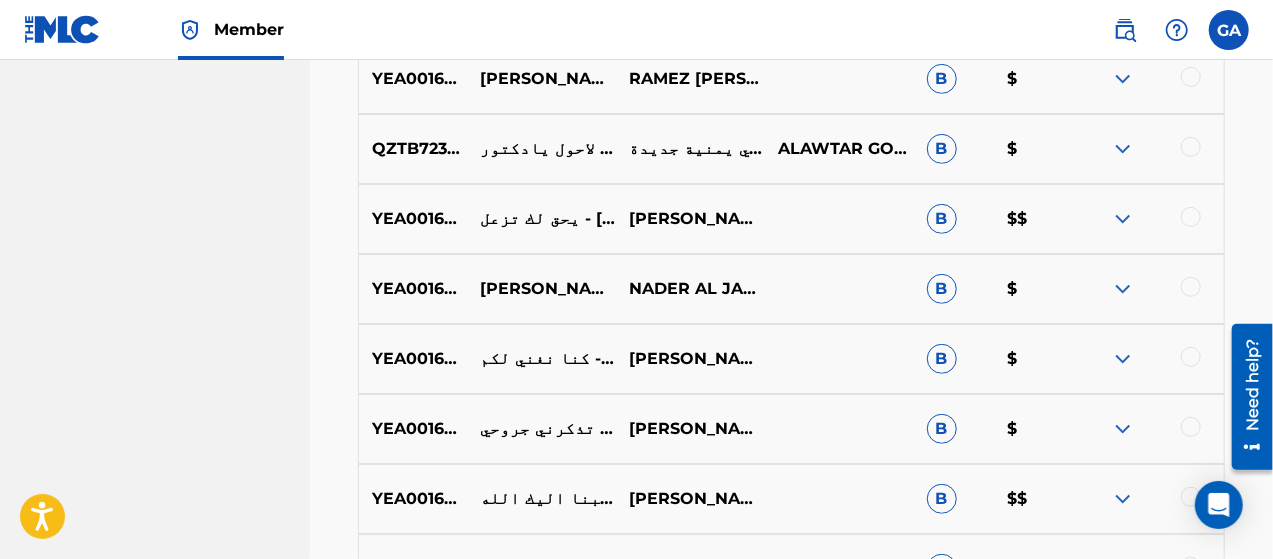 click on "[PERSON_NAME]" at bounding box center [690, 429] 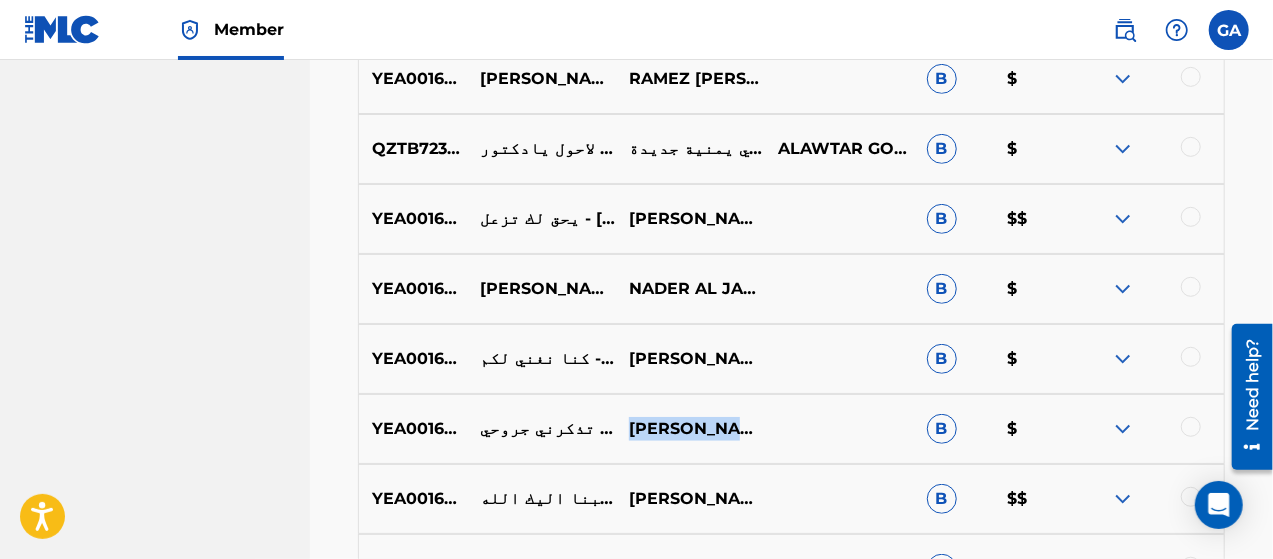 click on "[PERSON_NAME]" at bounding box center [690, 429] 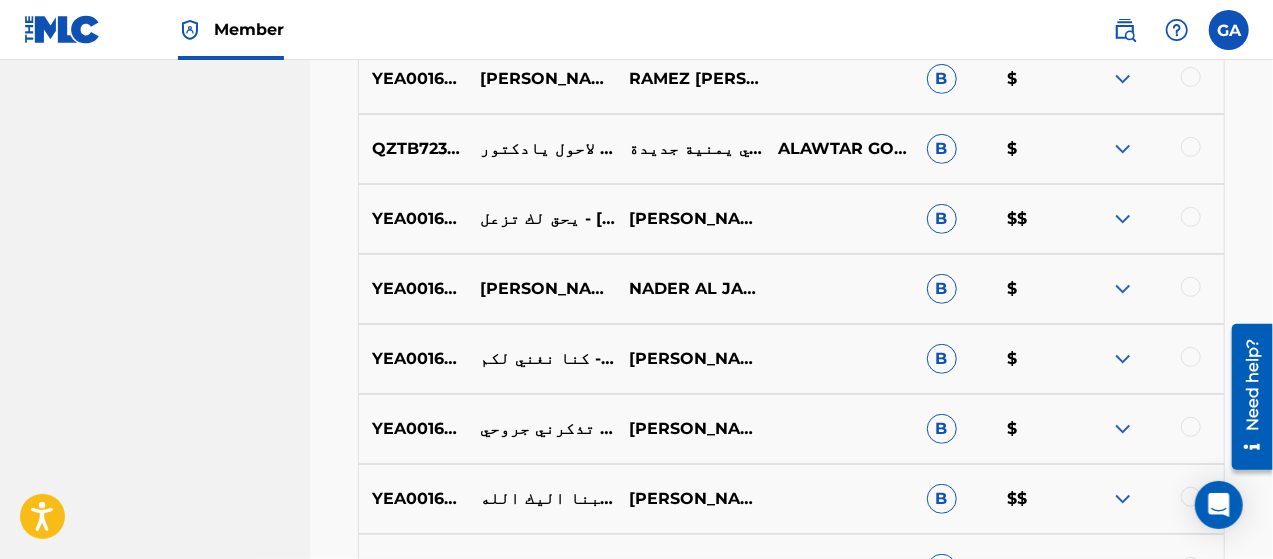 click on "YEA001606608 طلبنا اليك الله - [PERSON_NAME] NADER ALJARADI B $$" at bounding box center [791, 499] 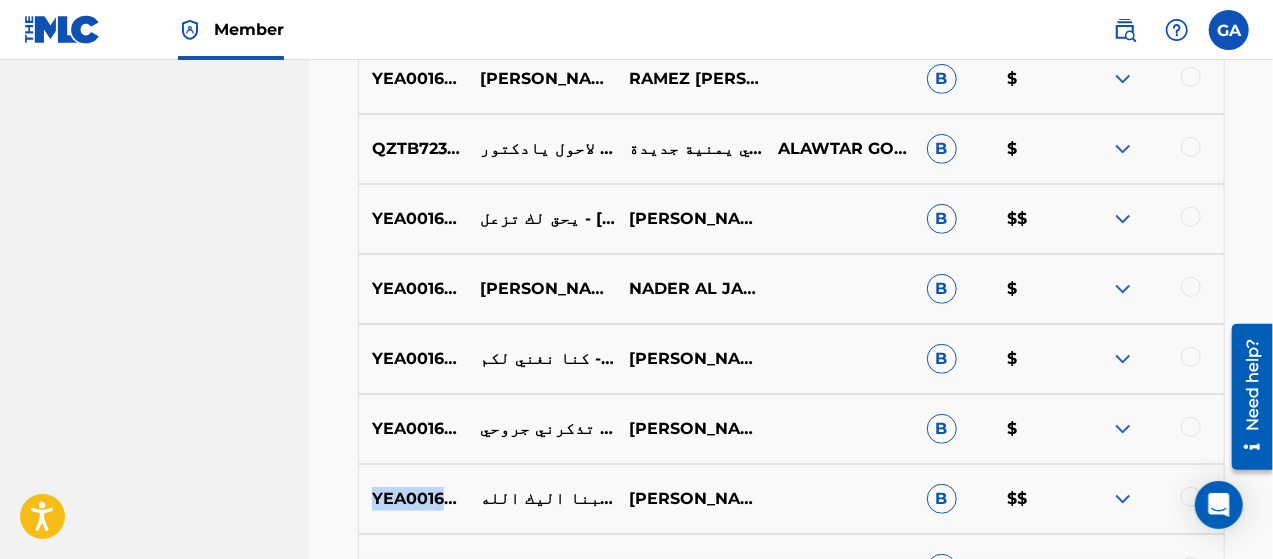click on "YEA001606608 طلبنا اليك الله - [PERSON_NAME] NADER ALJARADI B $$" at bounding box center [791, 499] 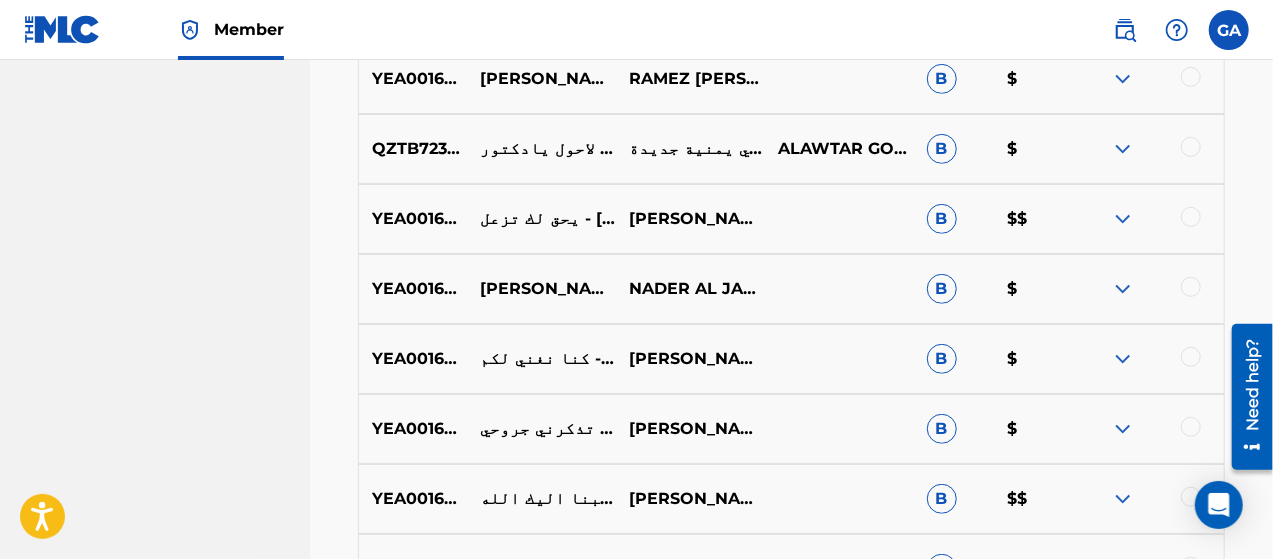 click on "طلبنا اليك الله - [PERSON_NAME]" at bounding box center (541, 499) 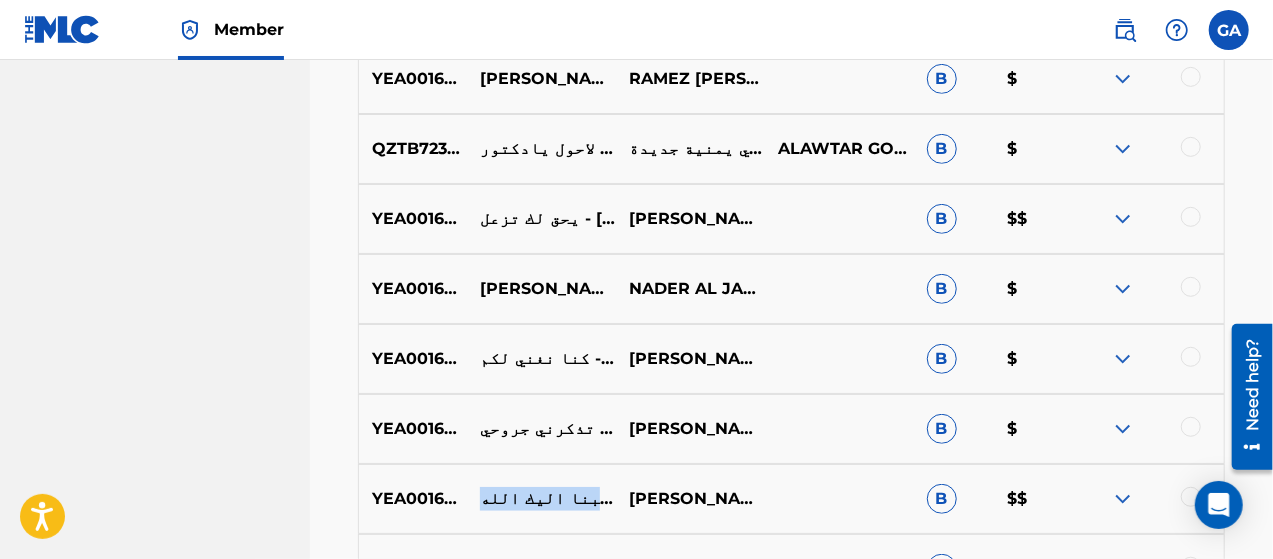 click on "طلبنا اليك الله - [PERSON_NAME]" at bounding box center [541, 499] 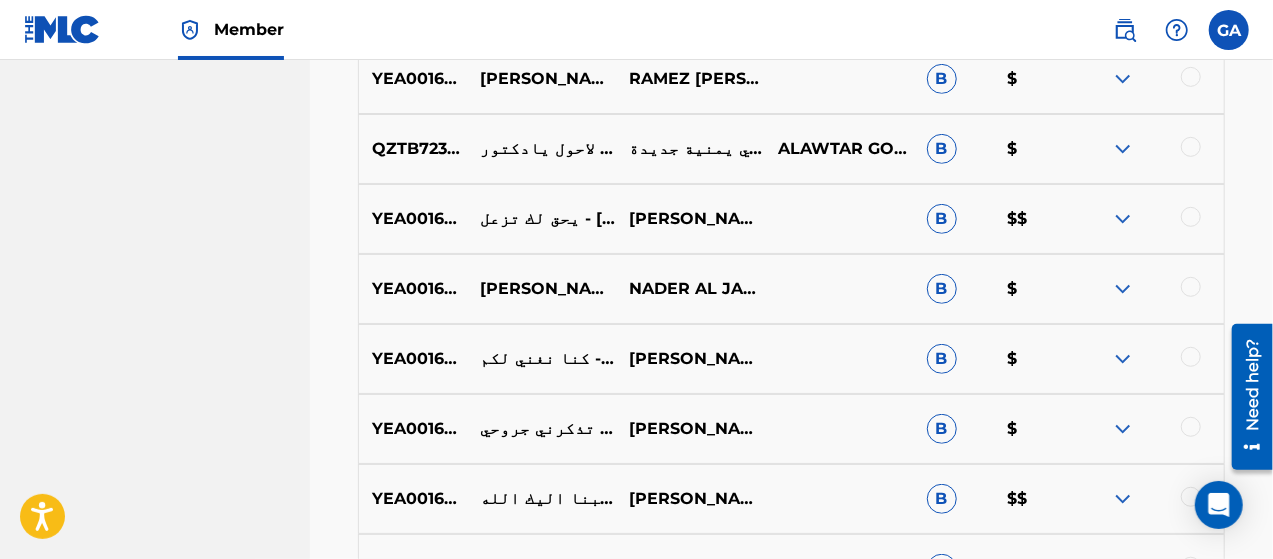 drag, startPoint x: 453, startPoint y: 429, endPoint x: 526, endPoint y: 429, distance: 73 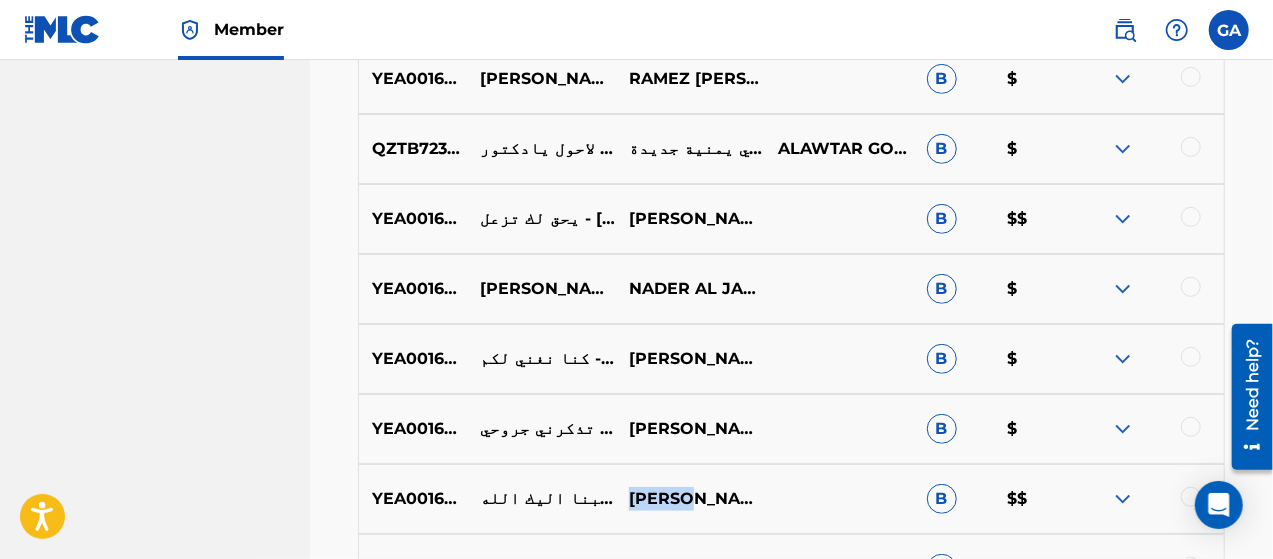 click on "[PERSON_NAME]" at bounding box center [690, 499] 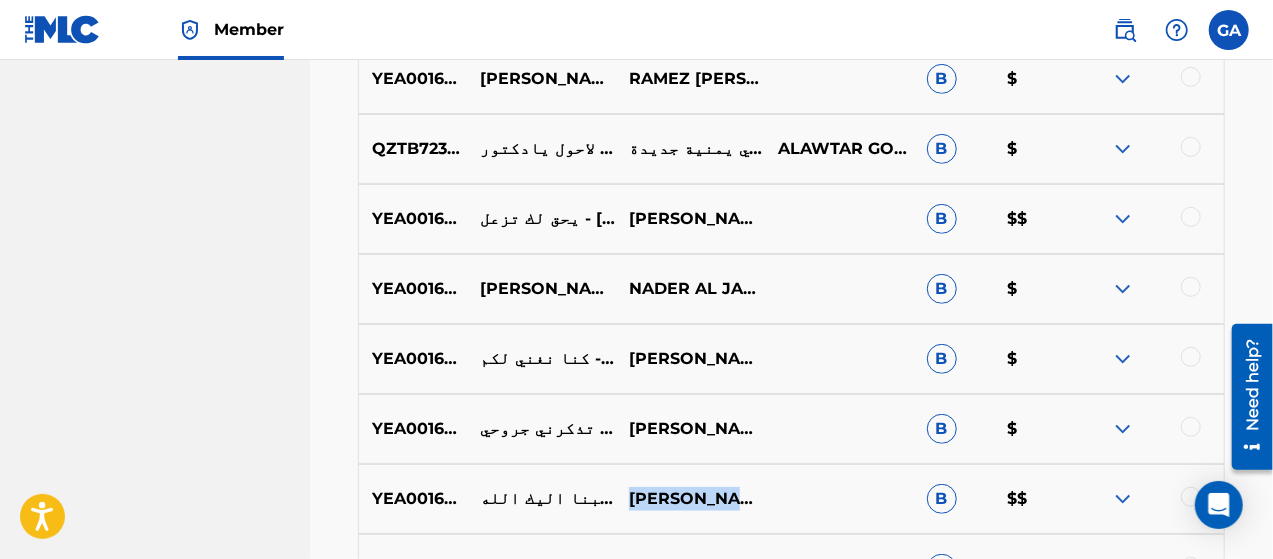 click on "[PERSON_NAME]" at bounding box center (690, 499) 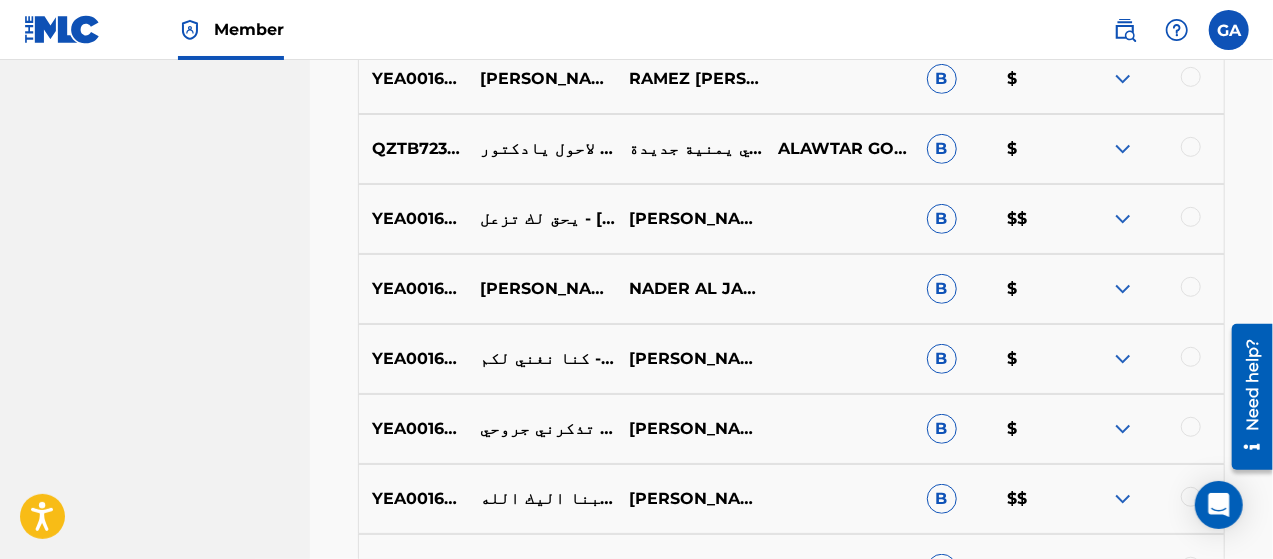 click on "YEA001606615 لا تذكرني جروحي - [PERSON_NAME] NADER ALJARADI B $" at bounding box center [791, 429] 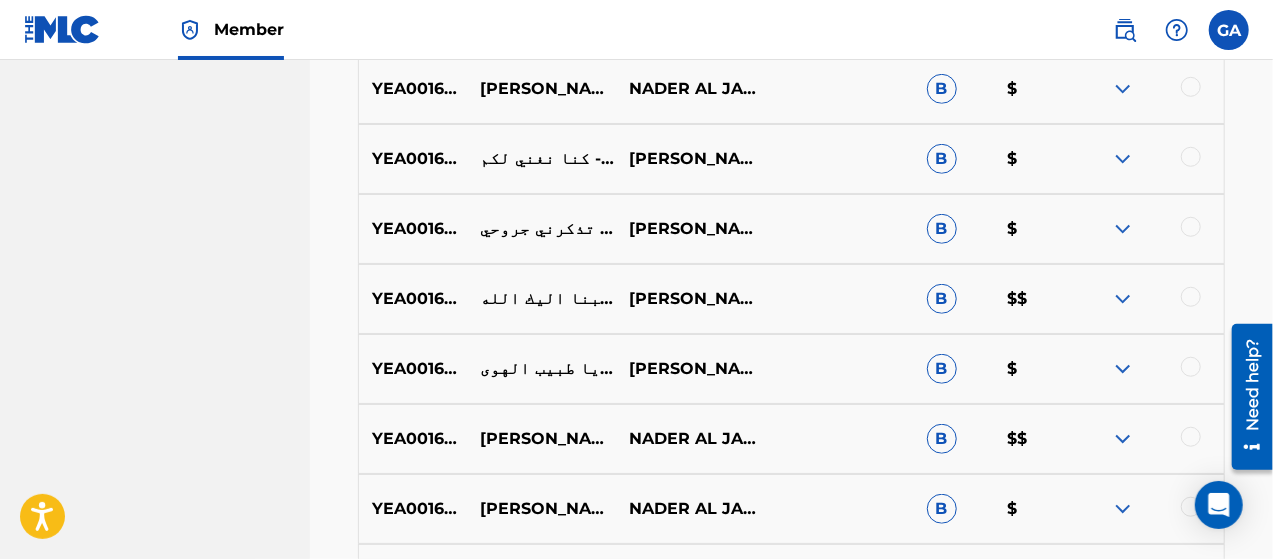 scroll, scrollTop: 4554, scrollLeft: 0, axis: vertical 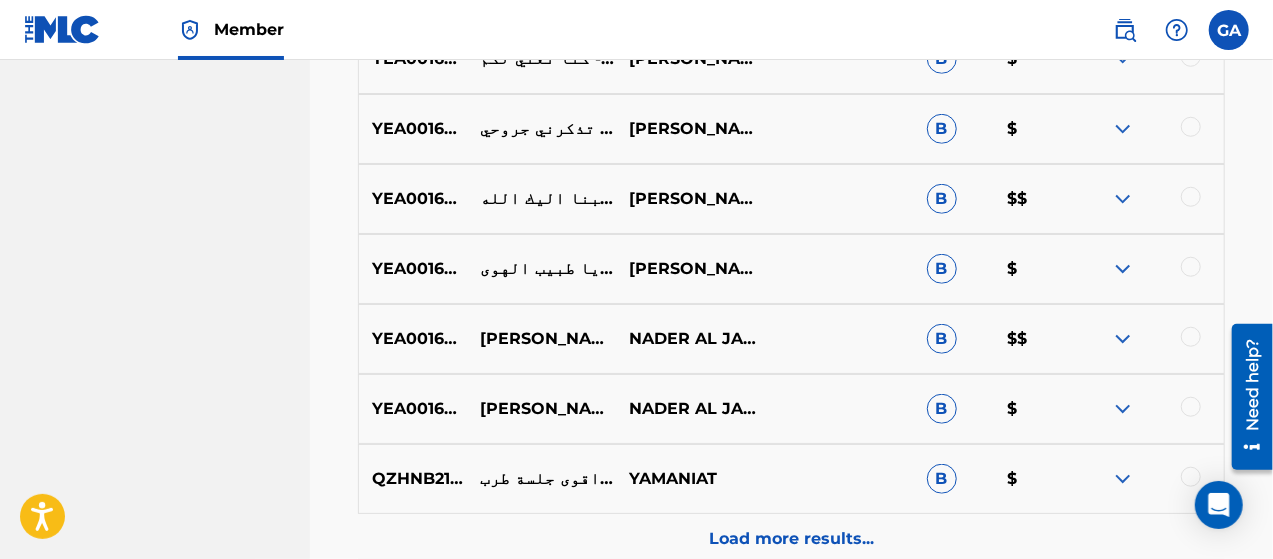 click on "YEA001606623" at bounding box center (413, 269) 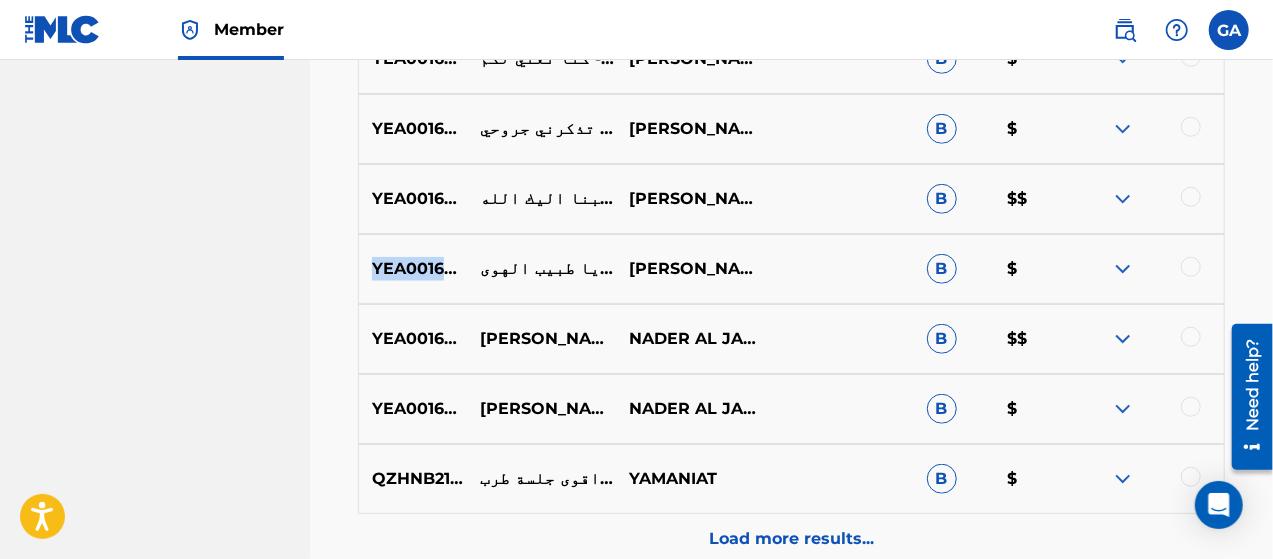 click on "YEA001606623" at bounding box center (413, 269) 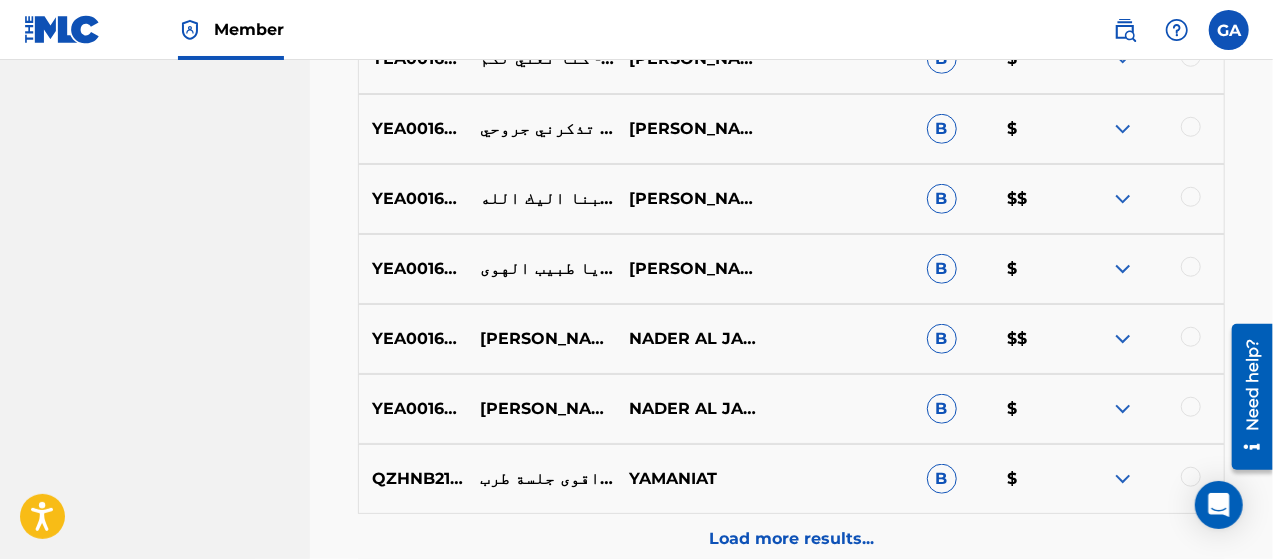 click on "يا طبيب الهوى - [PERSON_NAME]" at bounding box center (541, 269) 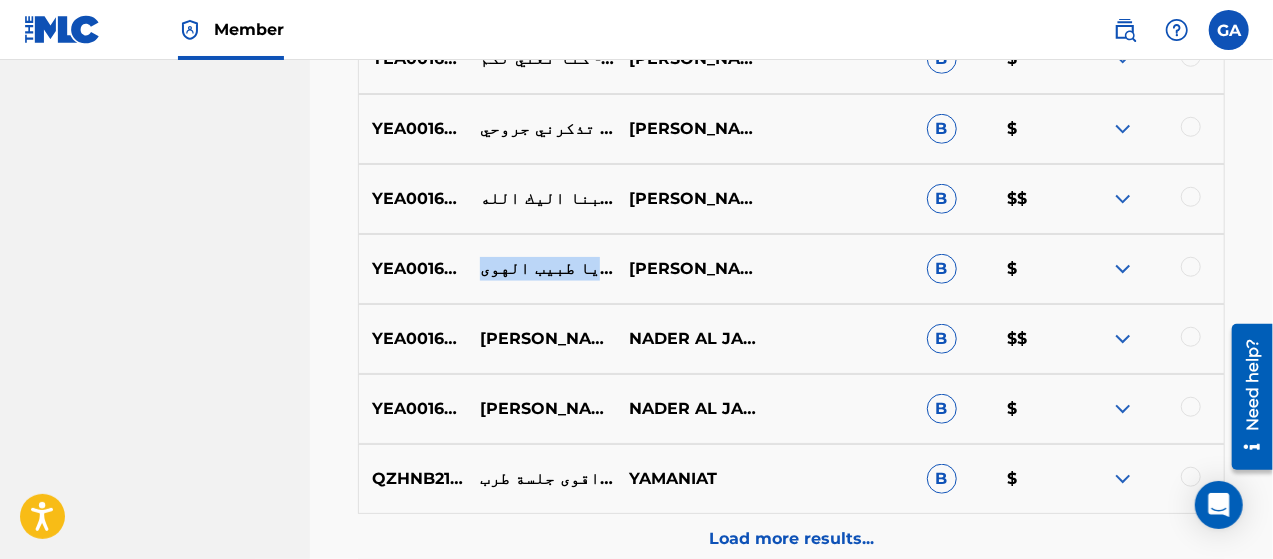 click on "يا طبيب الهوى - [PERSON_NAME]" at bounding box center (541, 269) 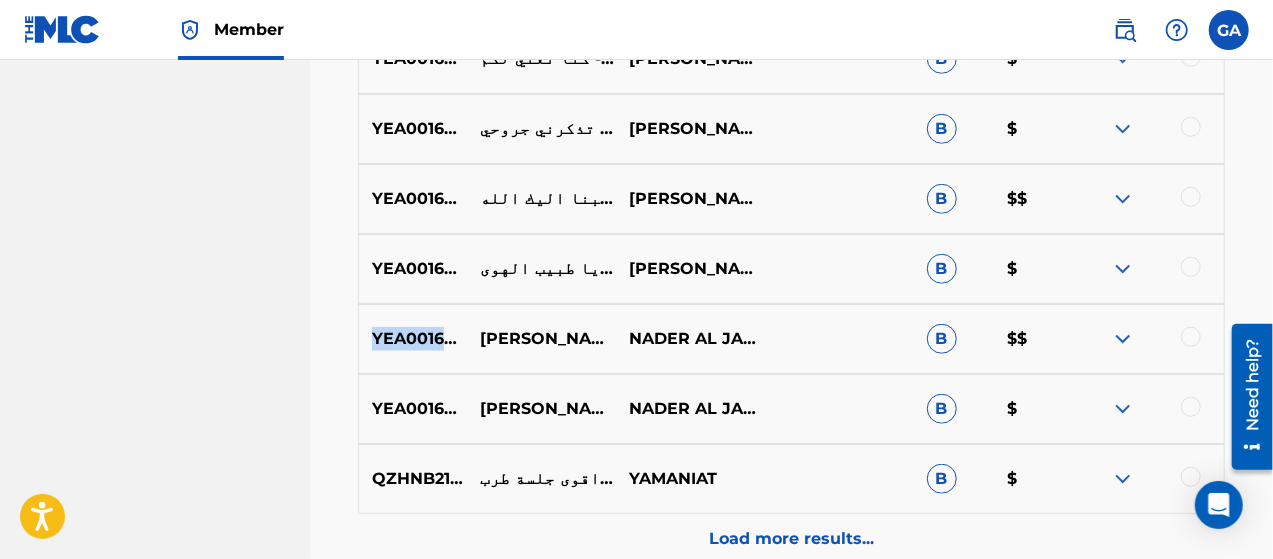 click on "YEA001606082" at bounding box center (413, 339) 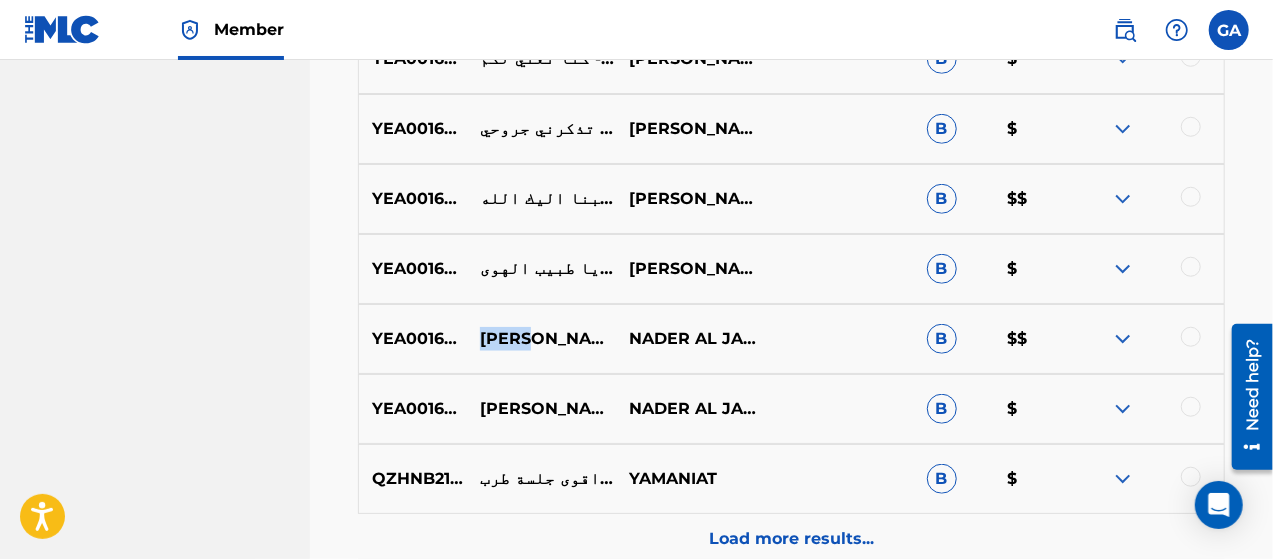 click on "[PERSON_NAME] - جلسة ليلة [DATE]" at bounding box center [541, 339] 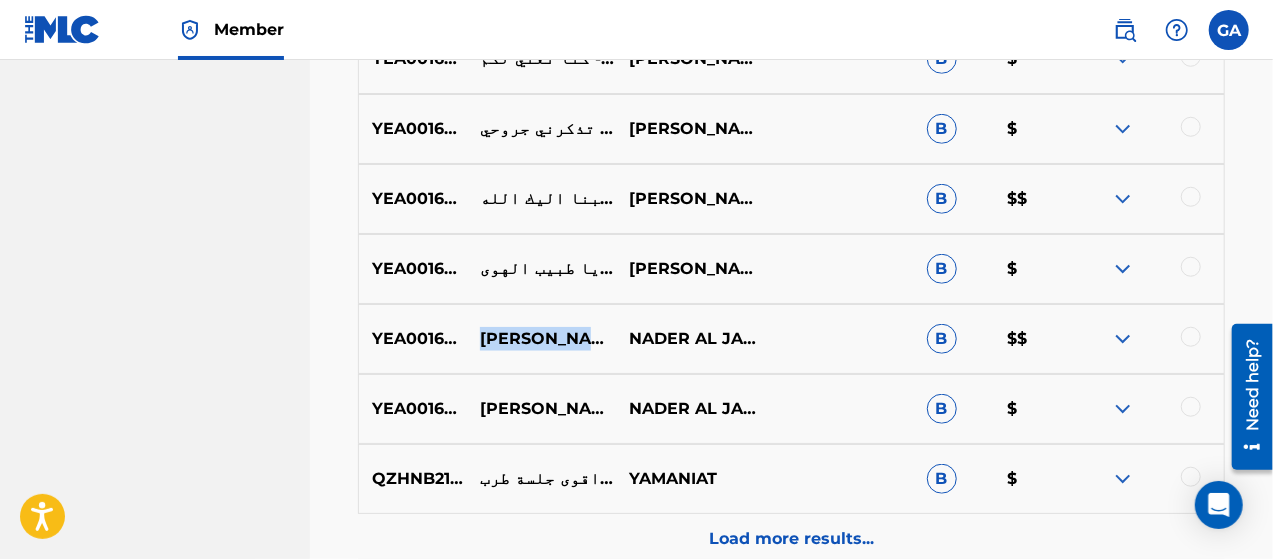click on "[PERSON_NAME] - جلسة ليلة [DATE]" at bounding box center (541, 339) 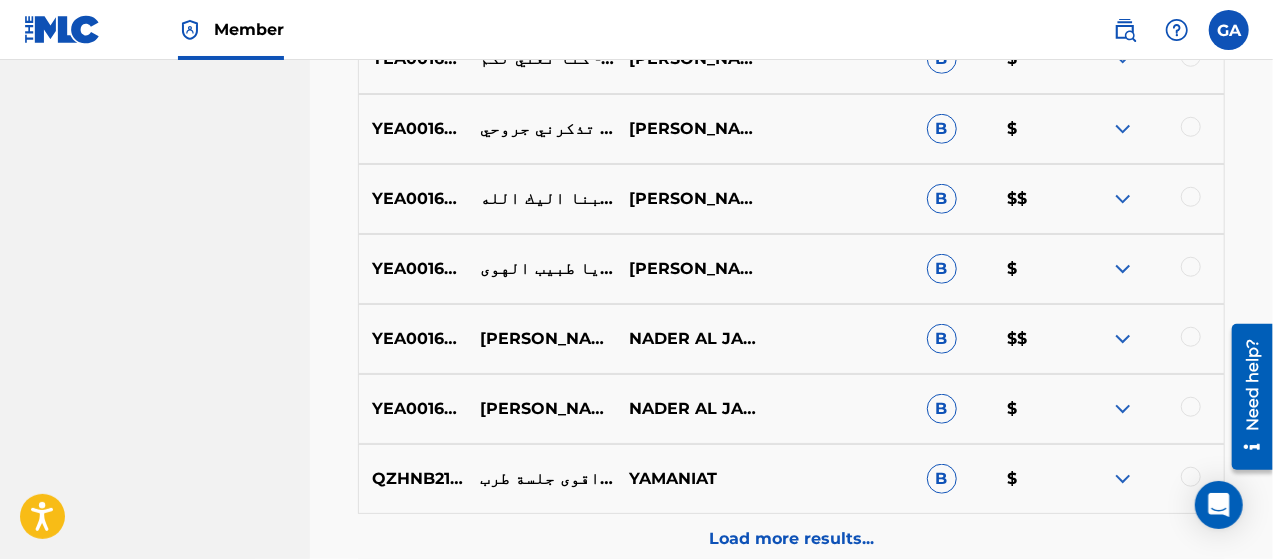 click on "NADER AL JARADI" at bounding box center (690, 339) 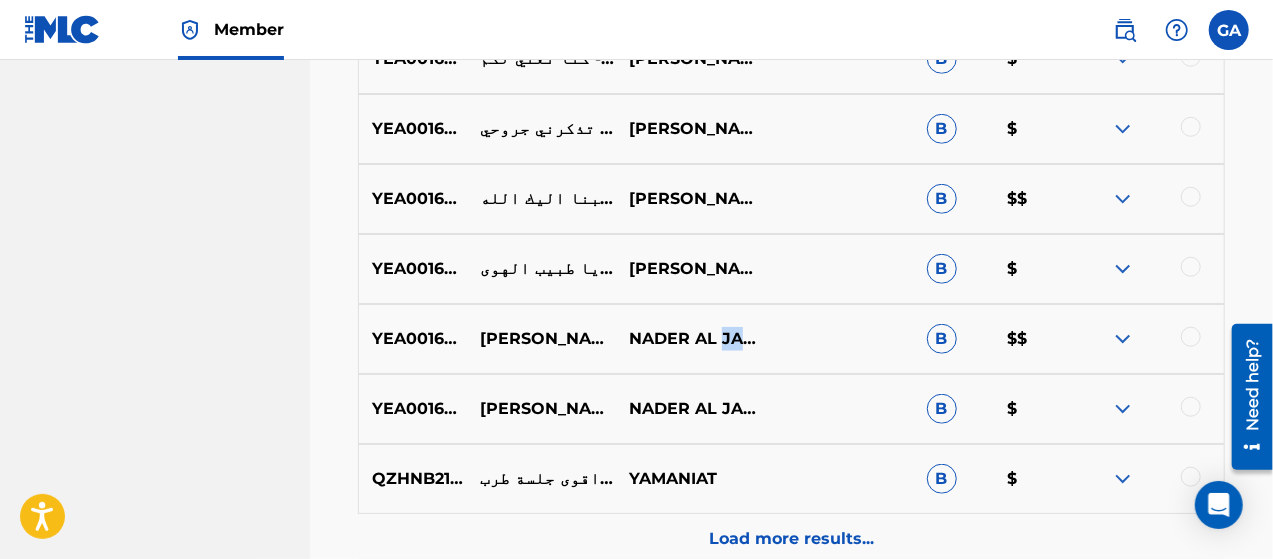 click on "NADER AL JARADI" at bounding box center (690, 339) 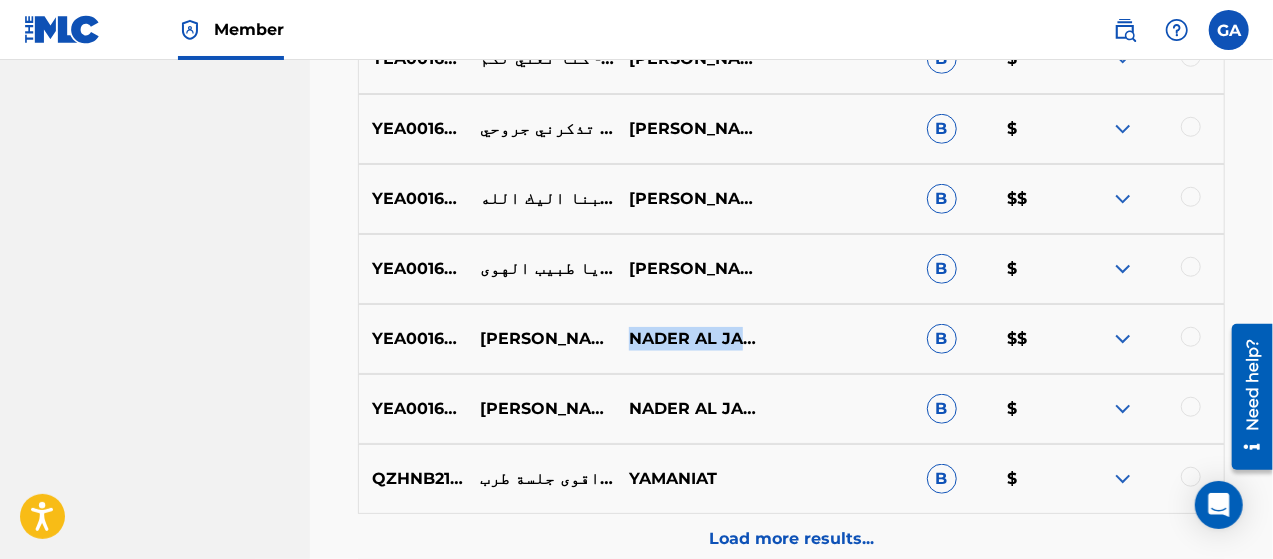 click on "NADER AL JARADI" at bounding box center [690, 339] 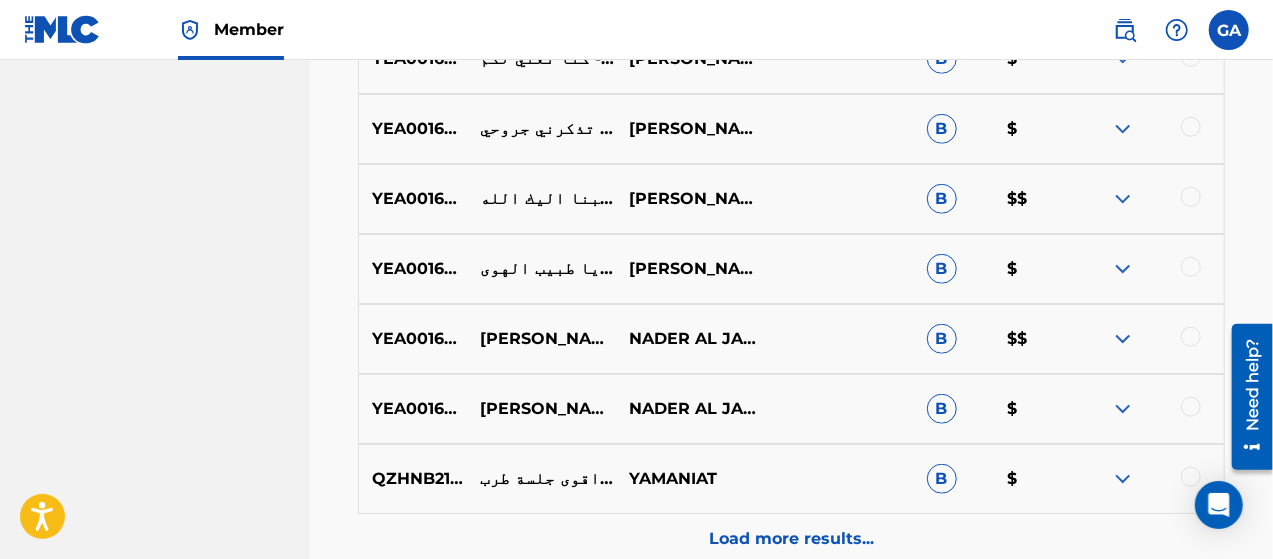 click on "YEA001603511" at bounding box center [413, 409] 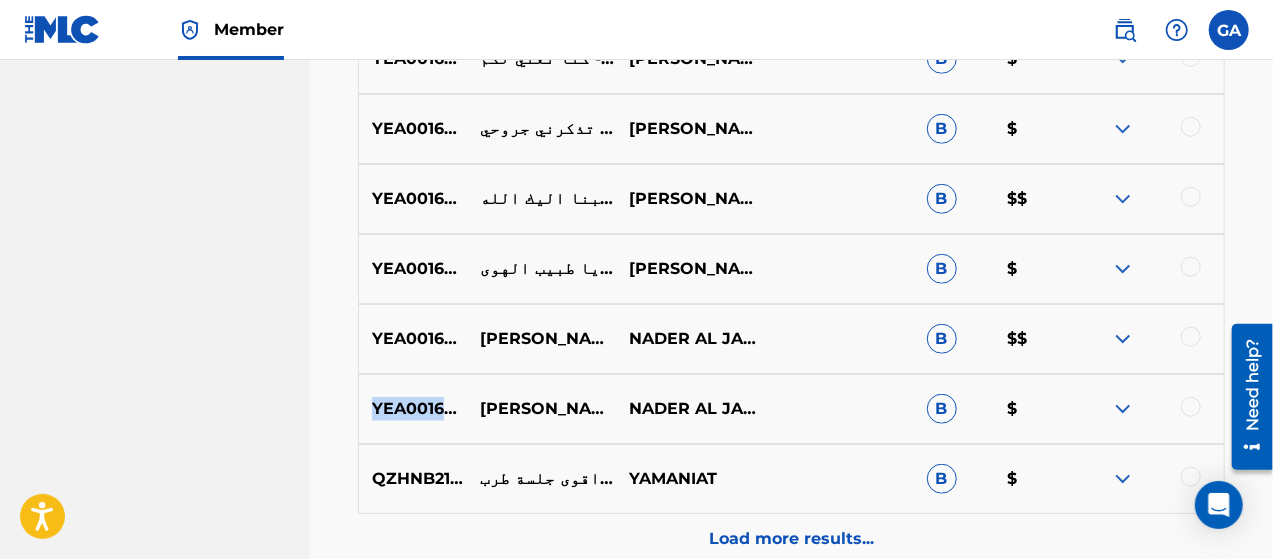 click on "YEA001603511" at bounding box center [413, 409] 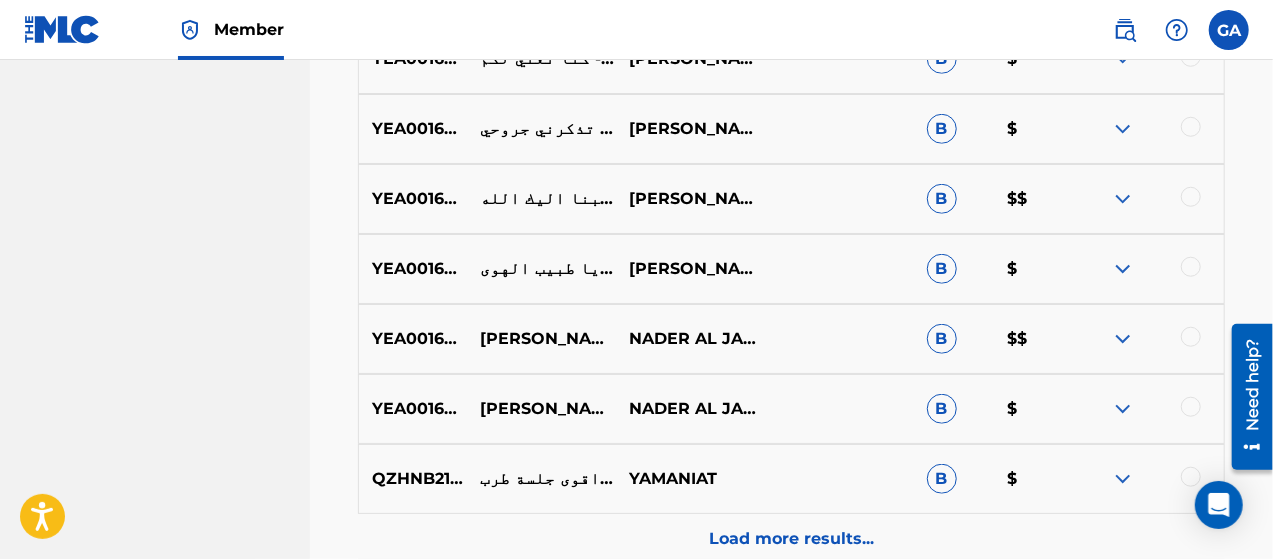 click on "[PERSON_NAME] - لا يجيلي ولا أجيك" at bounding box center [541, 409] 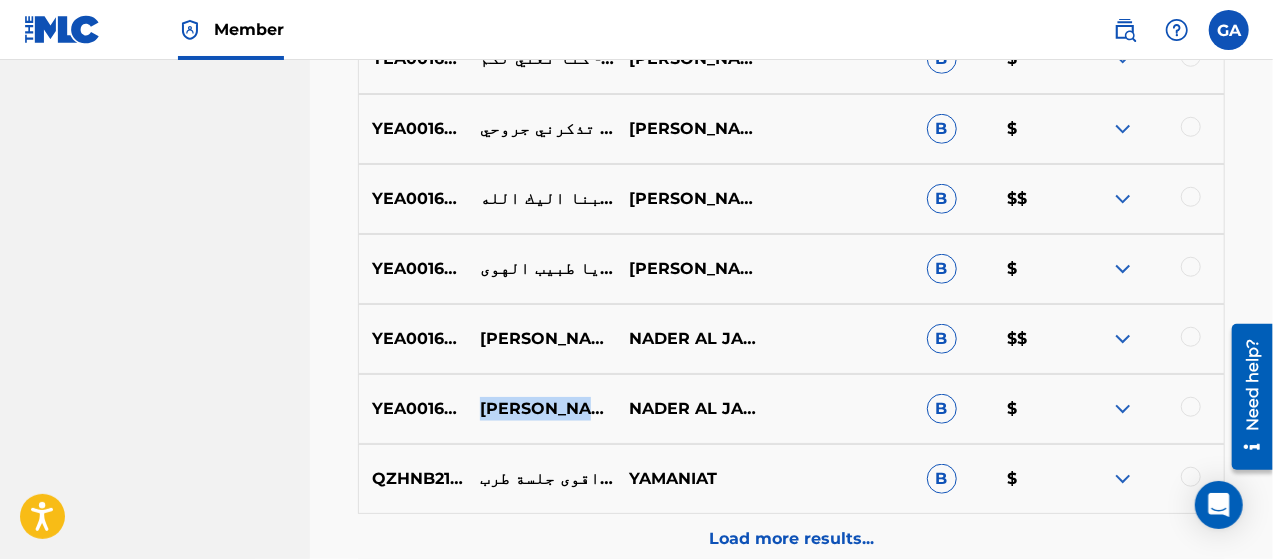 click on "[PERSON_NAME] - لا يجيلي ولا أجيك" at bounding box center (541, 409) 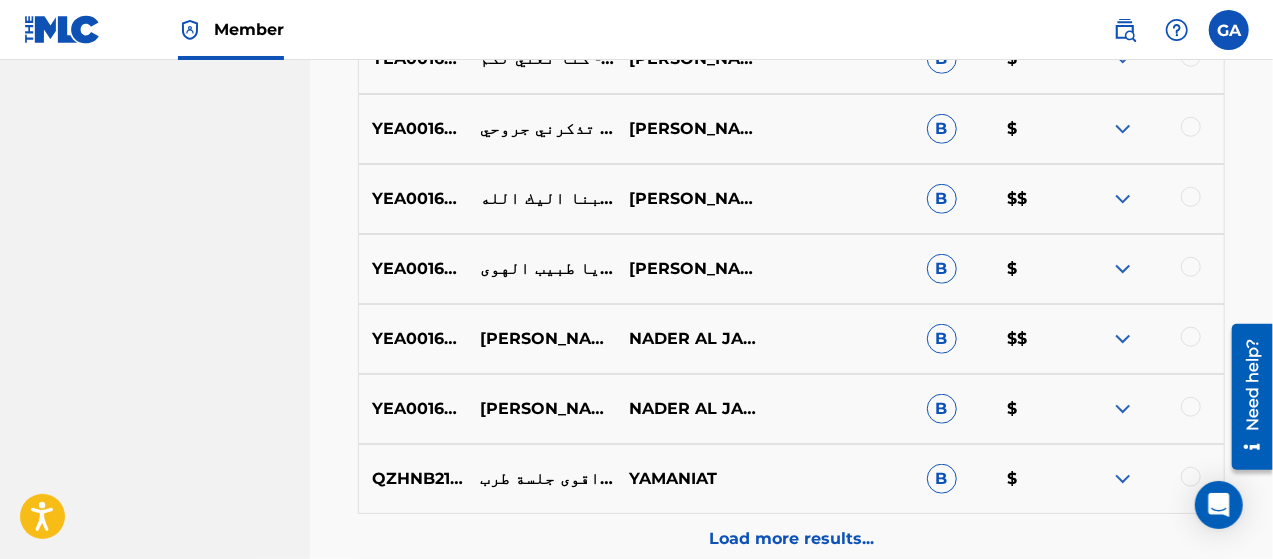 click on "NADER AL JARADI" at bounding box center [690, 409] 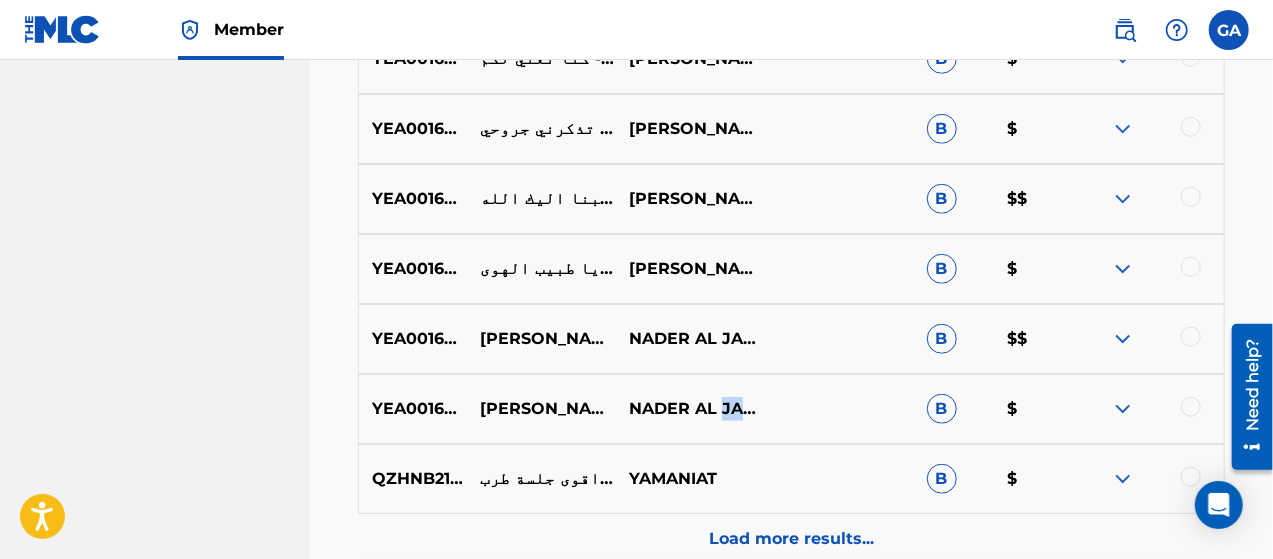 click on "NADER AL JARADI" at bounding box center [690, 409] 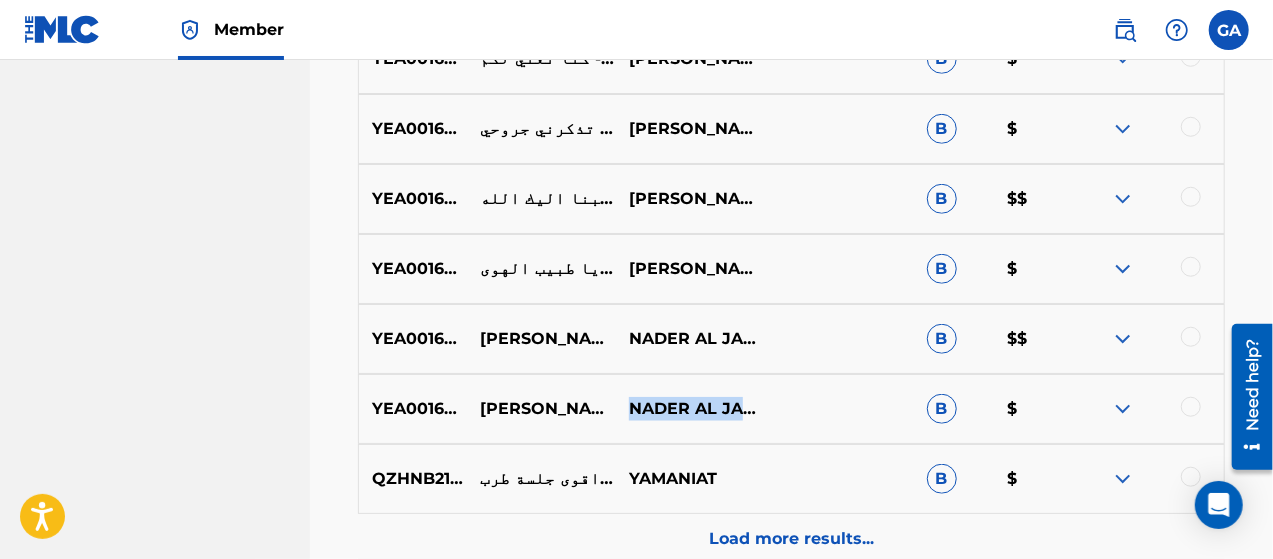 click on "NADER AL JARADI" at bounding box center (690, 409) 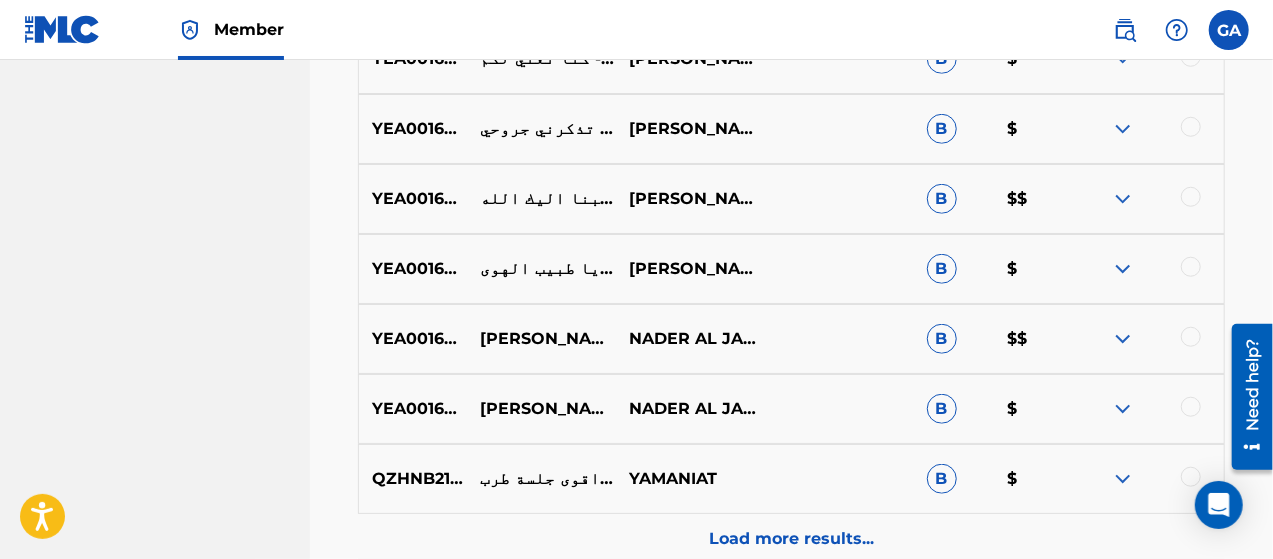 drag, startPoint x: 1252, startPoint y: 17, endPoint x: 1239, endPoint y: 19, distance: 13.152946 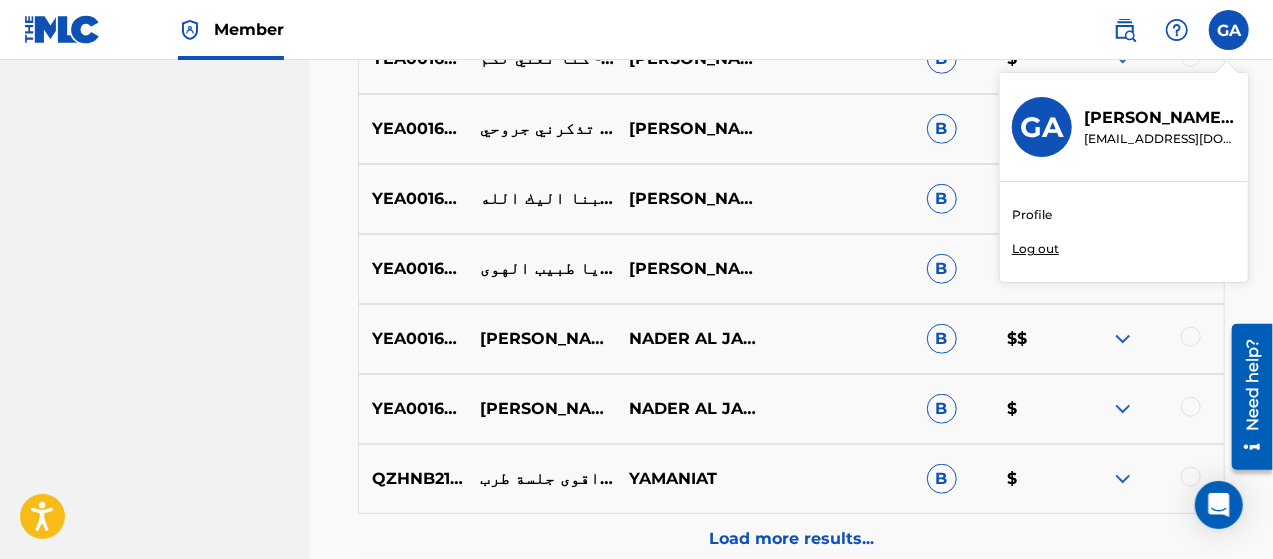click on "Profile Log out" at bounding box center (1124, 232) 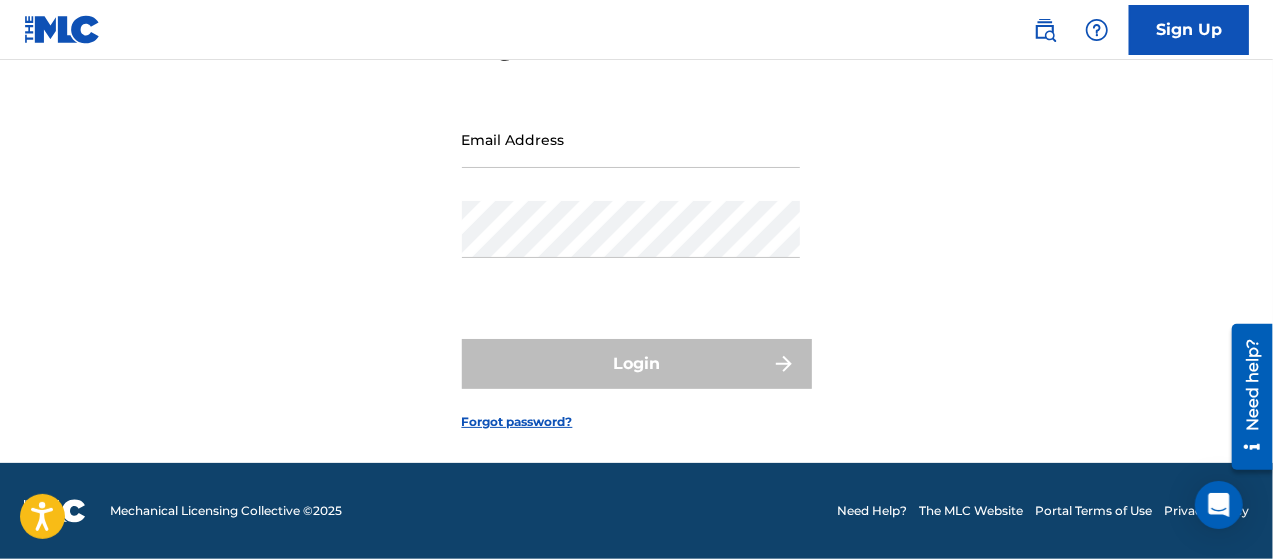 scroll, scrollTop: 0, scrollLeft: 0, axis: both 